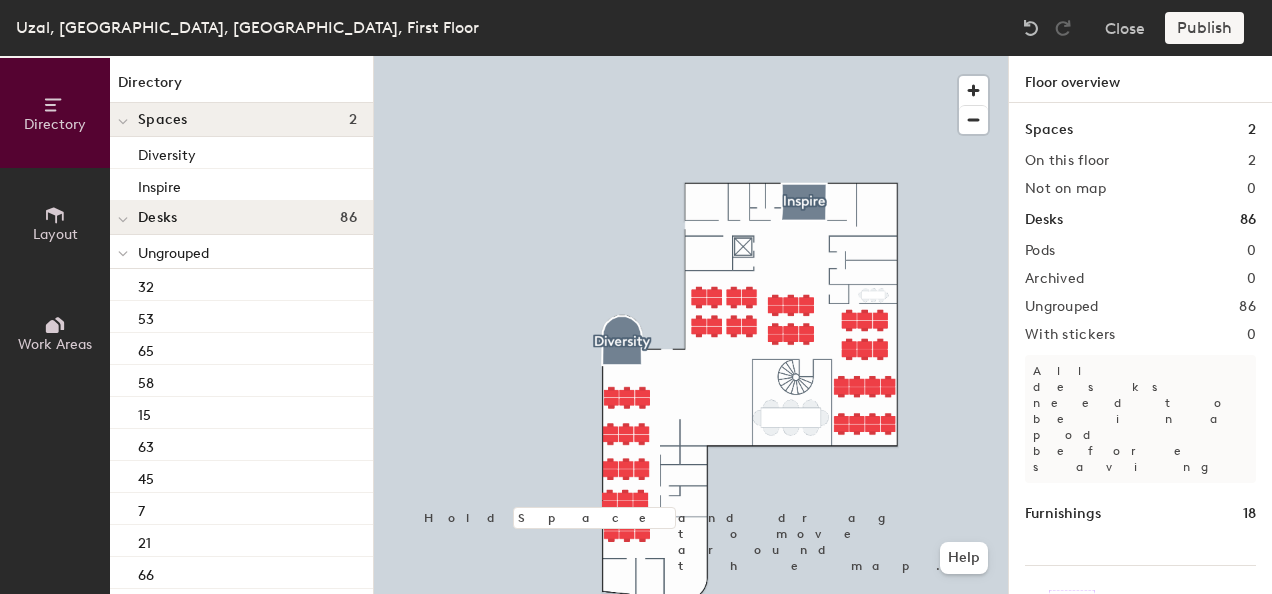 scroll, scrollTop: 0, scrollLeft: 0, axis: both 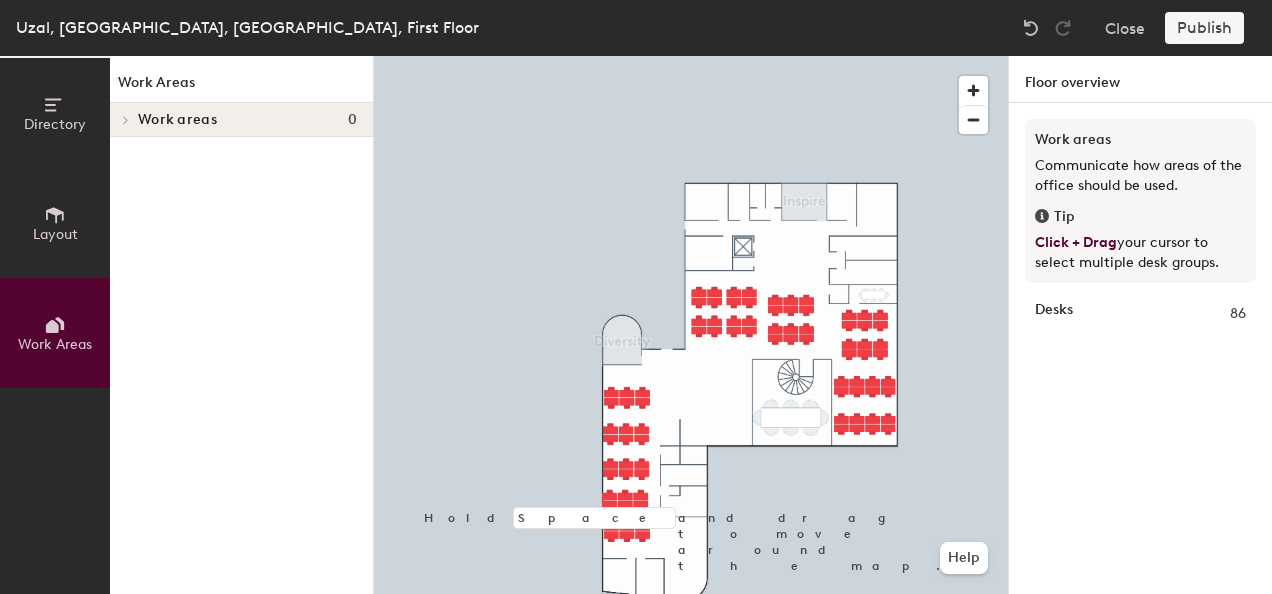 click 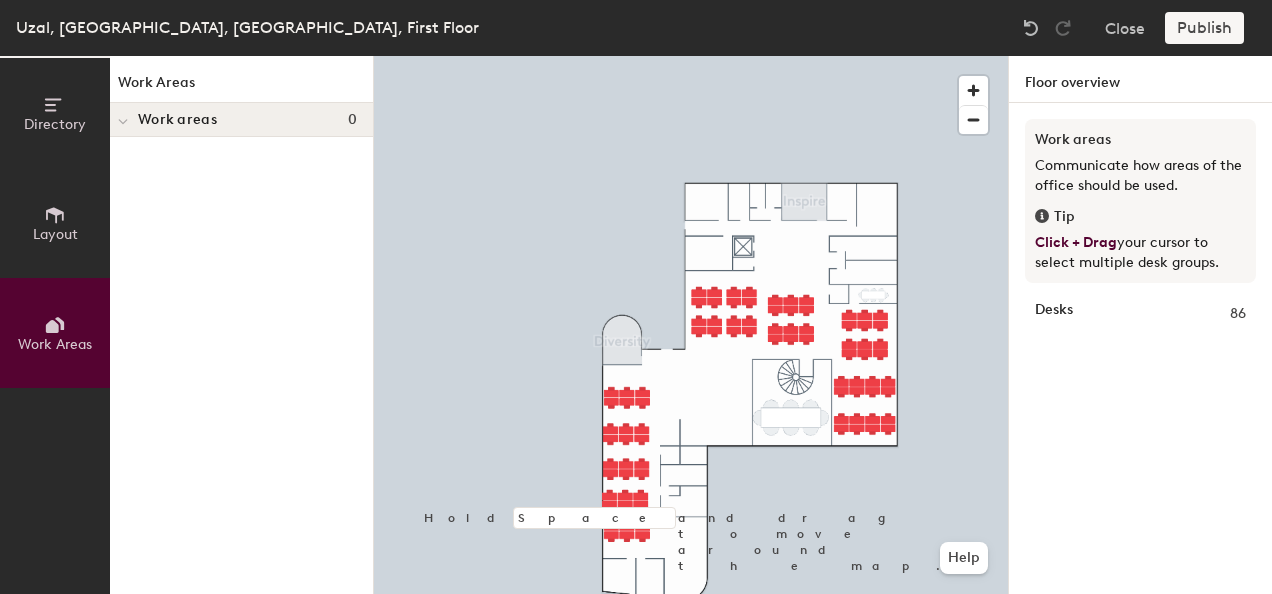 click on "Work areas 0" 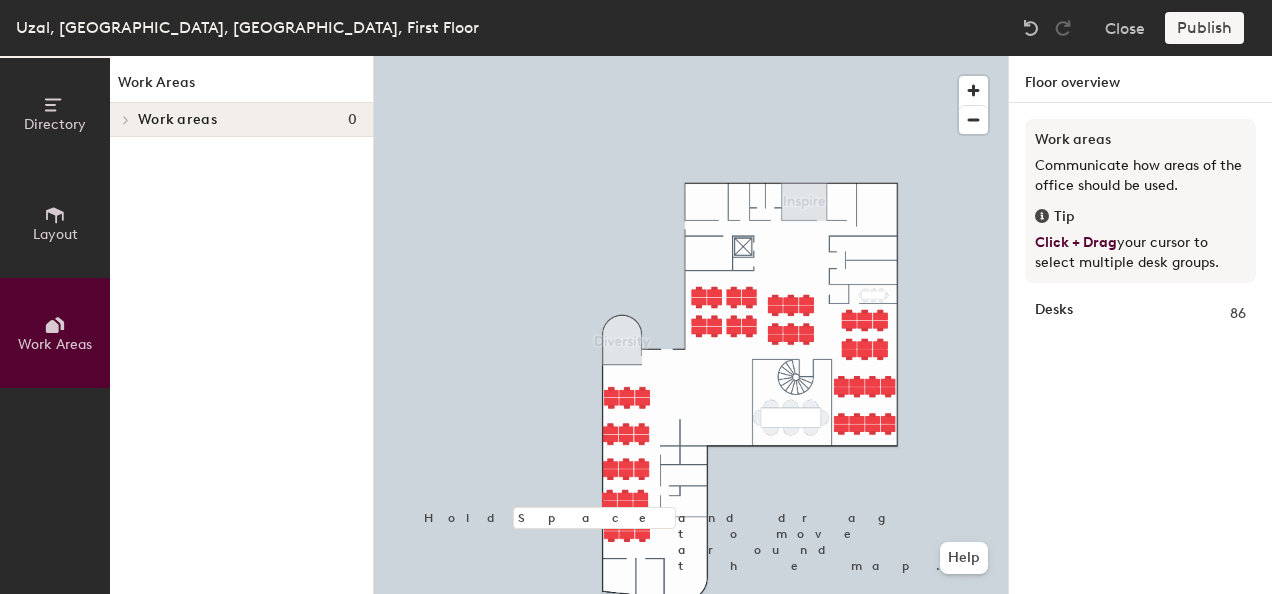 click on "Layout" 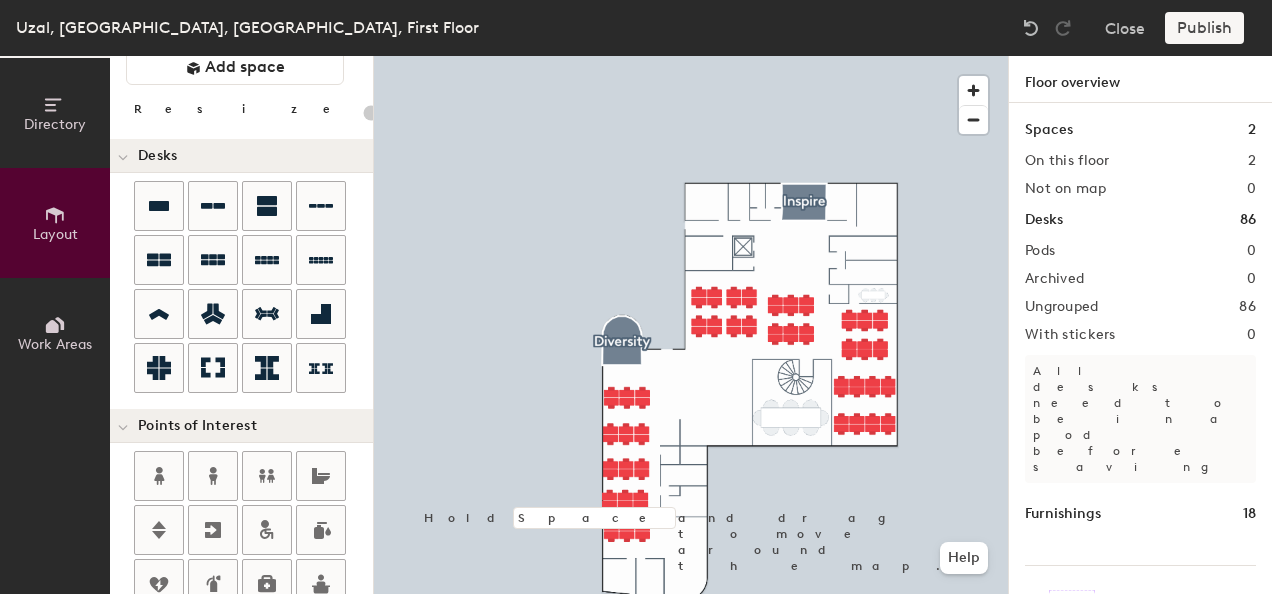 scroll, scrollTop: 0, scrollLeft: 0, axis: both 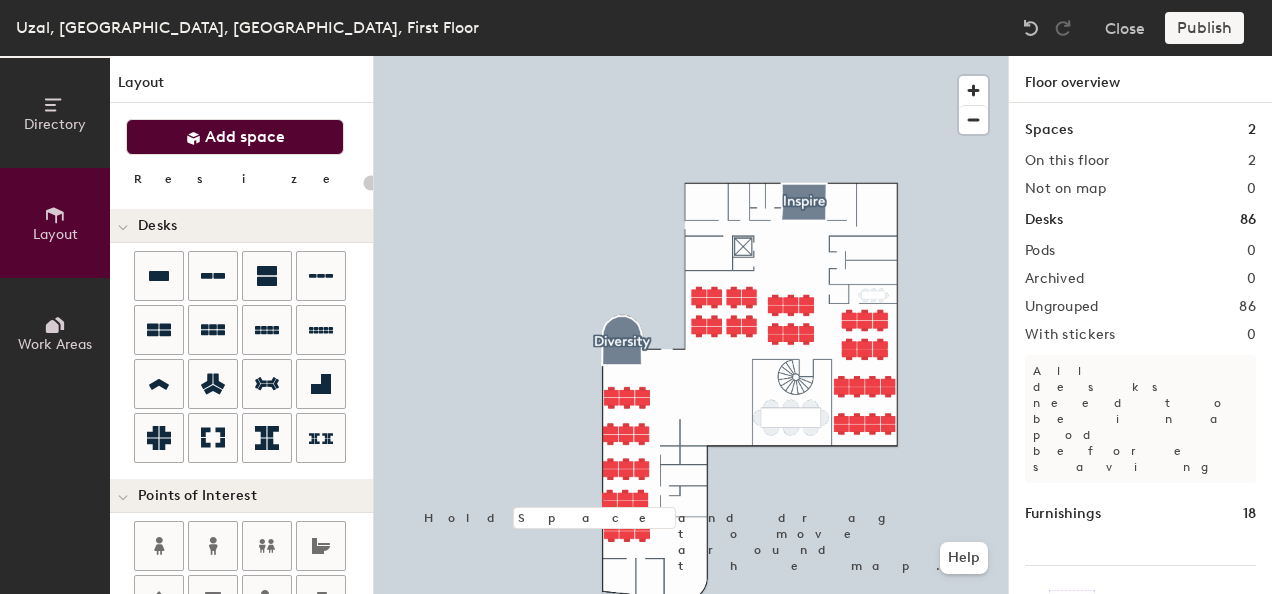 click on "Add space" 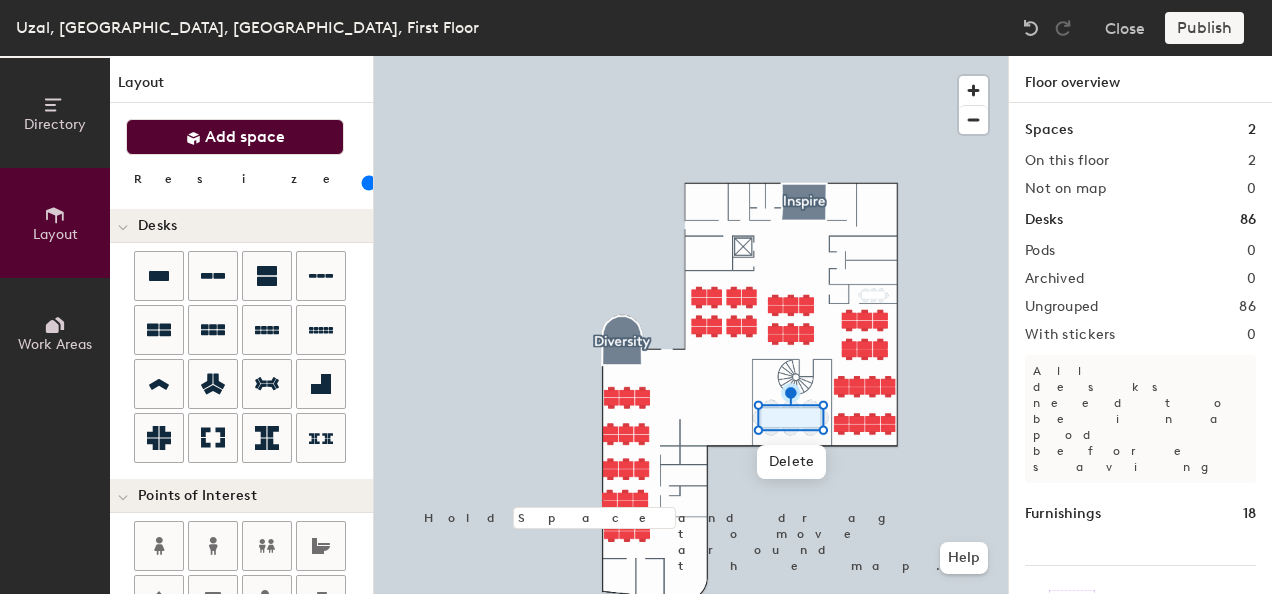 click on "Add space" 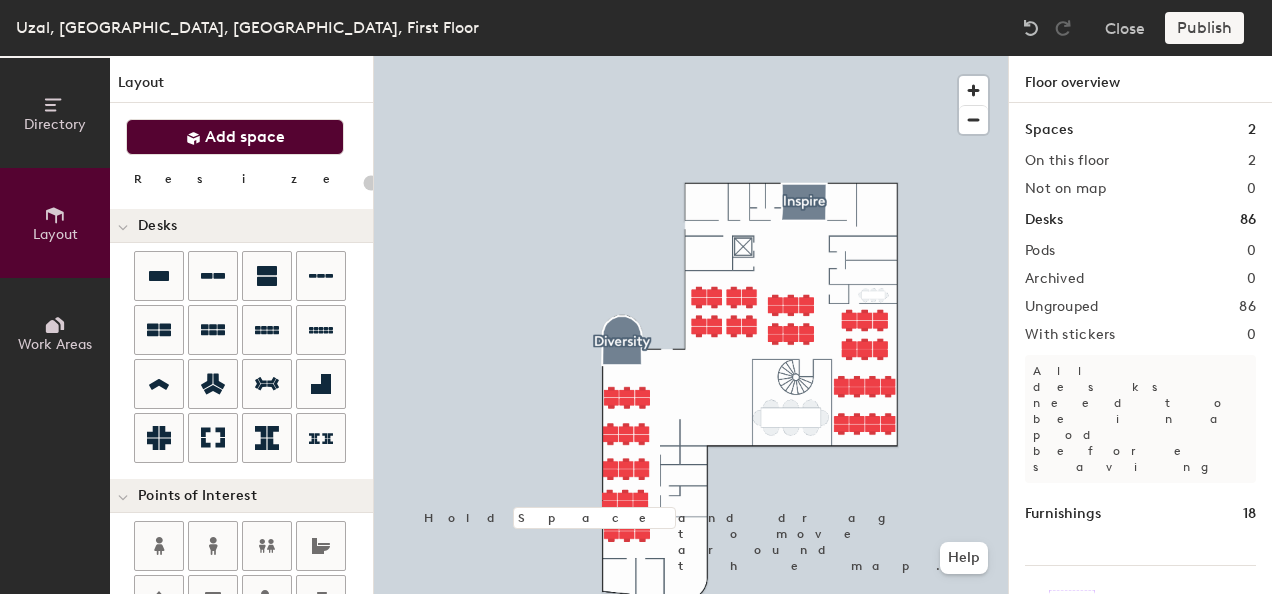 type on "20" 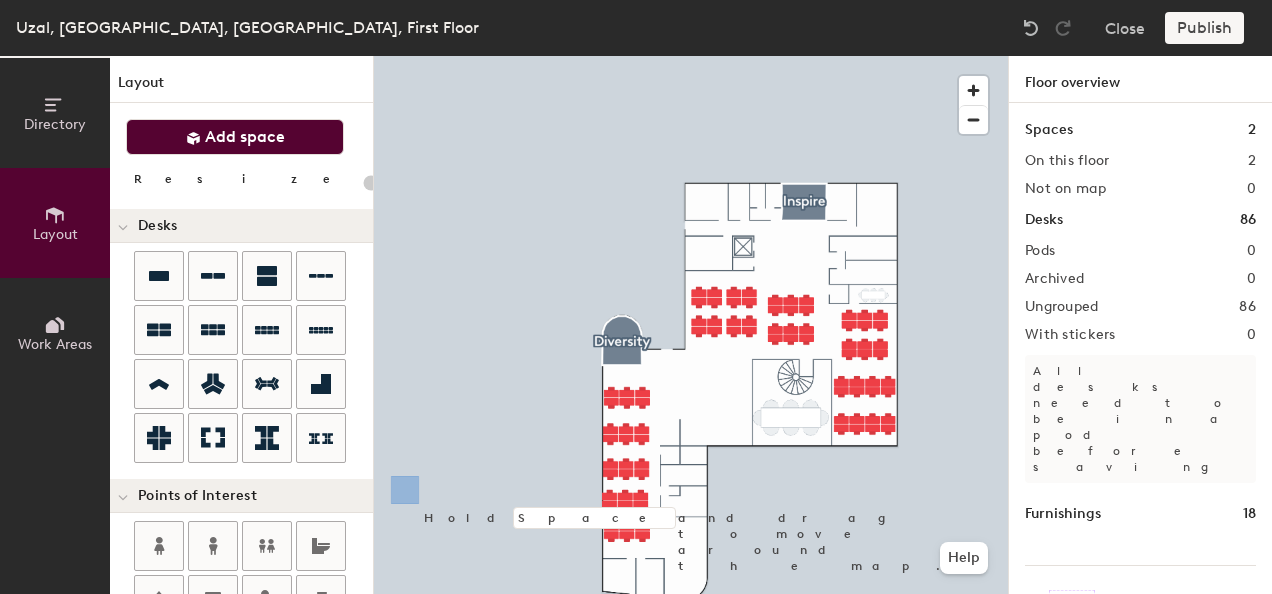 type 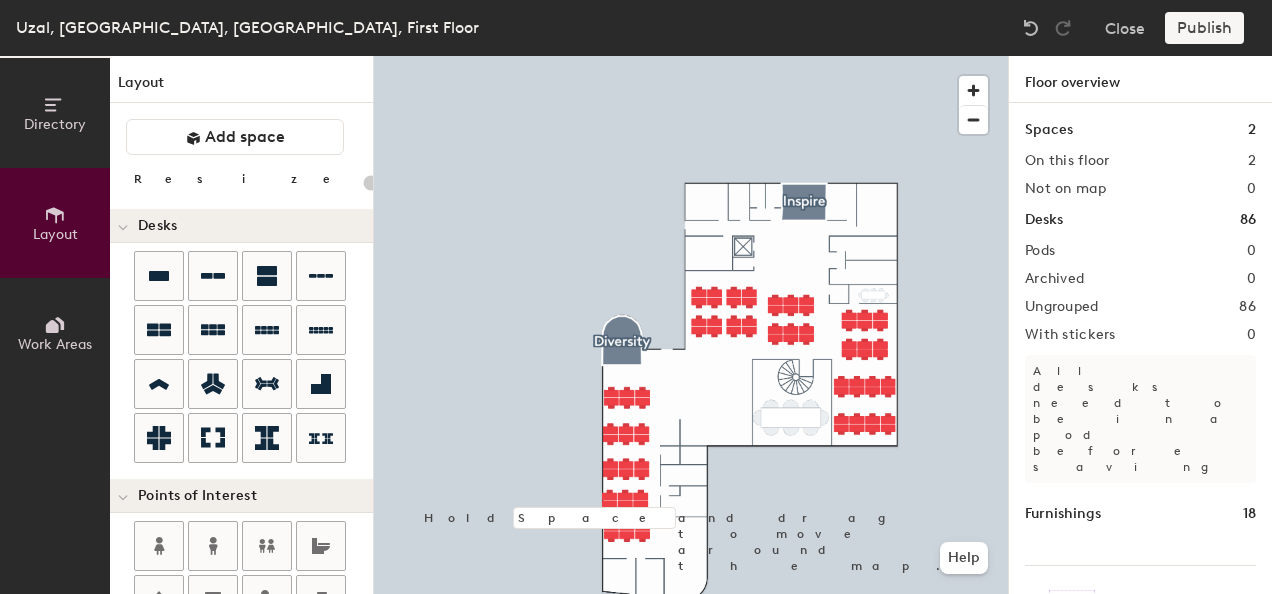 type on "100" 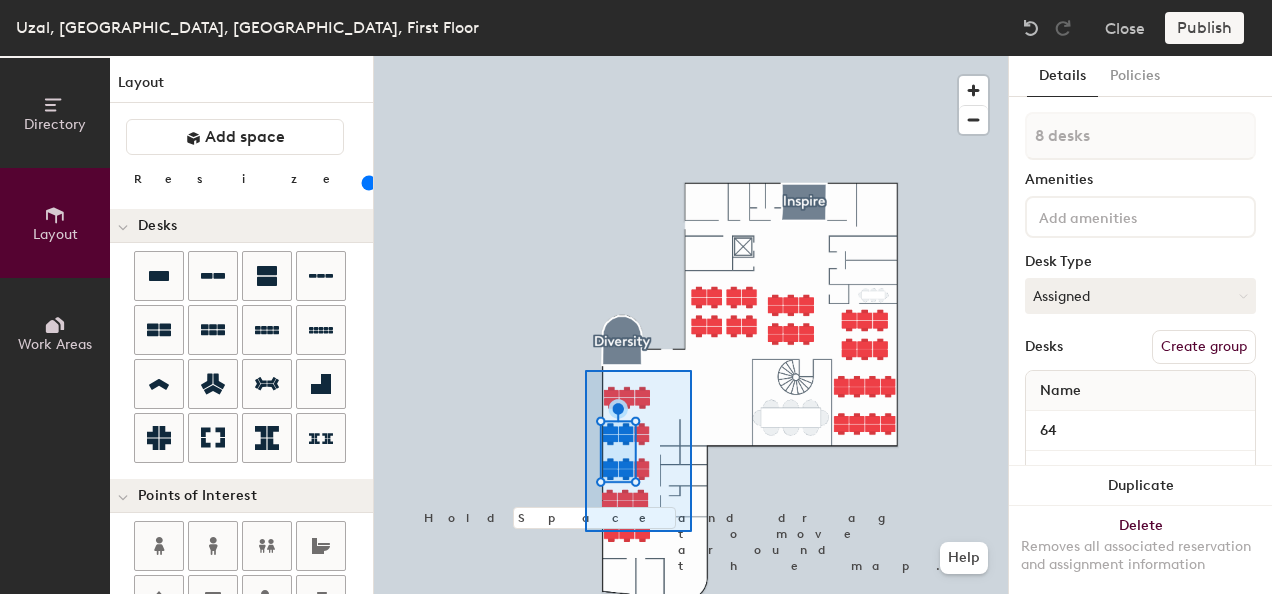 type on "30 desks" 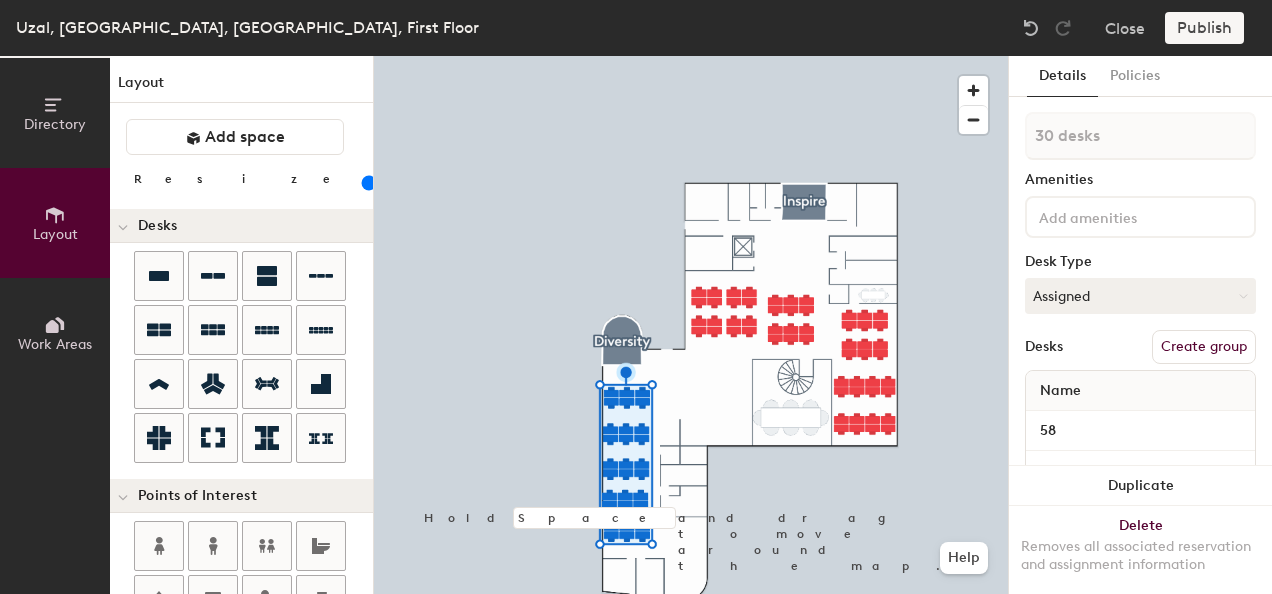 click on "Create group" 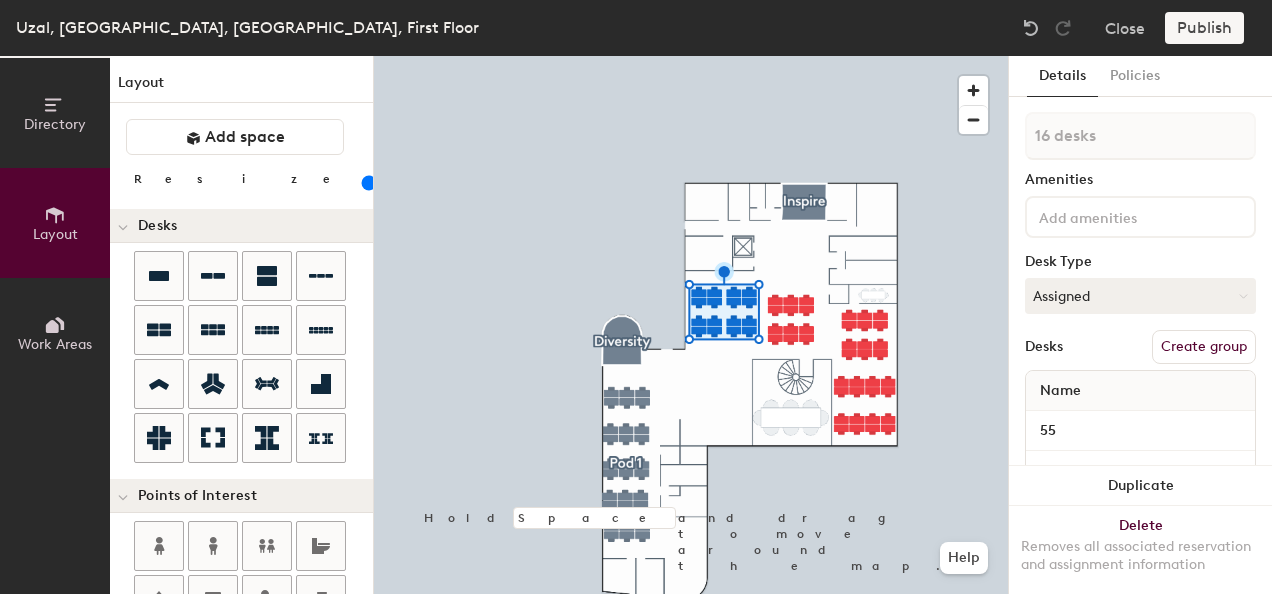 click on "Create group" 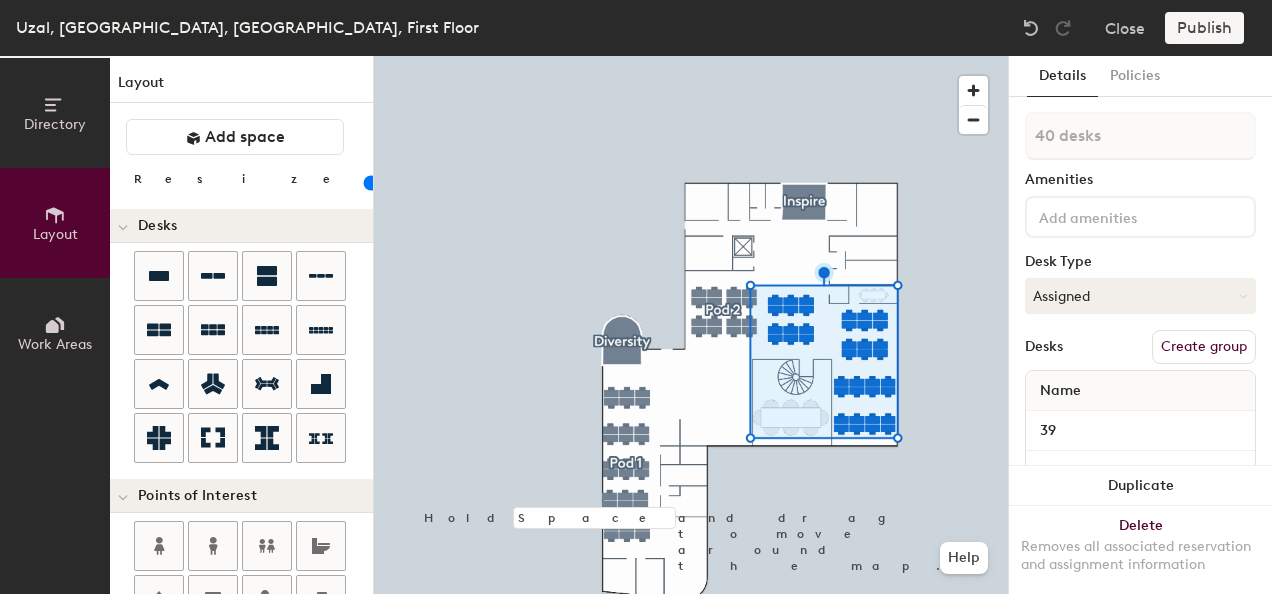 click on "Create group" 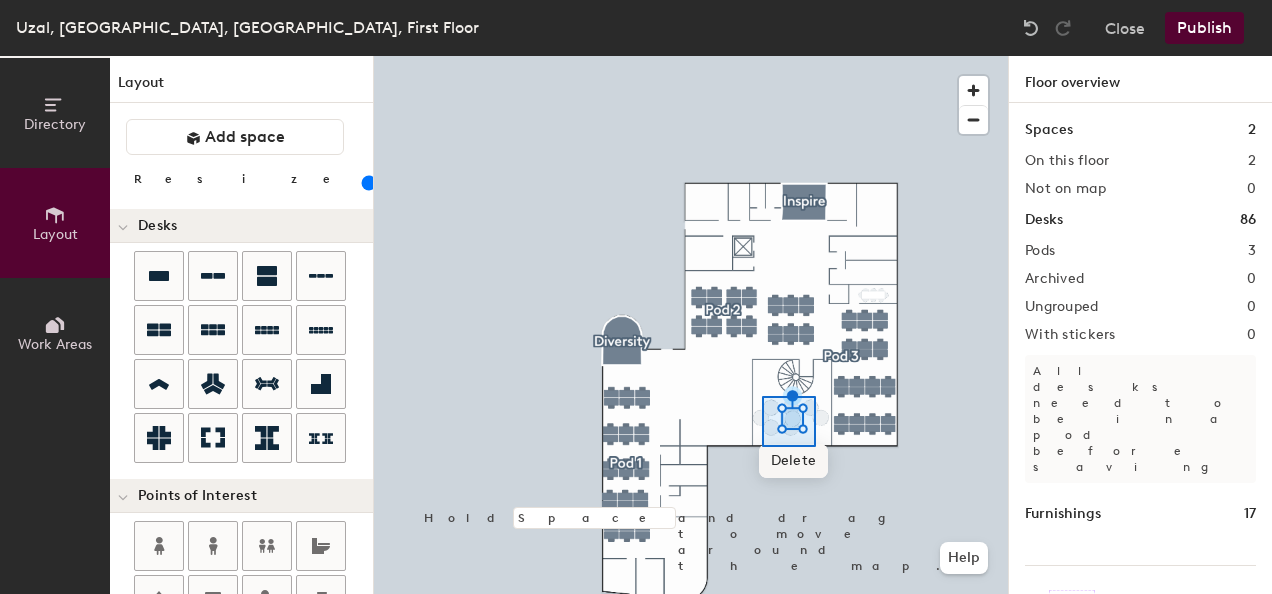 click on "Delete Hold Space and drag to move around the map. Help" 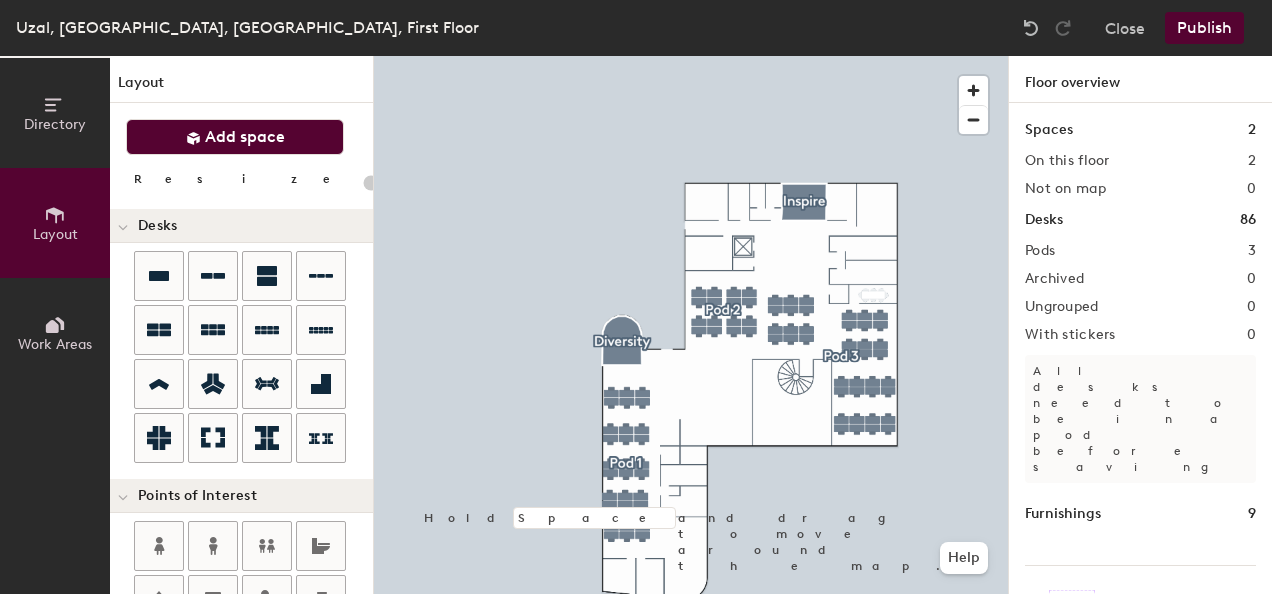 click on "Add space" 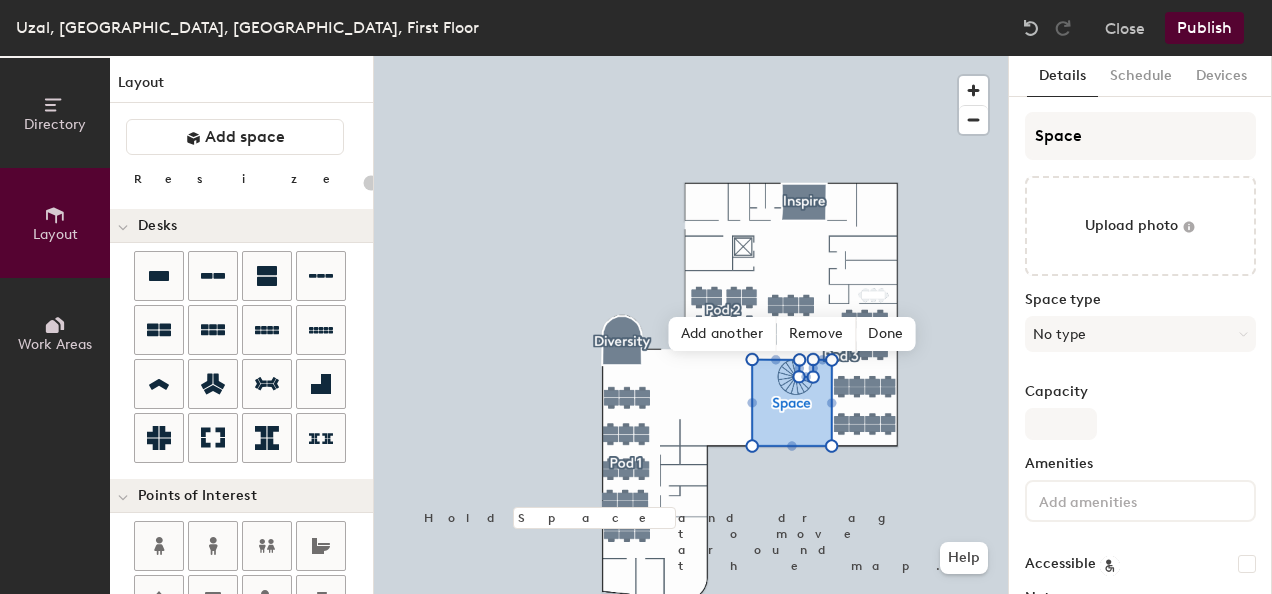 type on "20" 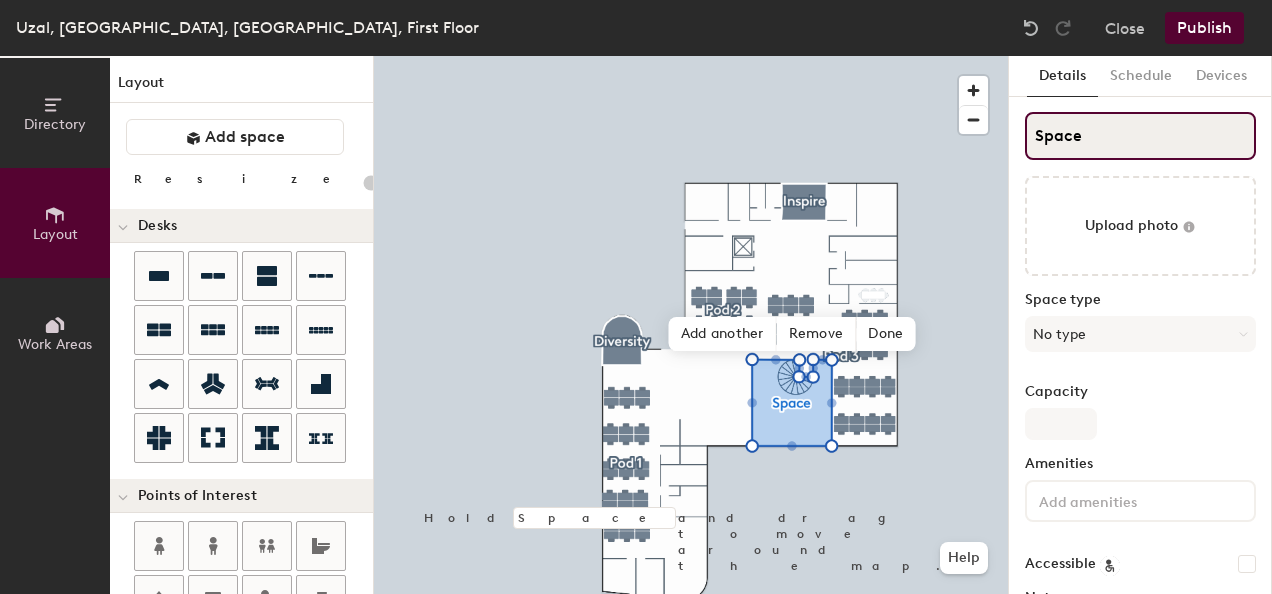 click on "Space" 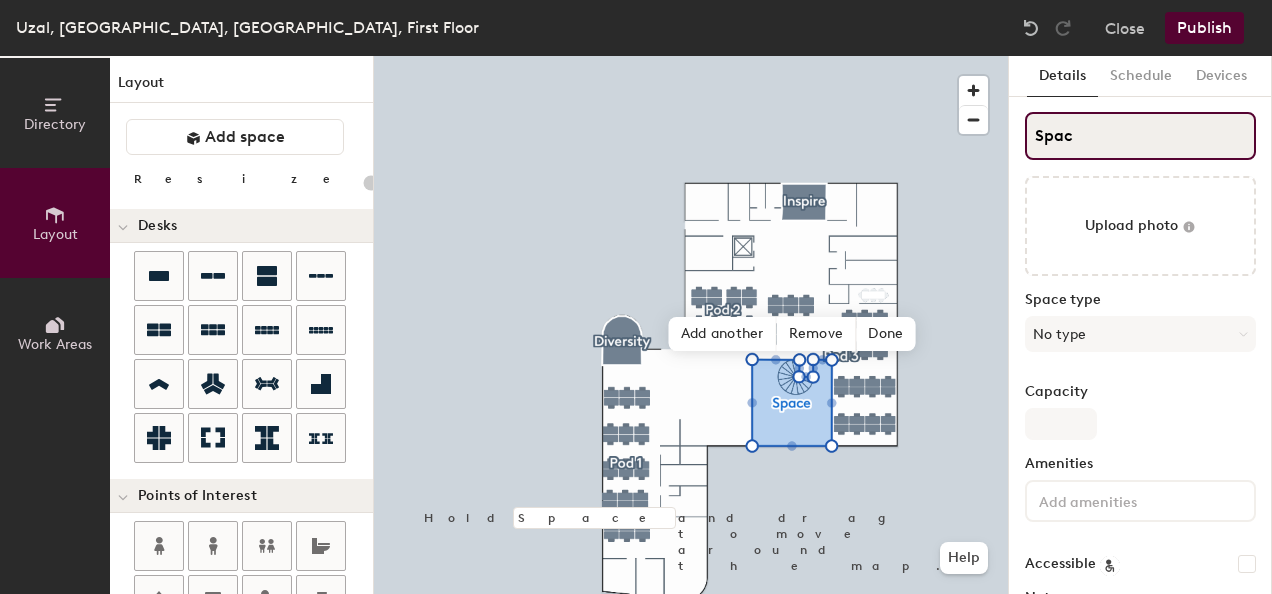 type on "20" 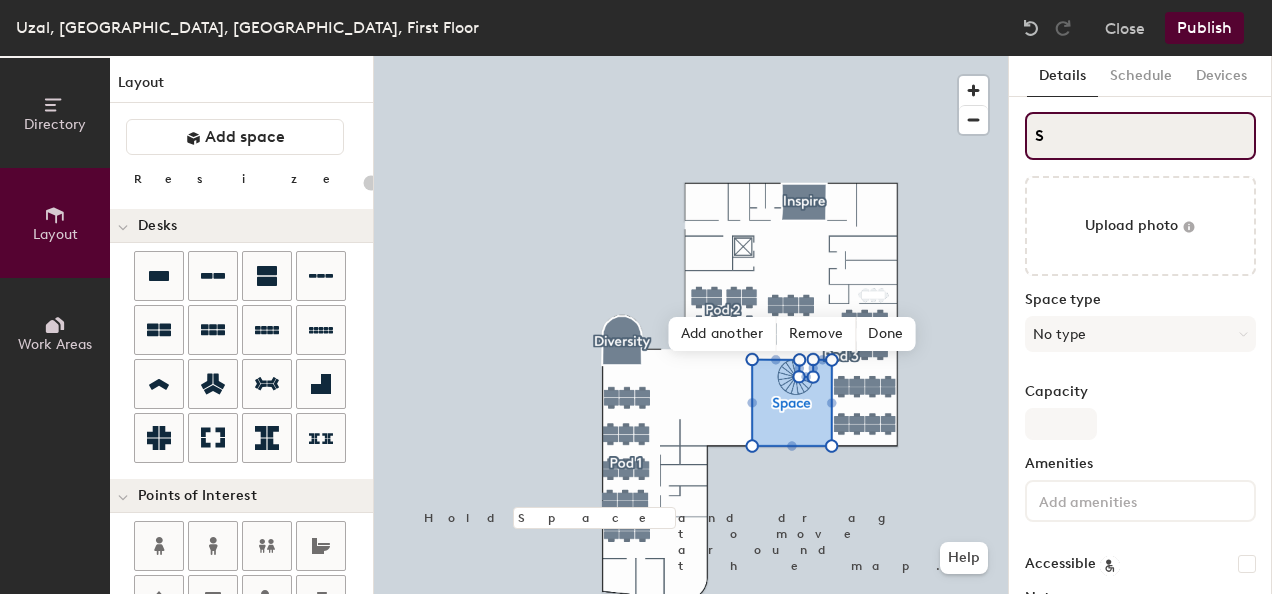 type on "S" 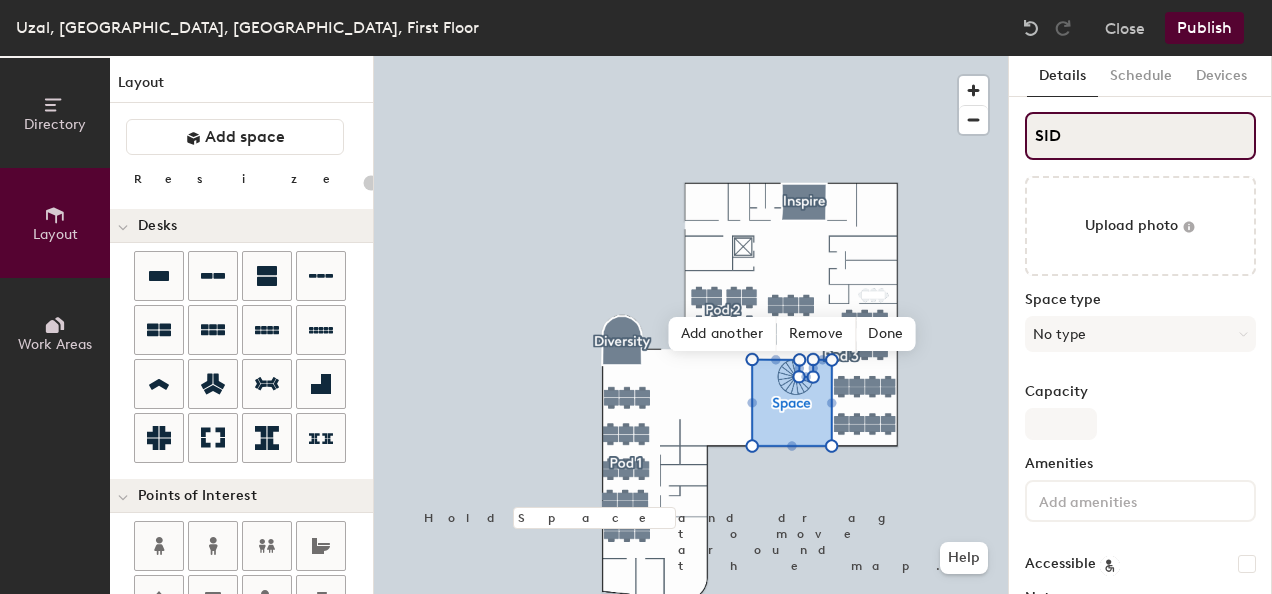 type on "SIDE" 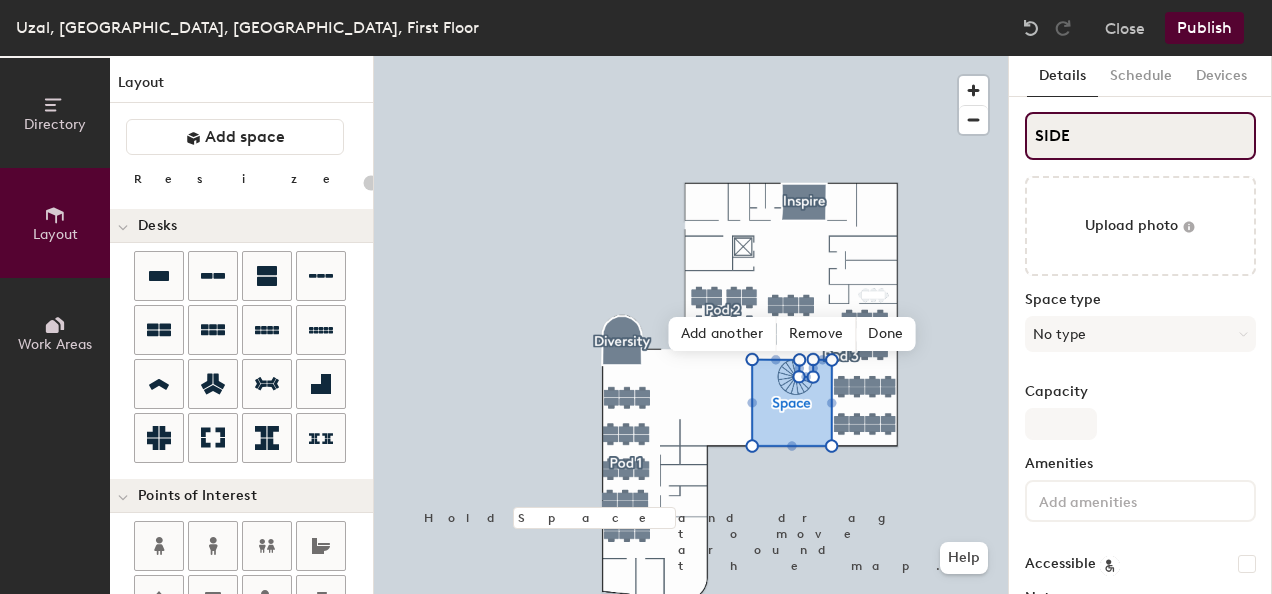 type on "20" 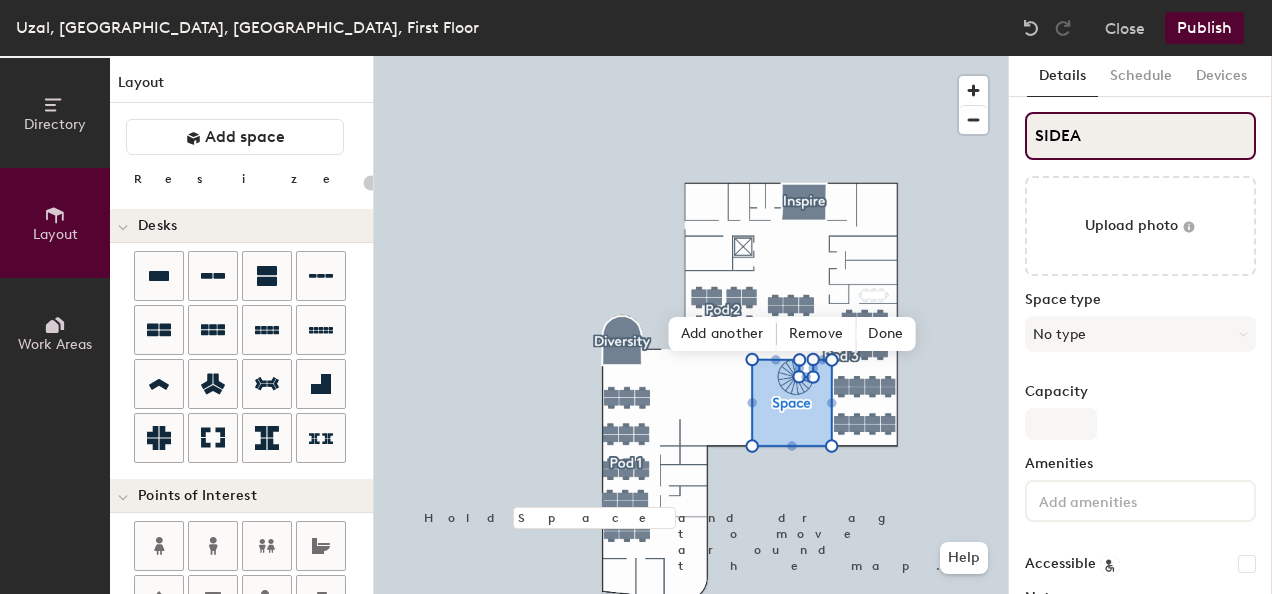 type on "SIDE" 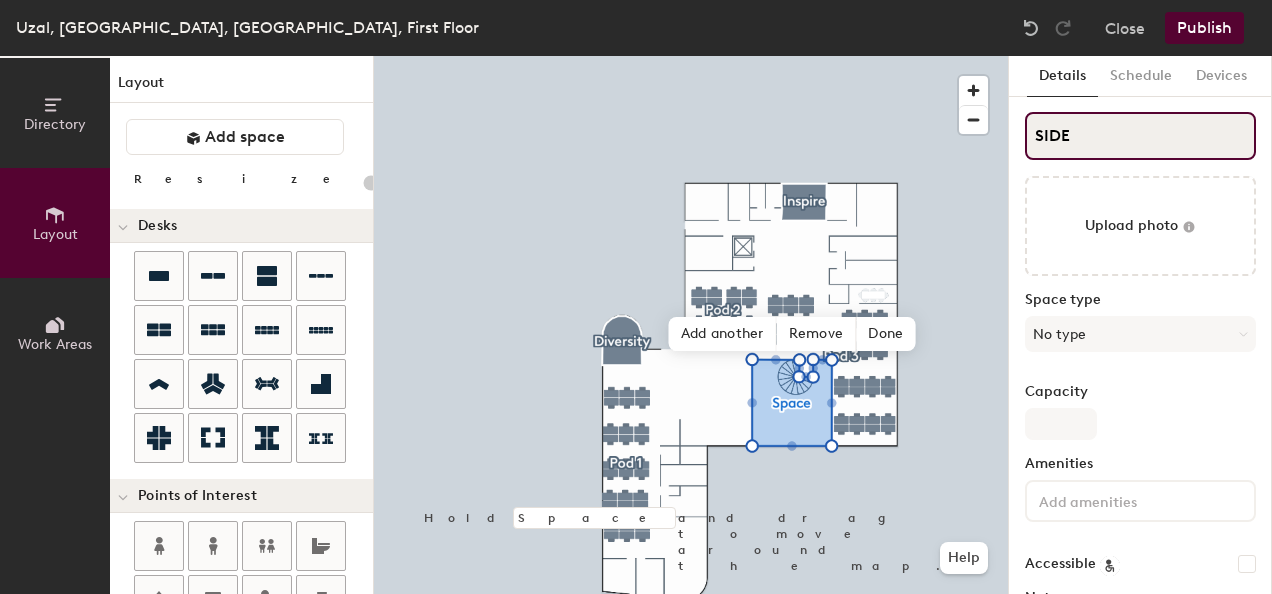 type on "20" 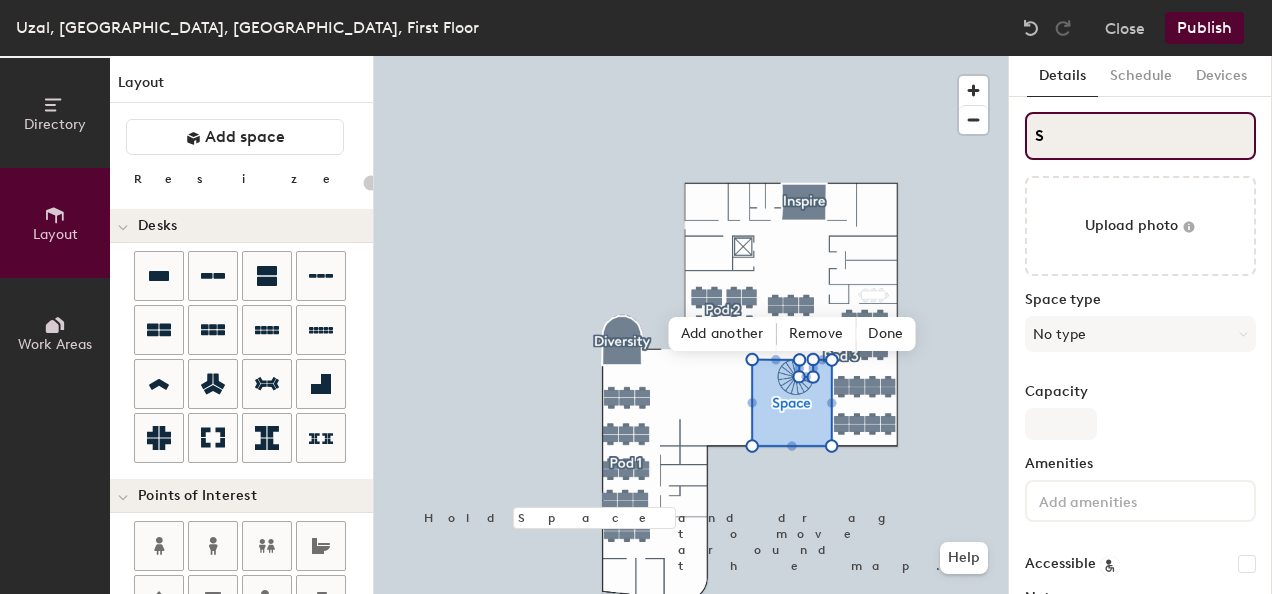 type on "S" 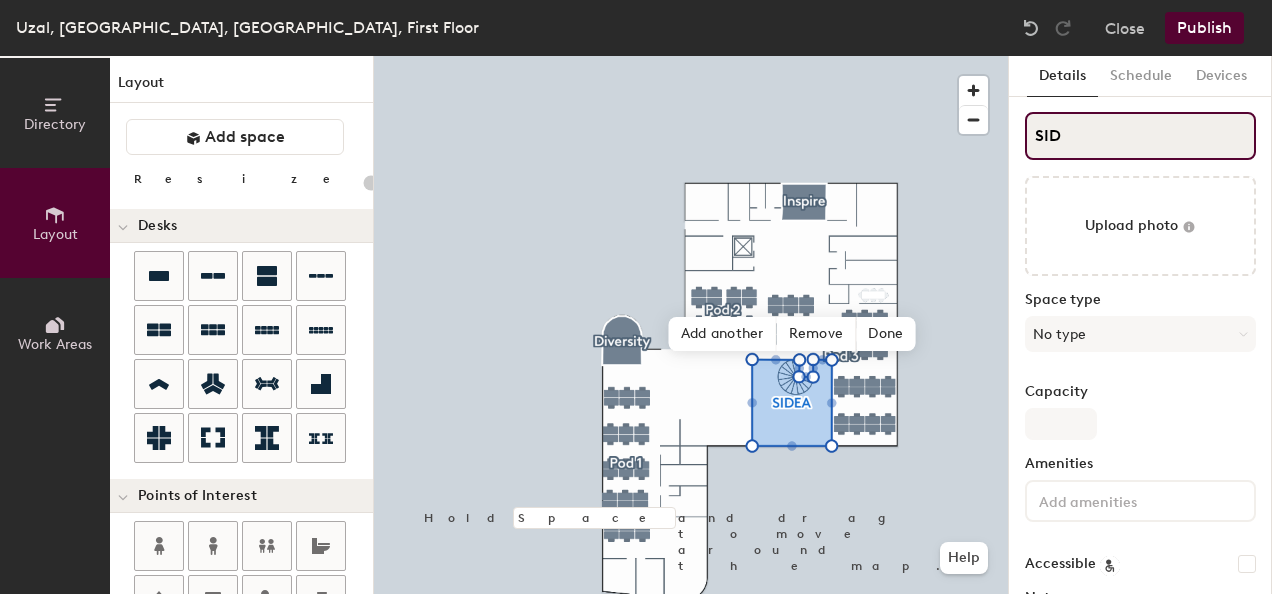type on "SIDE" 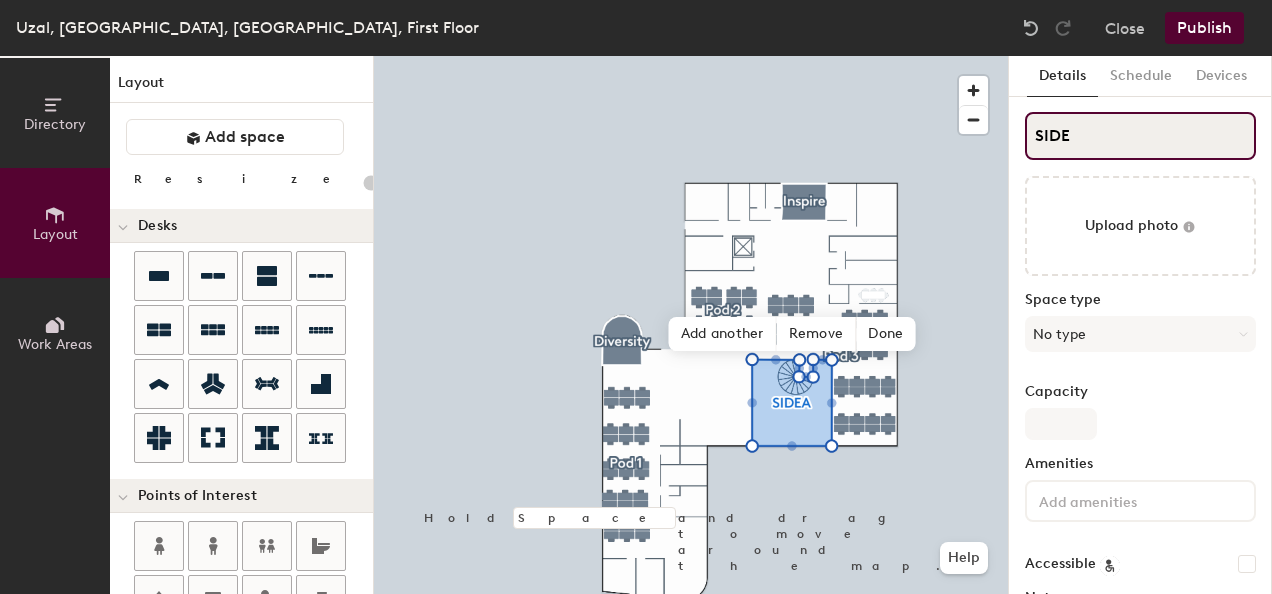 type on "20" 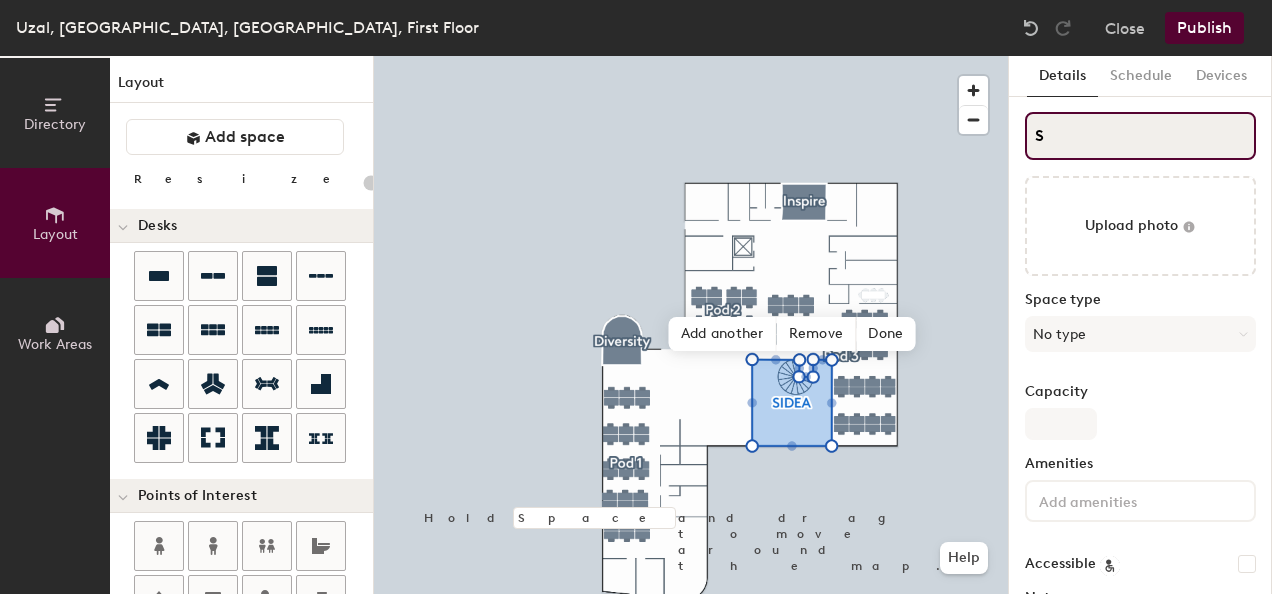 type on "S" 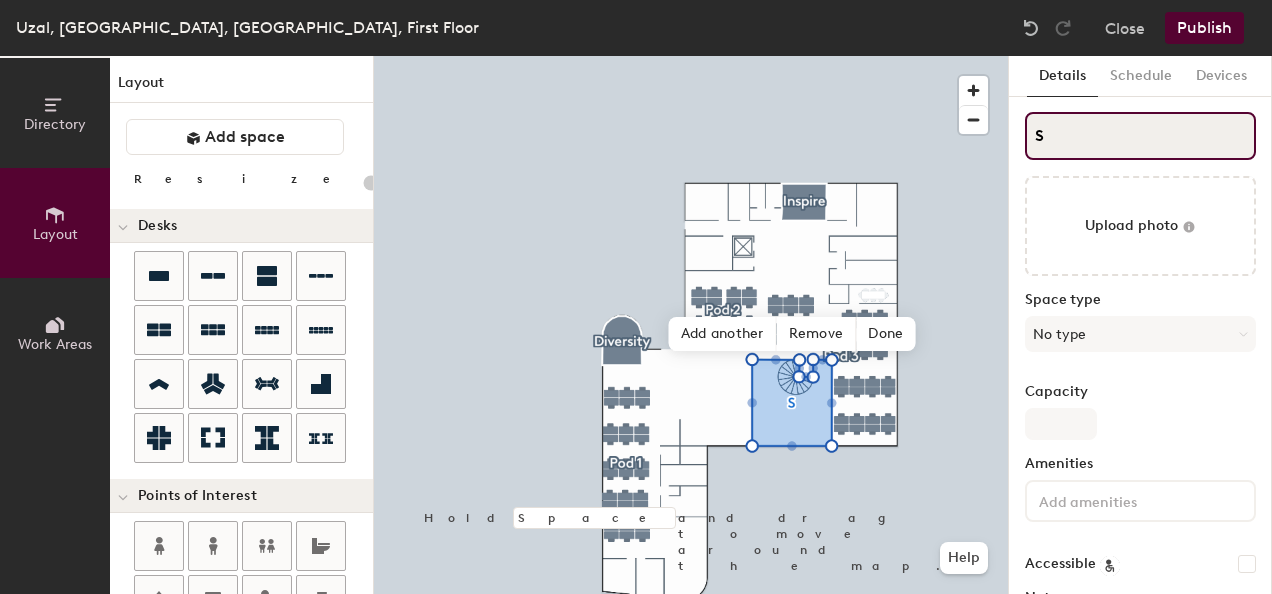 type on "20" 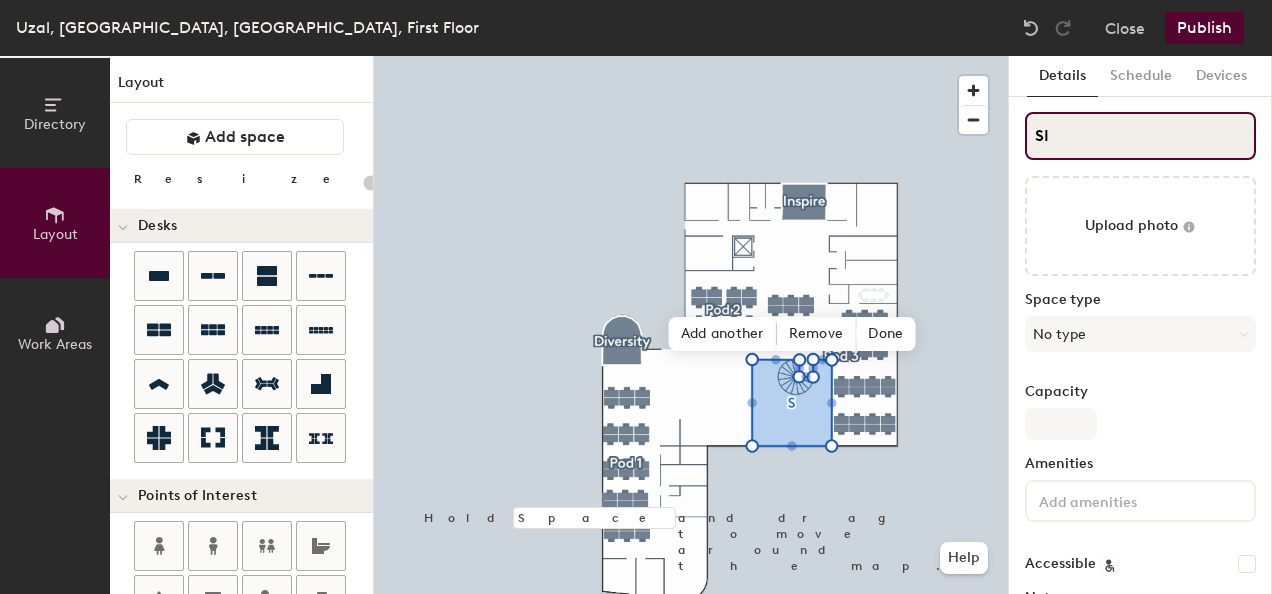 type on "20" 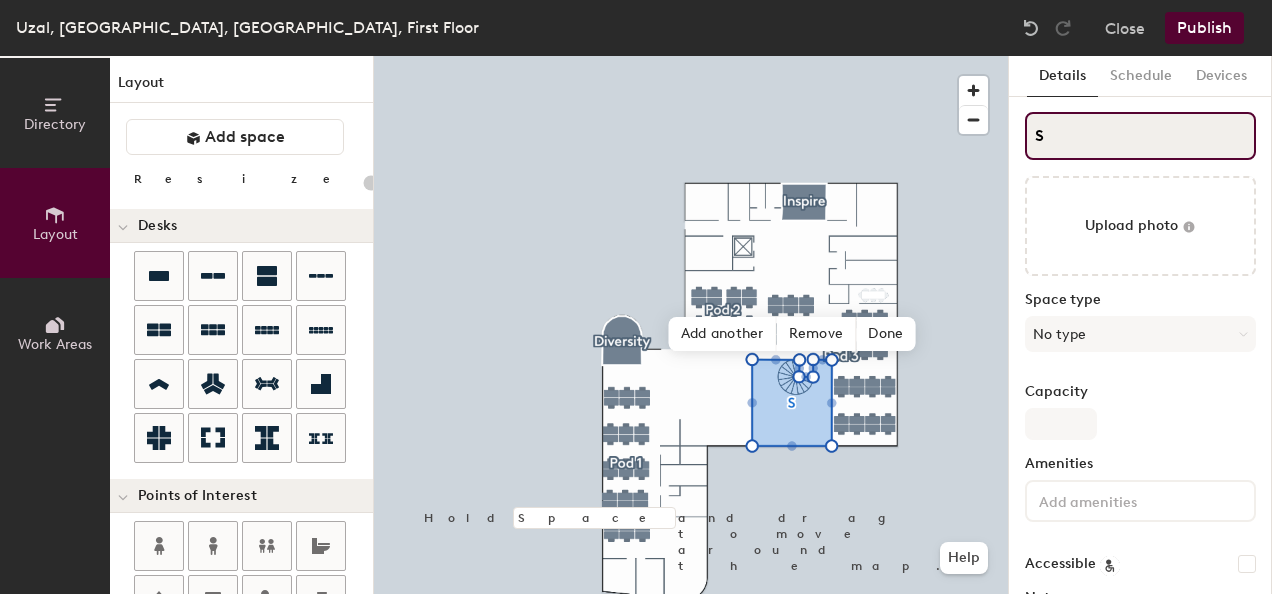 type on "S" 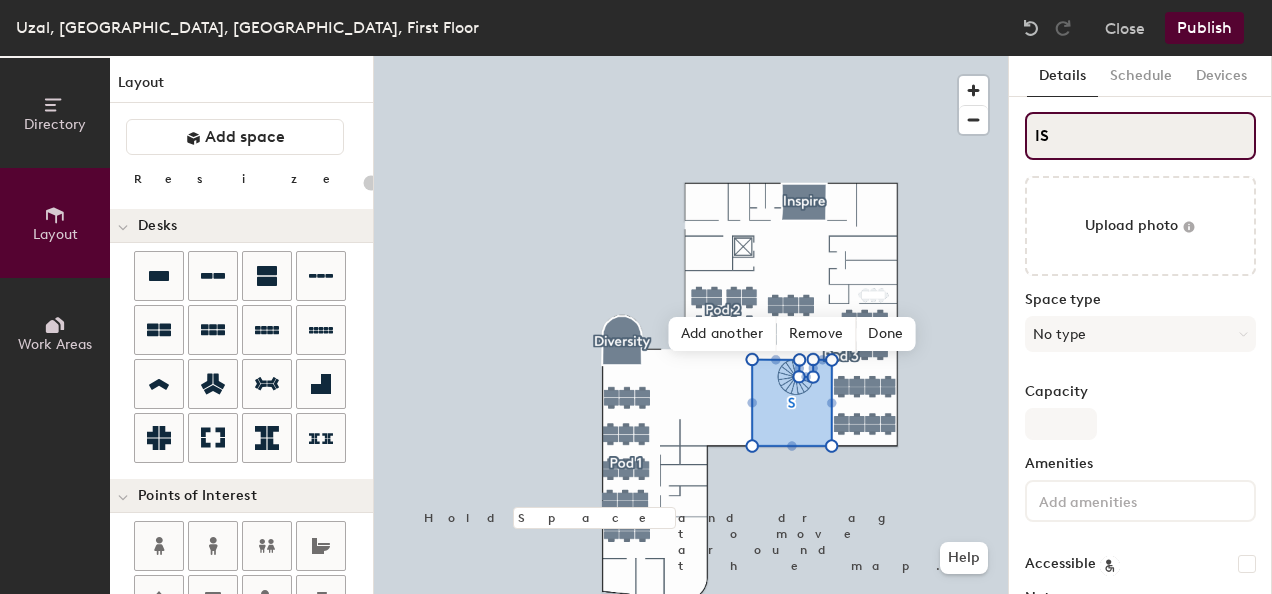 type on "20" 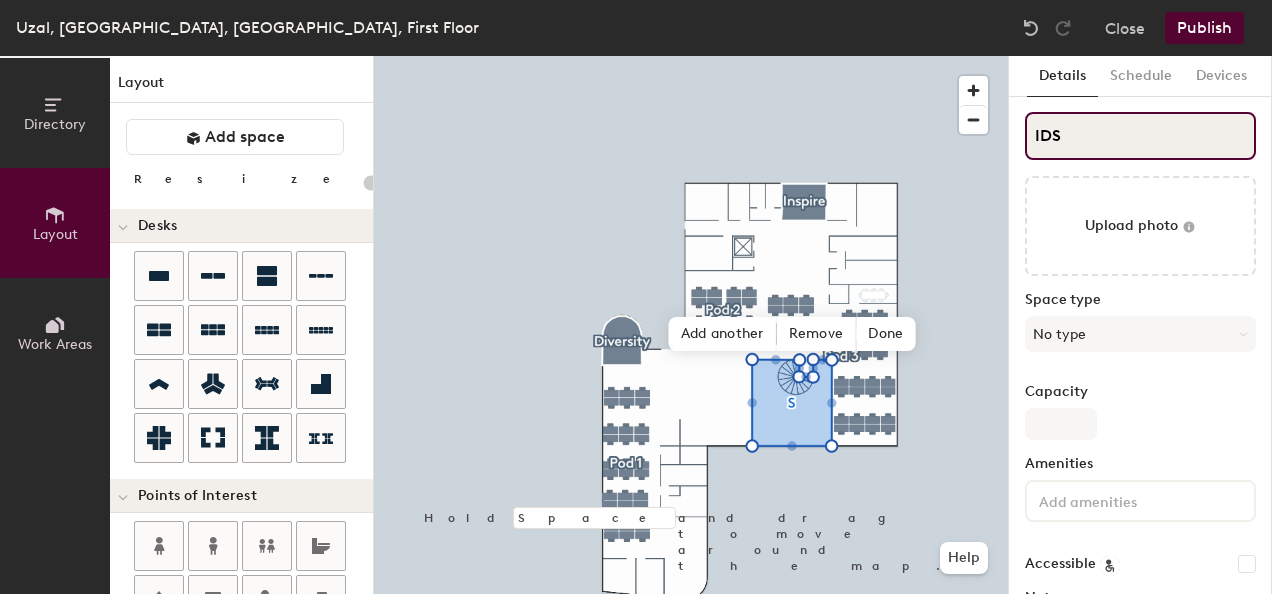type on "IDES" 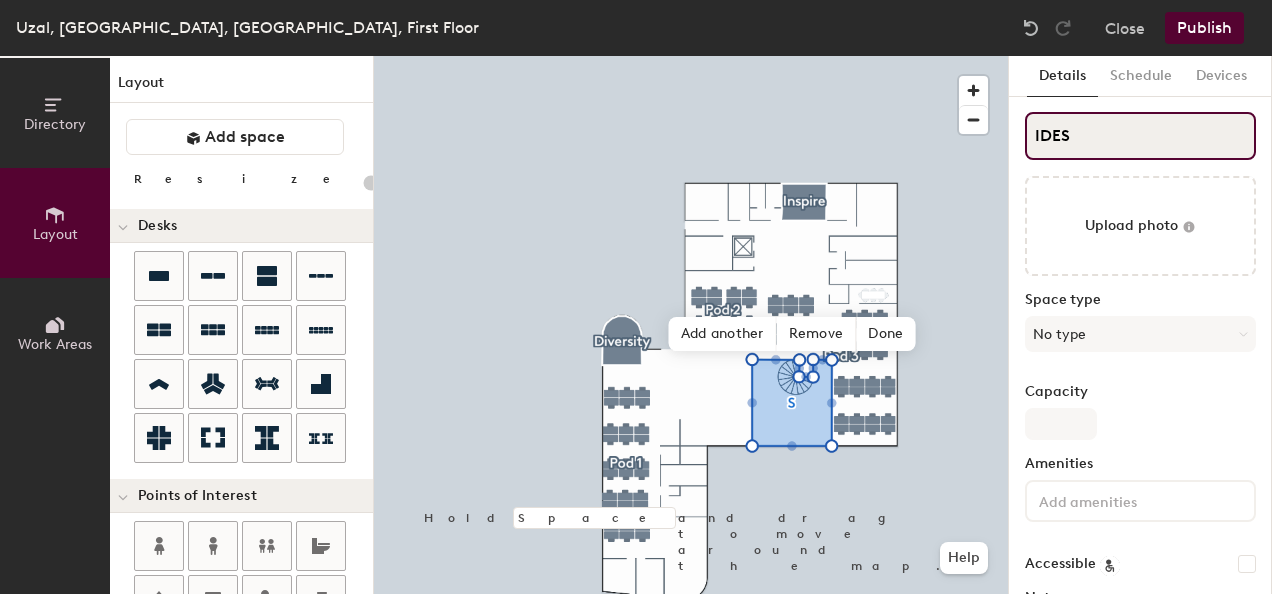 type on "20" 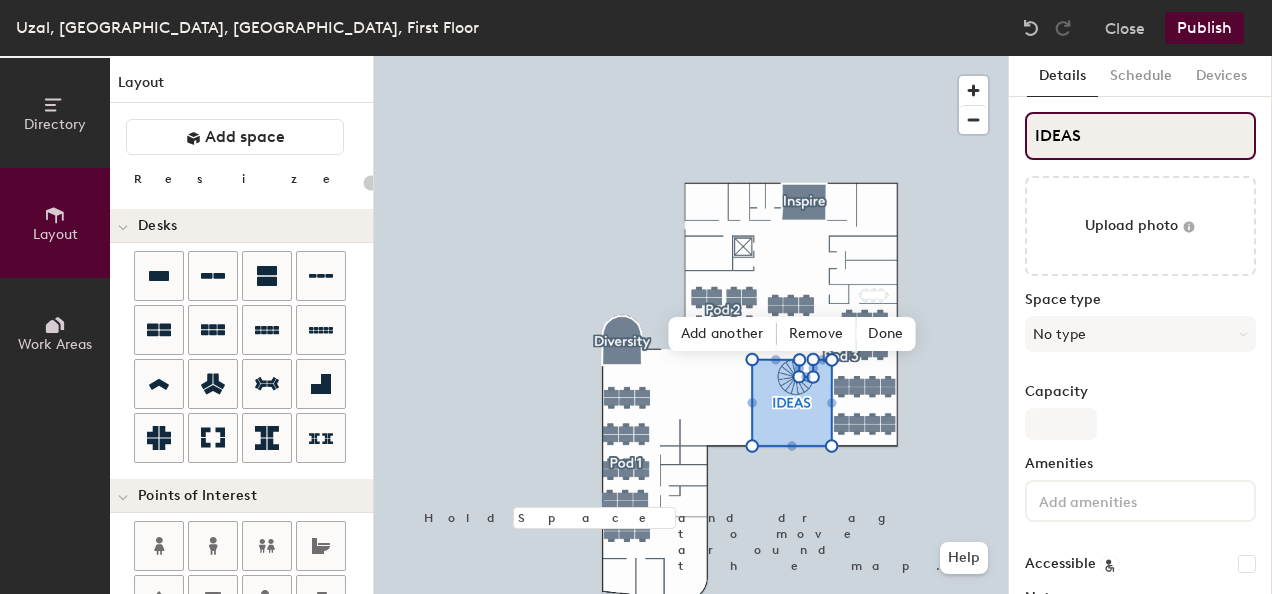type on "20" 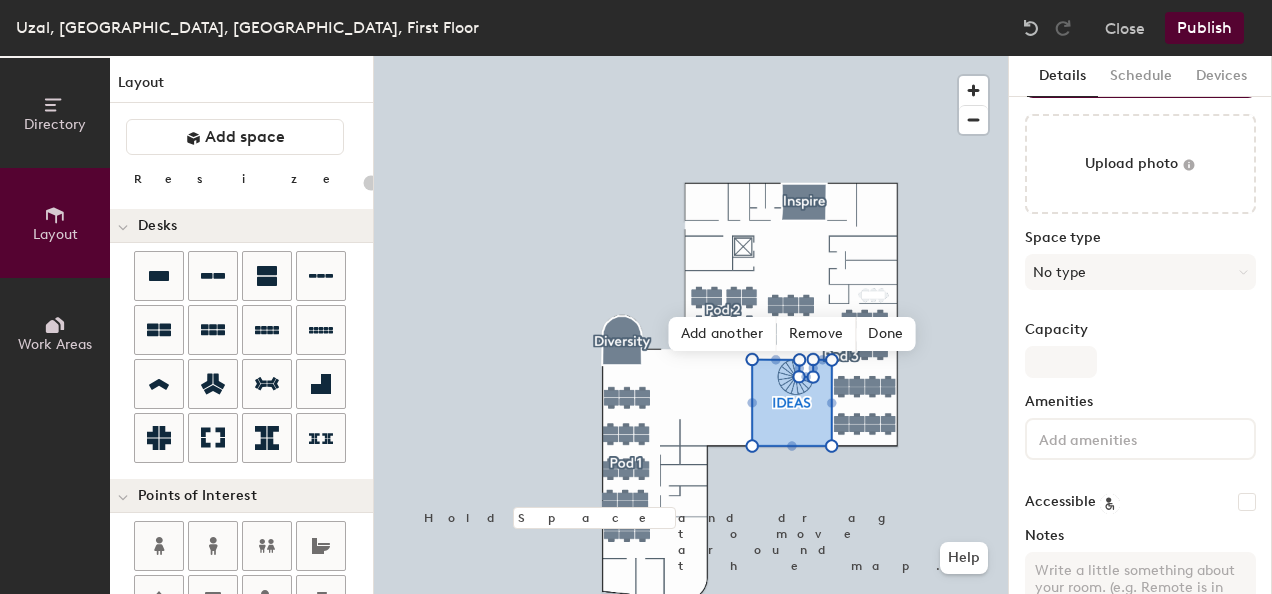 scroll, scrollTop: 90, scrollLeft: 0, axis: vertical 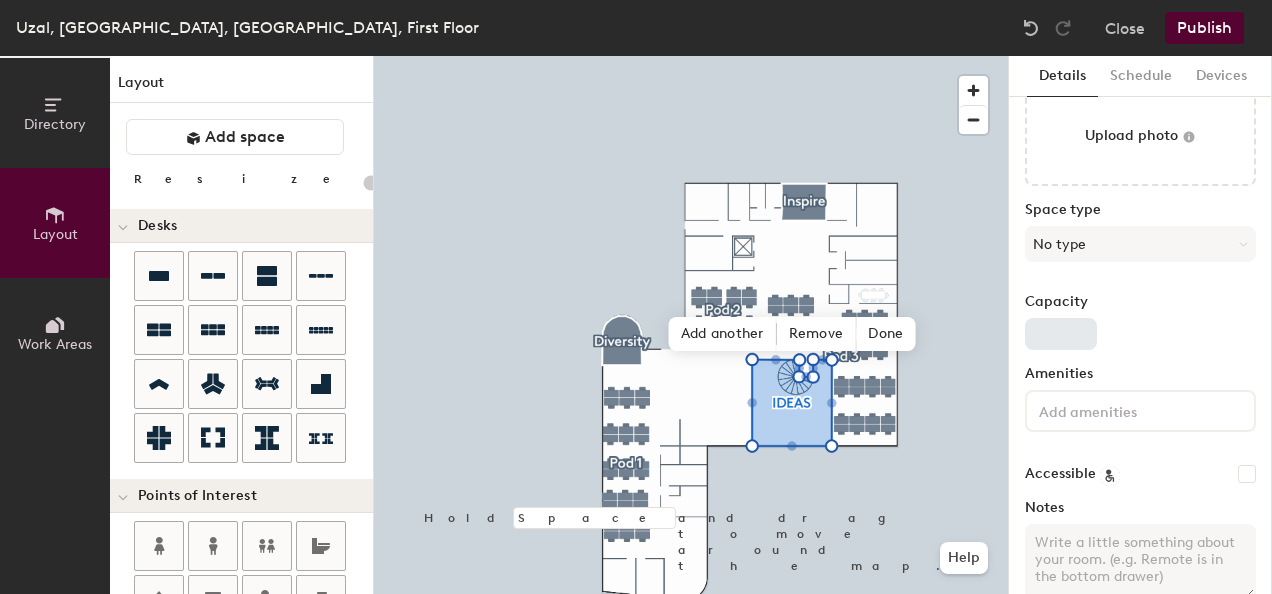 type on "IDEAS" 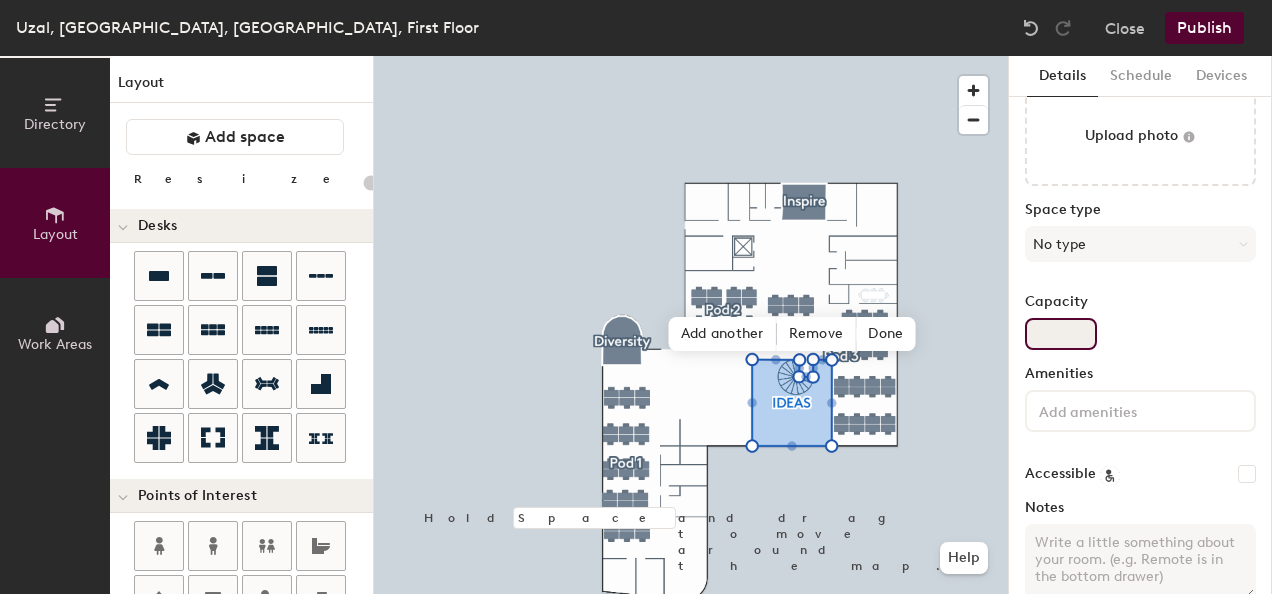 click on "Capacity" at bounding box center [1061, 334] 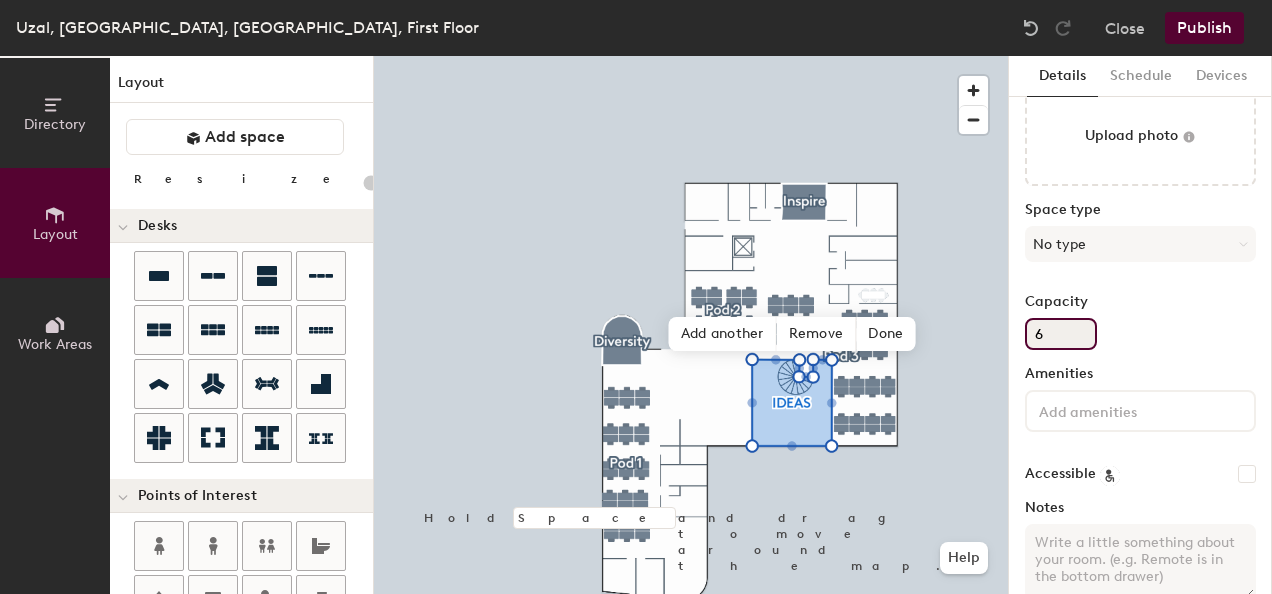 type on "20" 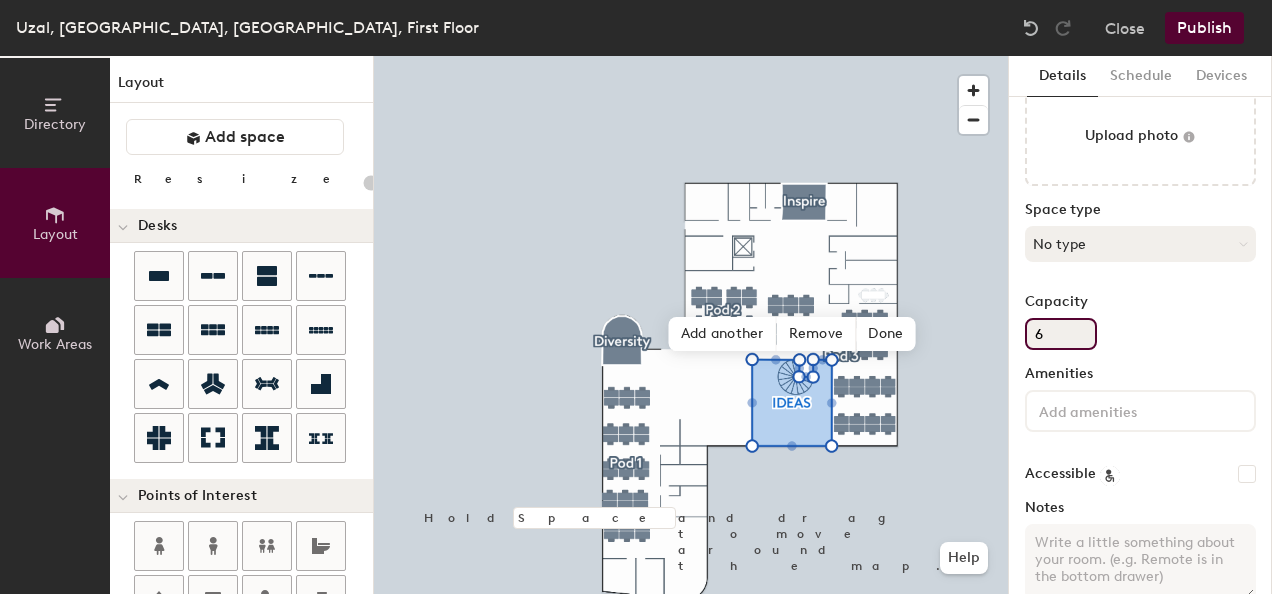 type on "6" 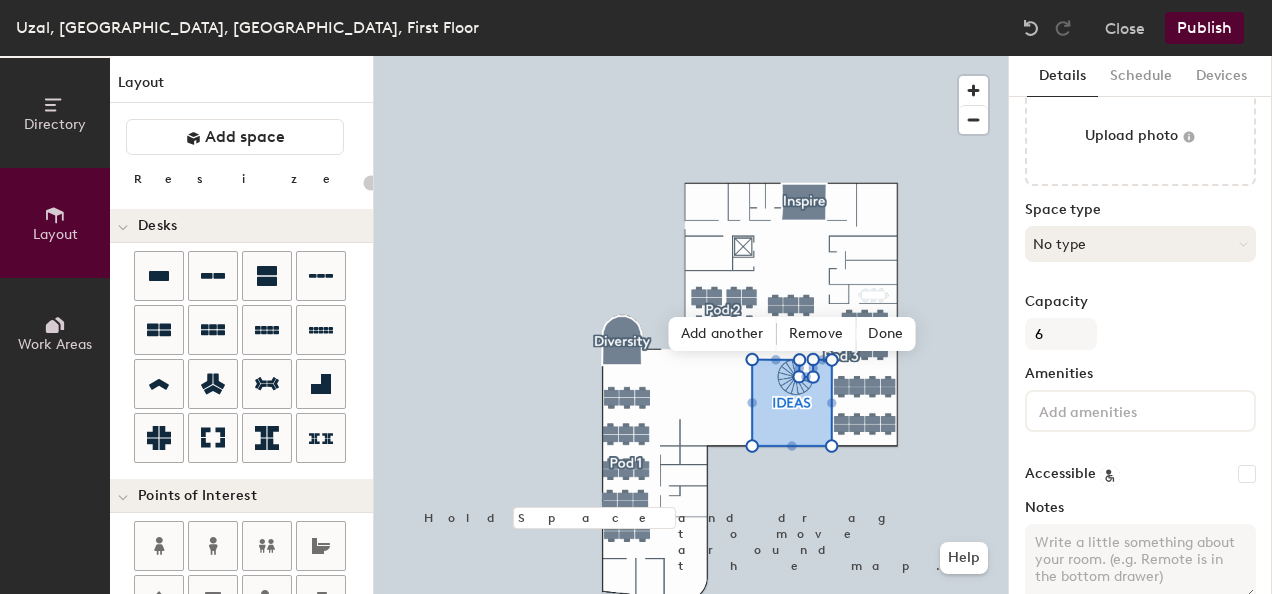 click on "No type" at bounding box center (1140, 244) 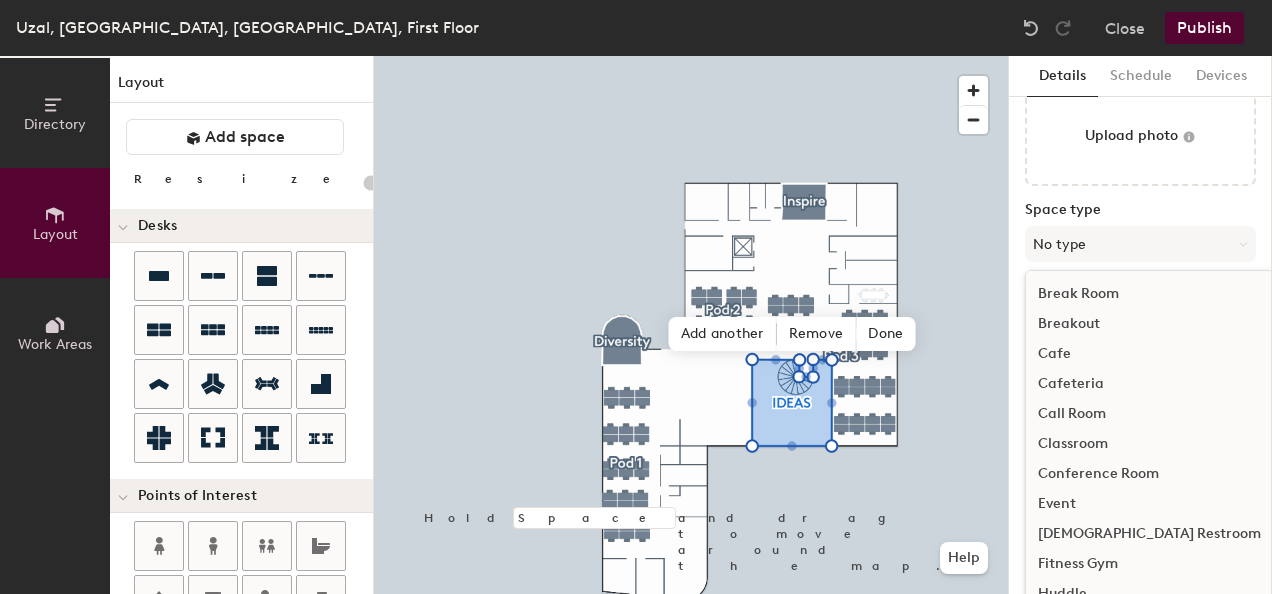 click on "Call Room" at bounding box center [1149, 414] 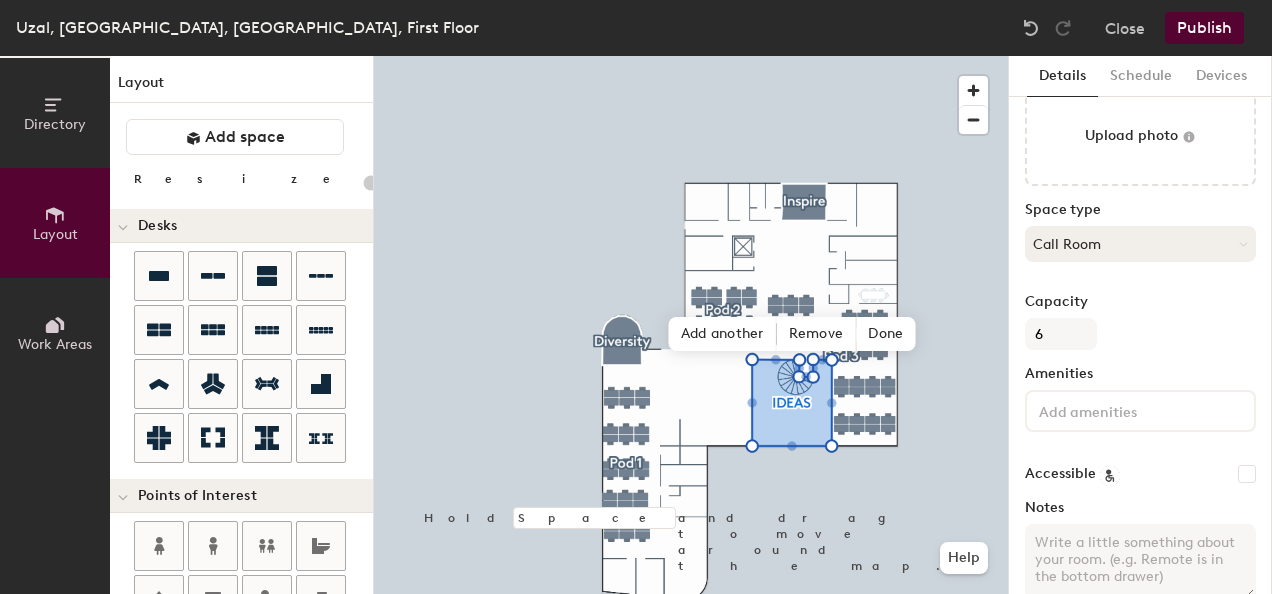 click on "Call Room" at bounding box center [1140, 244] 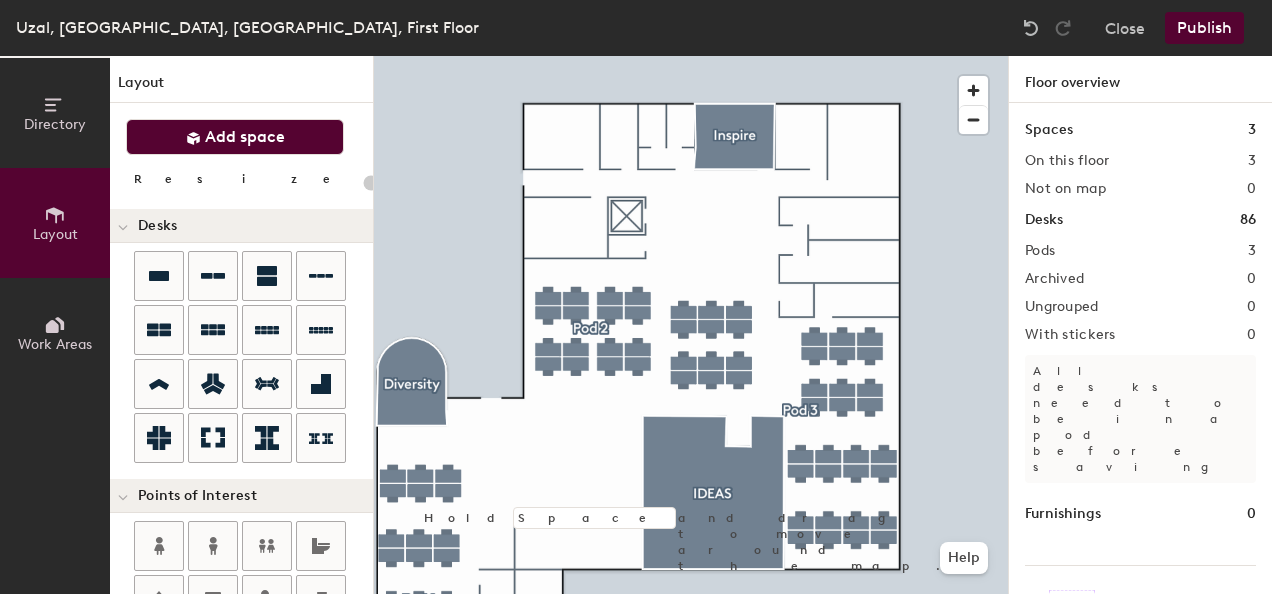 click on "Add space" 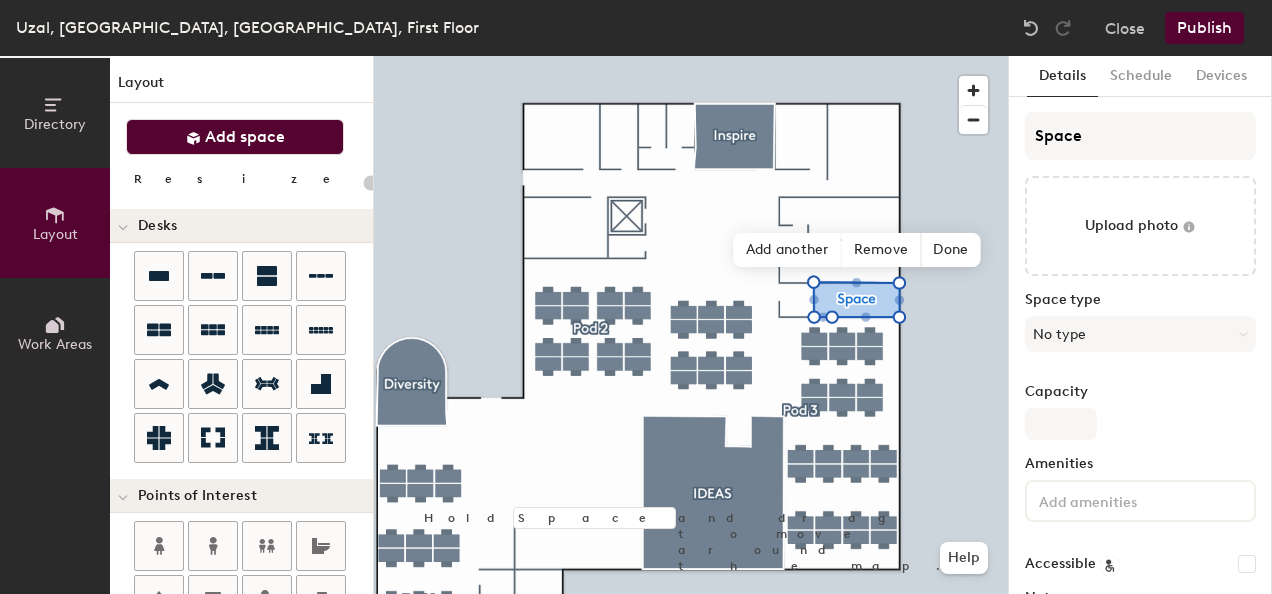type on "20" 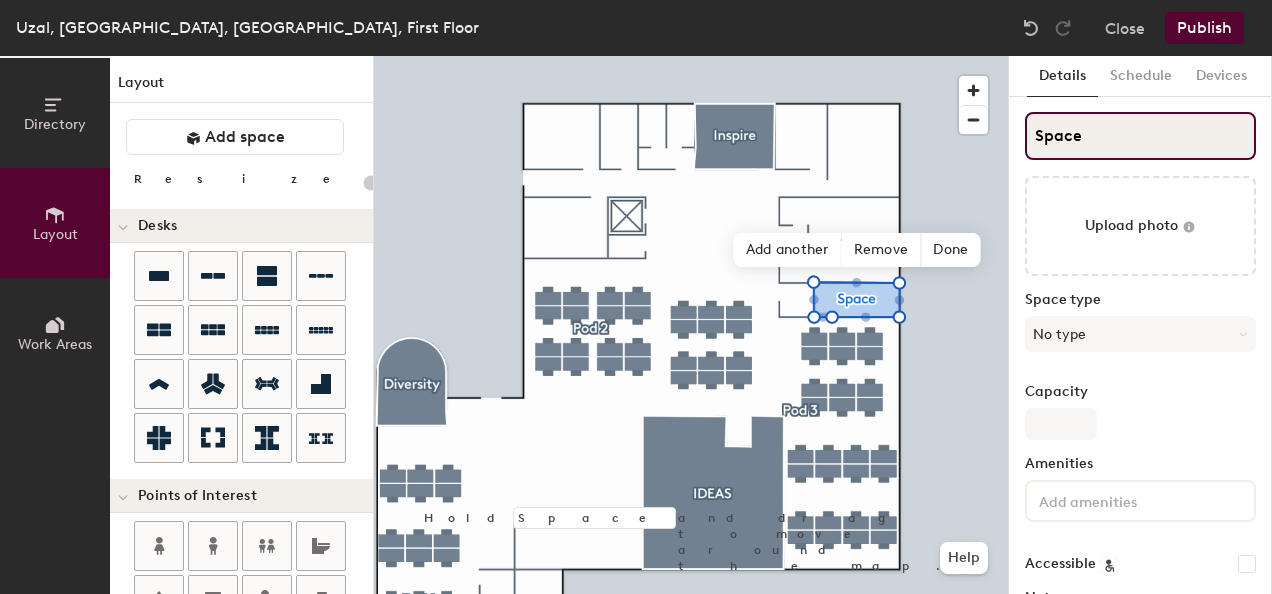 click on "Space" 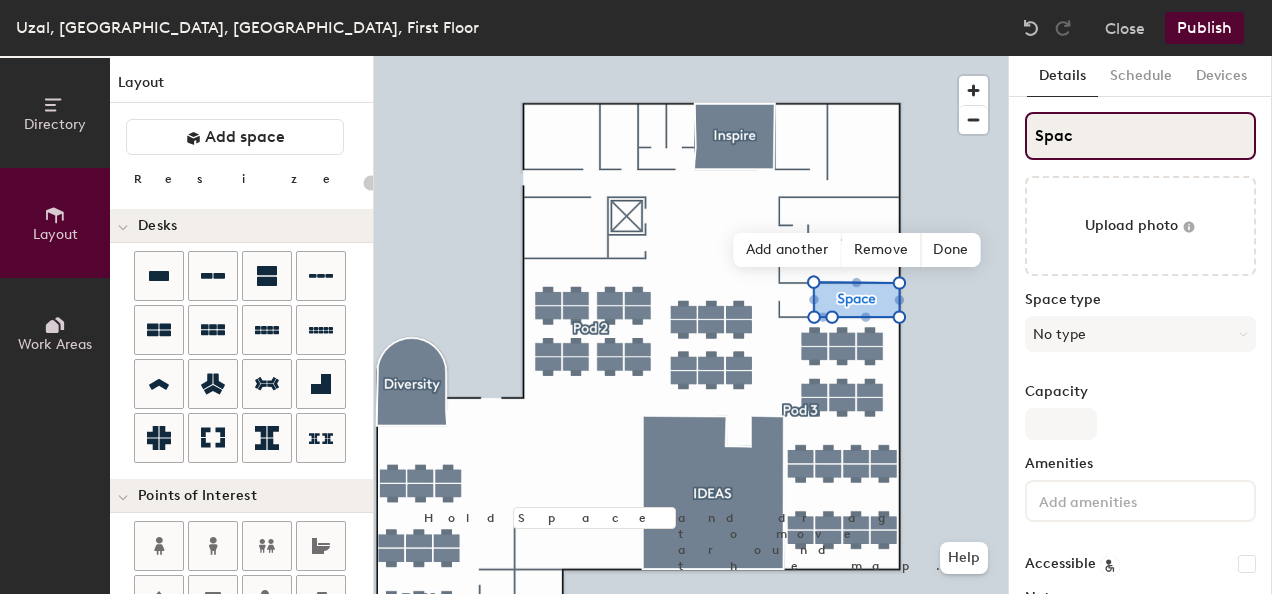 type on "20" 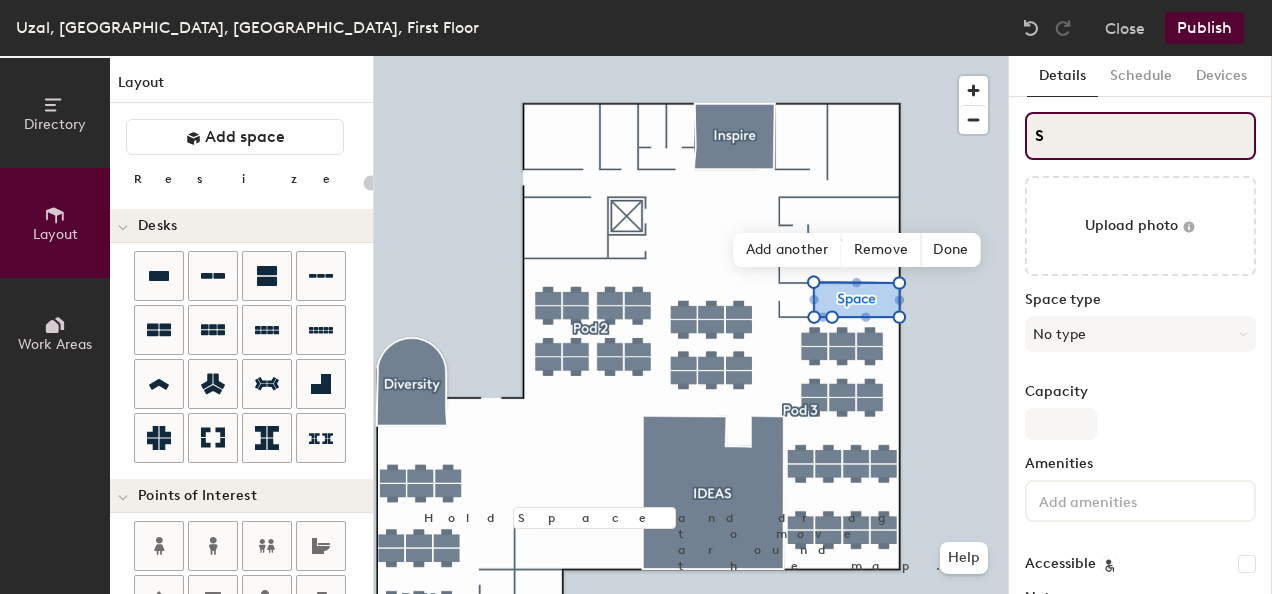 type on "S" 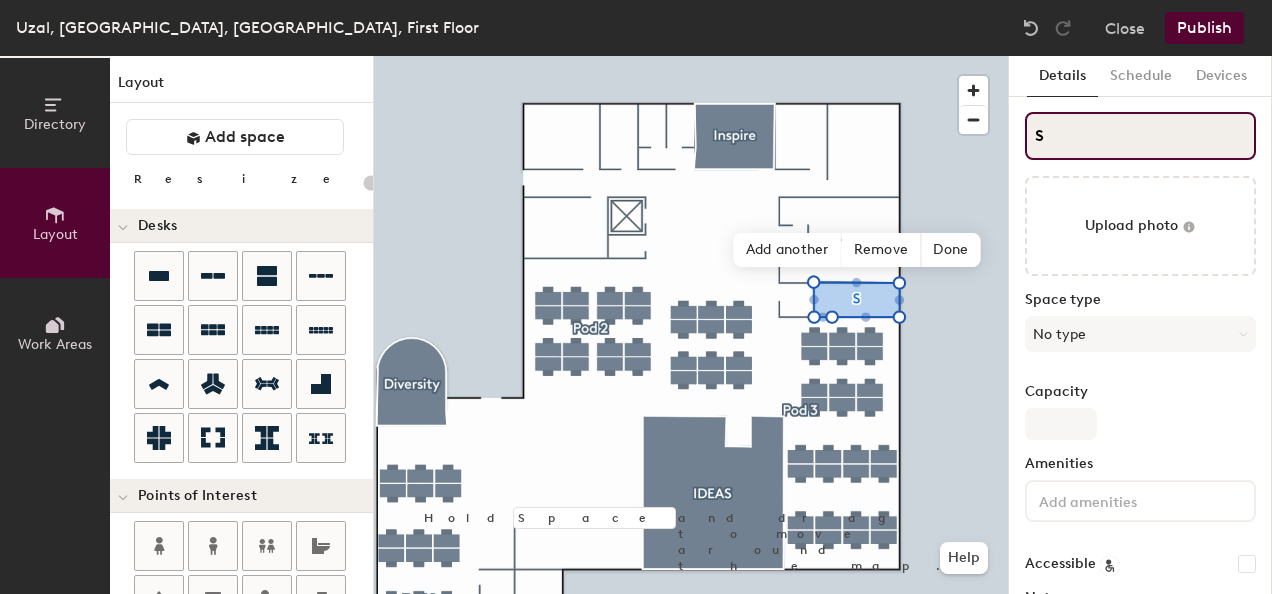 type on "20" 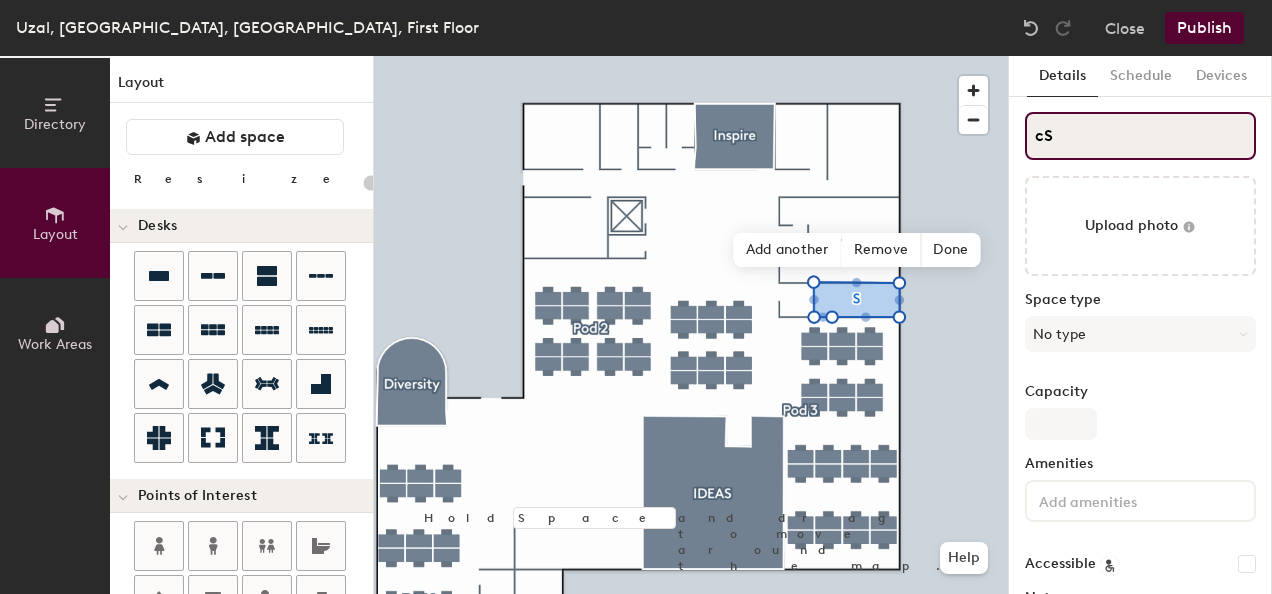 type on "20" 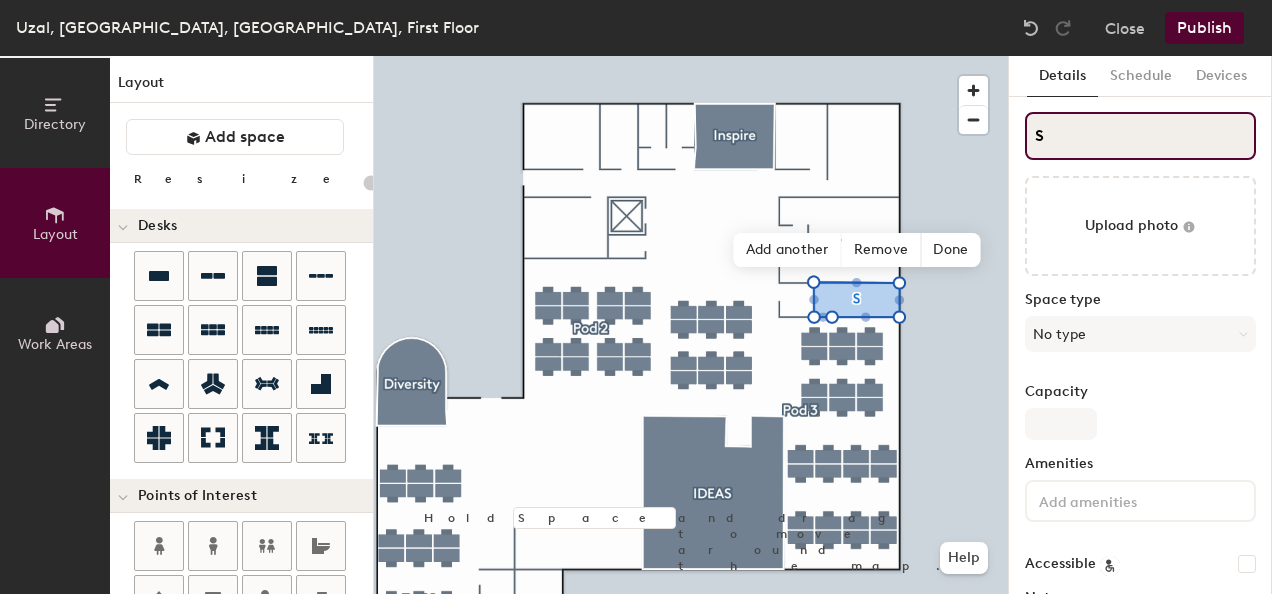 type on "CS" 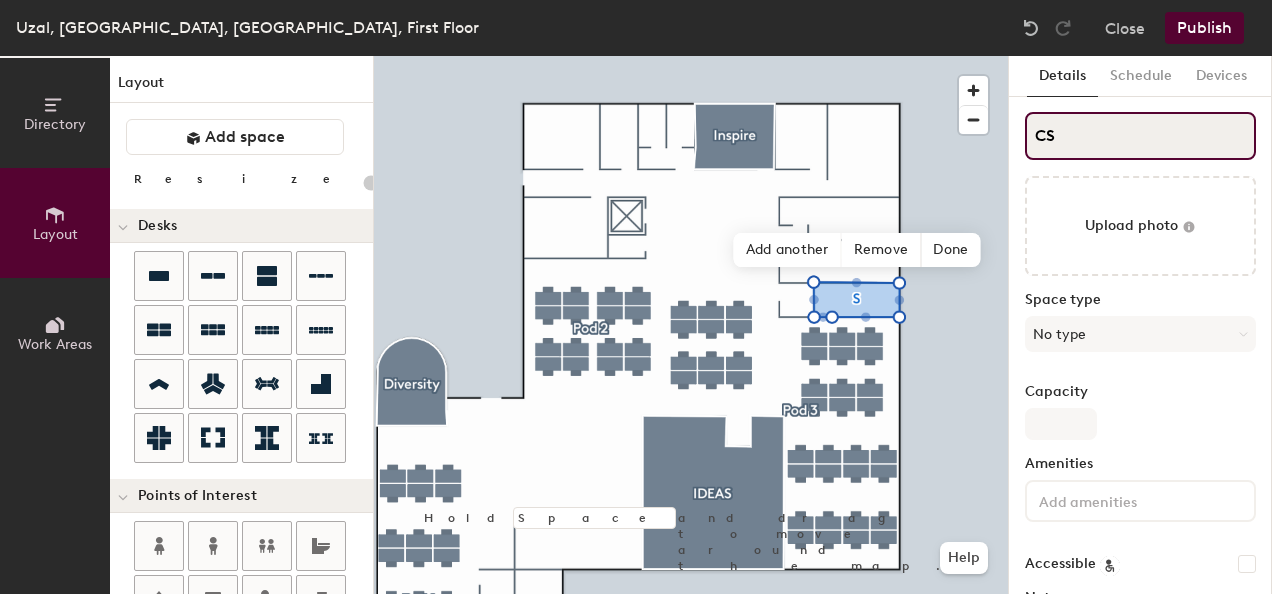 type on "20" 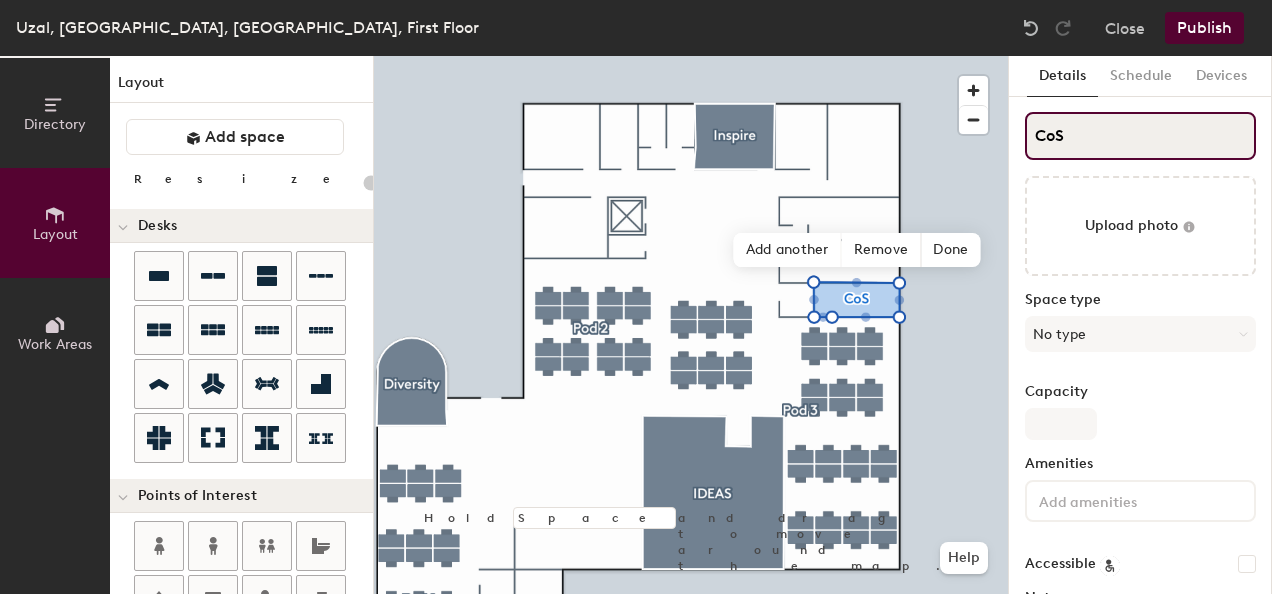 type on "20" 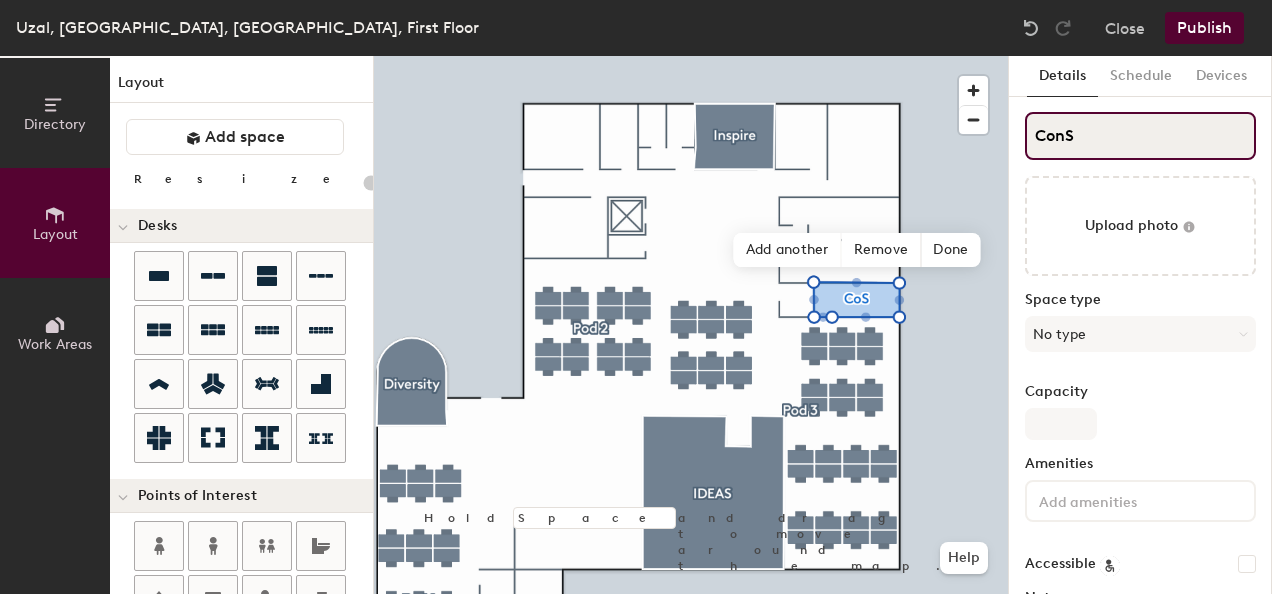 type on "ConnS" 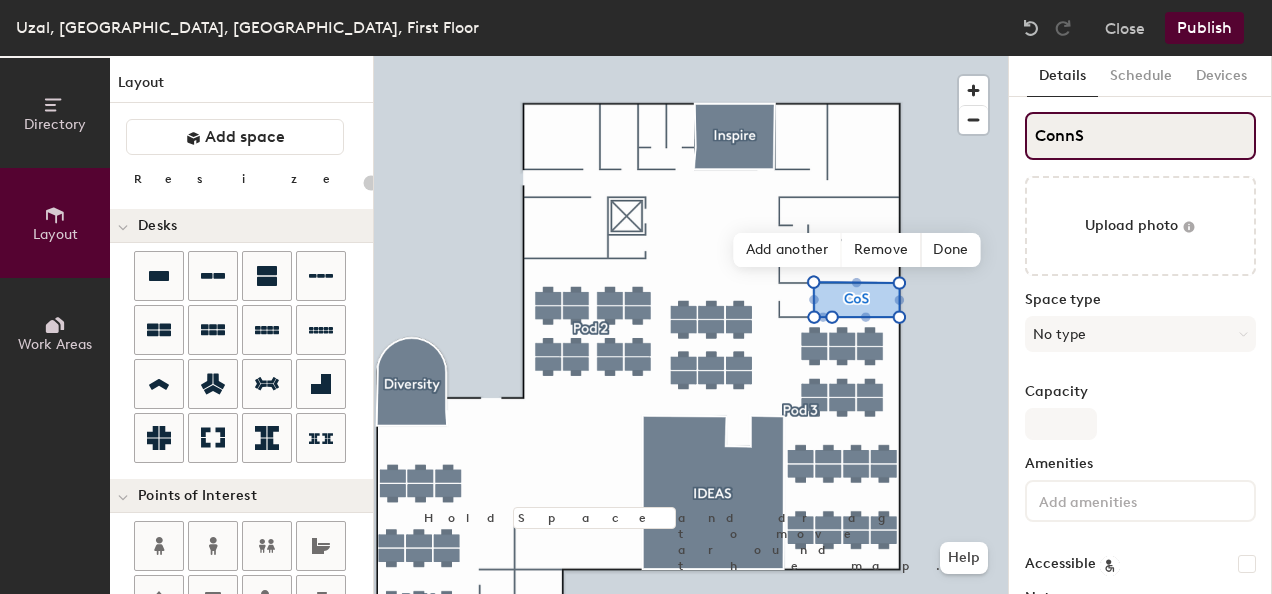type on "20" 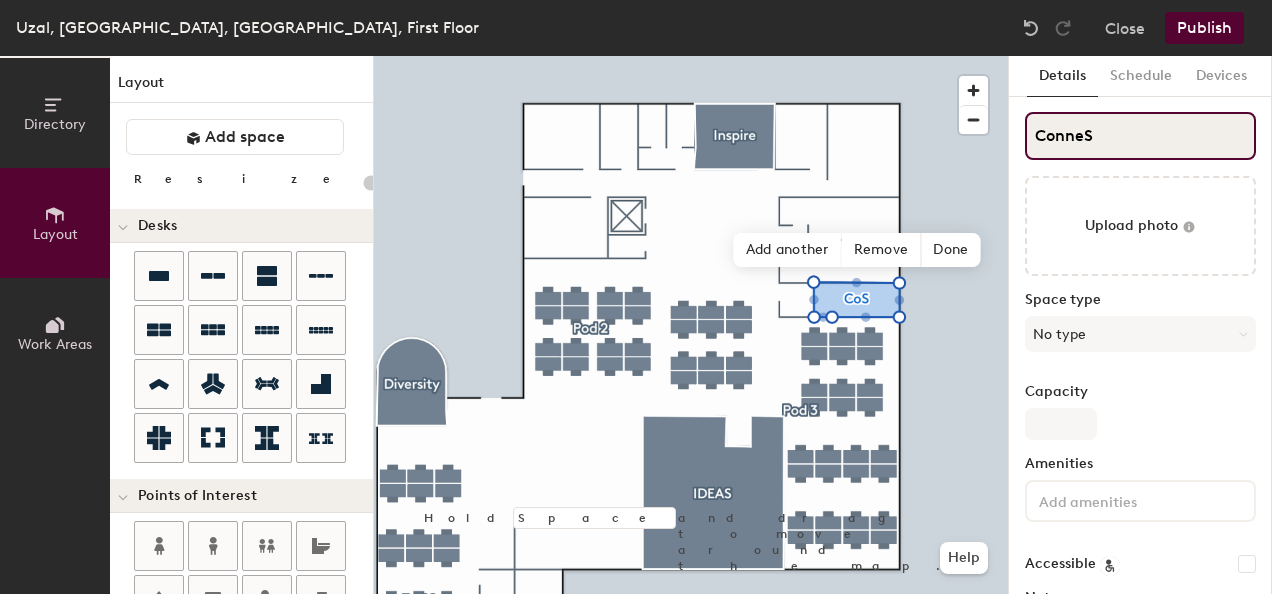 type on "ConnecS" 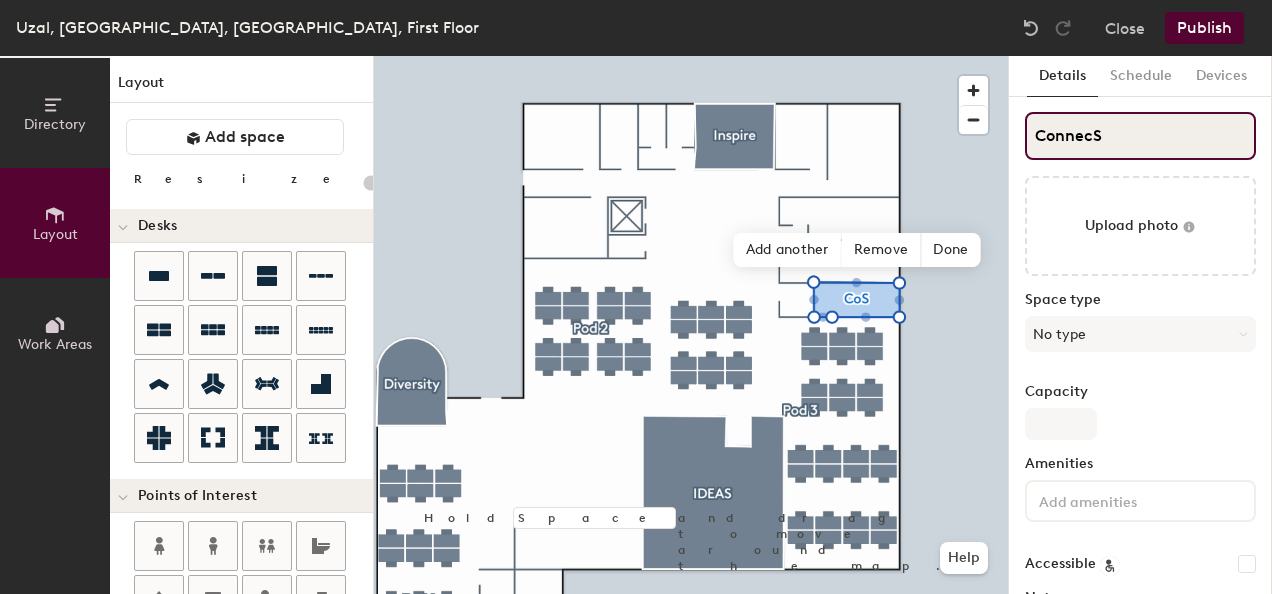 type on "20" 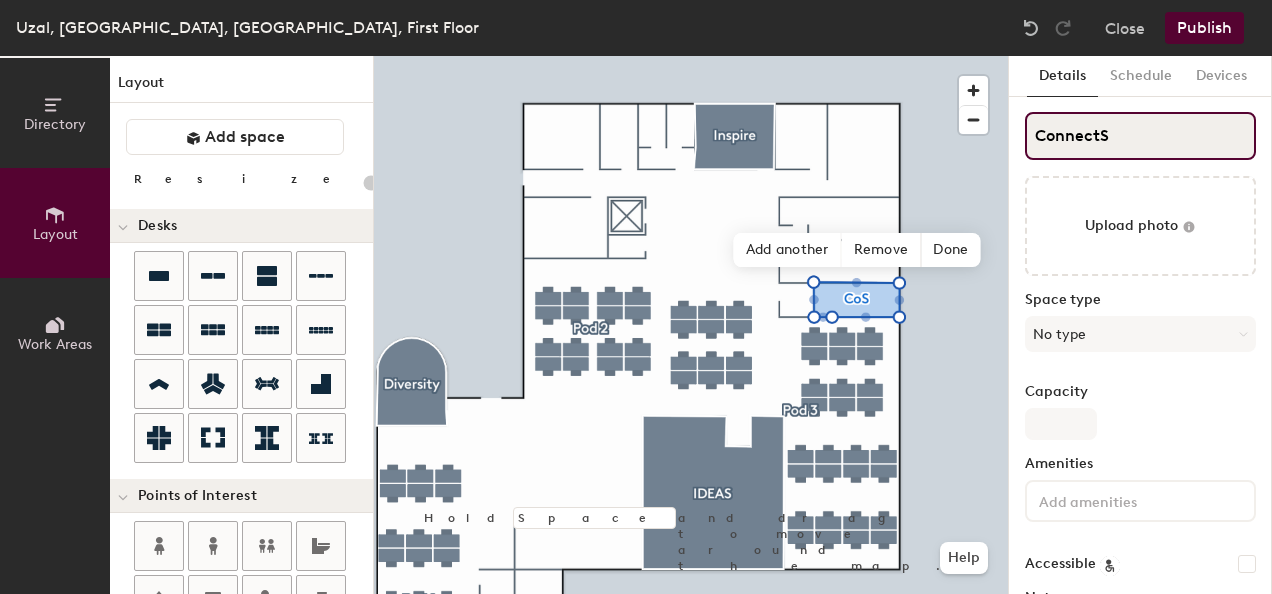 type on "20" 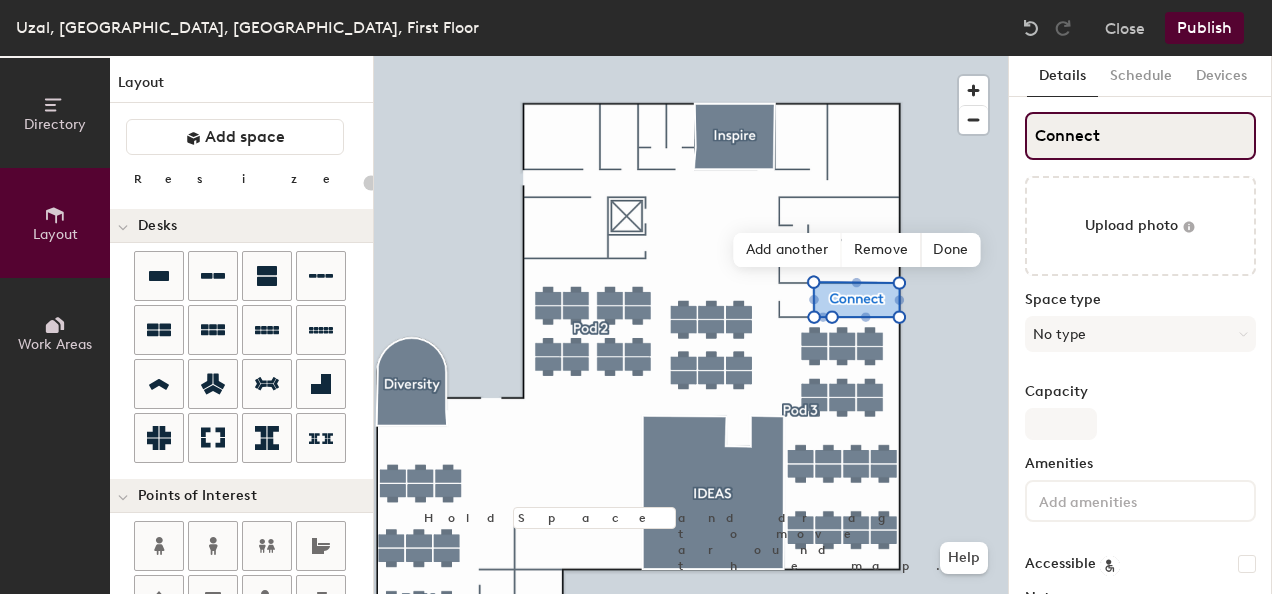 type on "20" 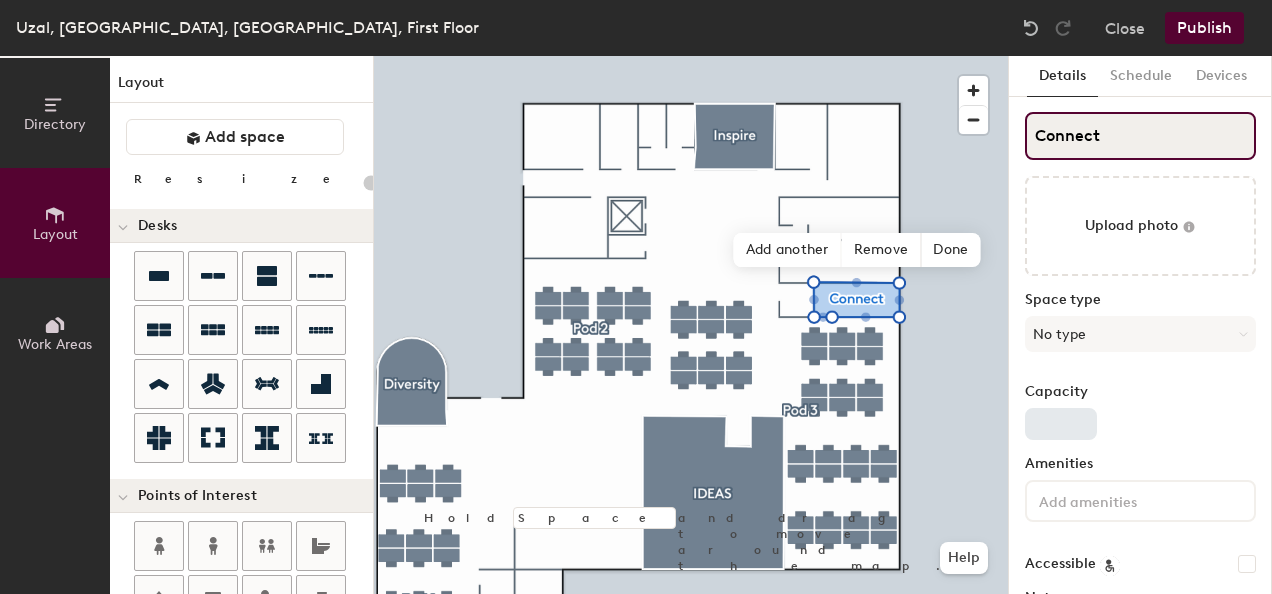 type on "Connect" 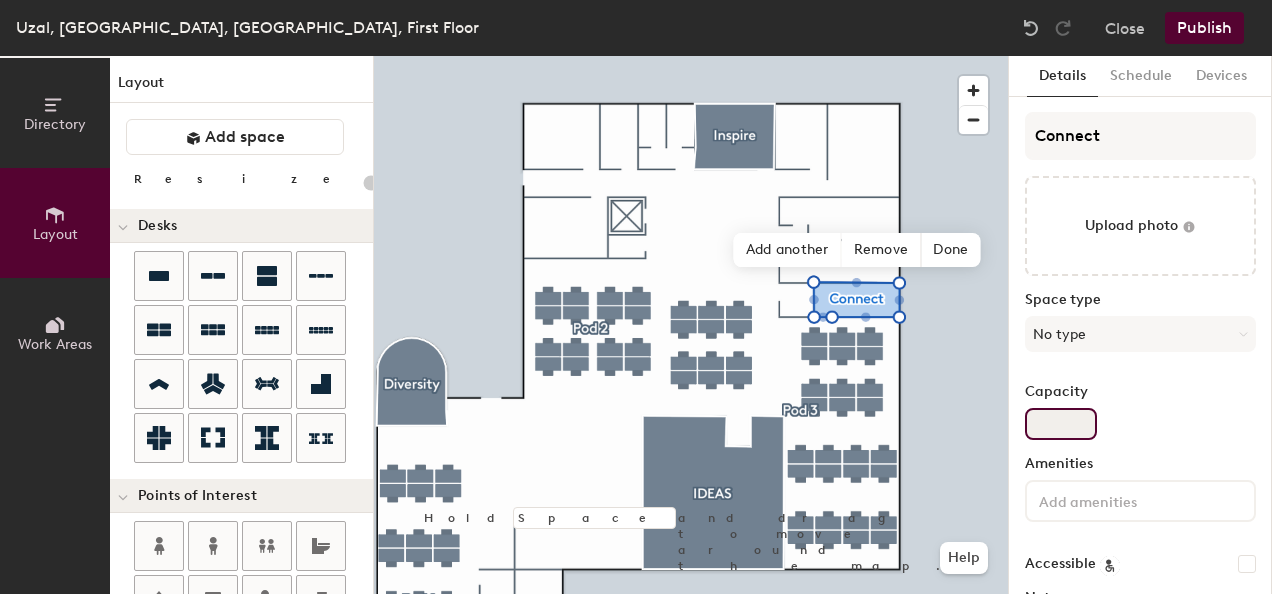 click on "Capacity" at bounding box center [1061, 424] 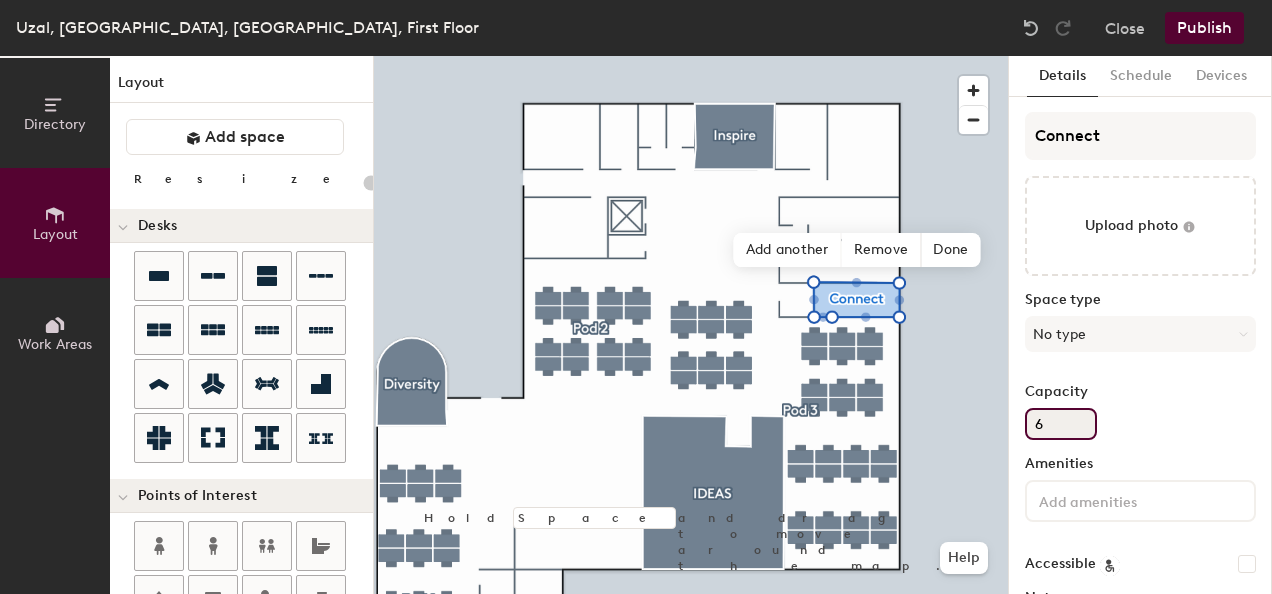 type on "20" 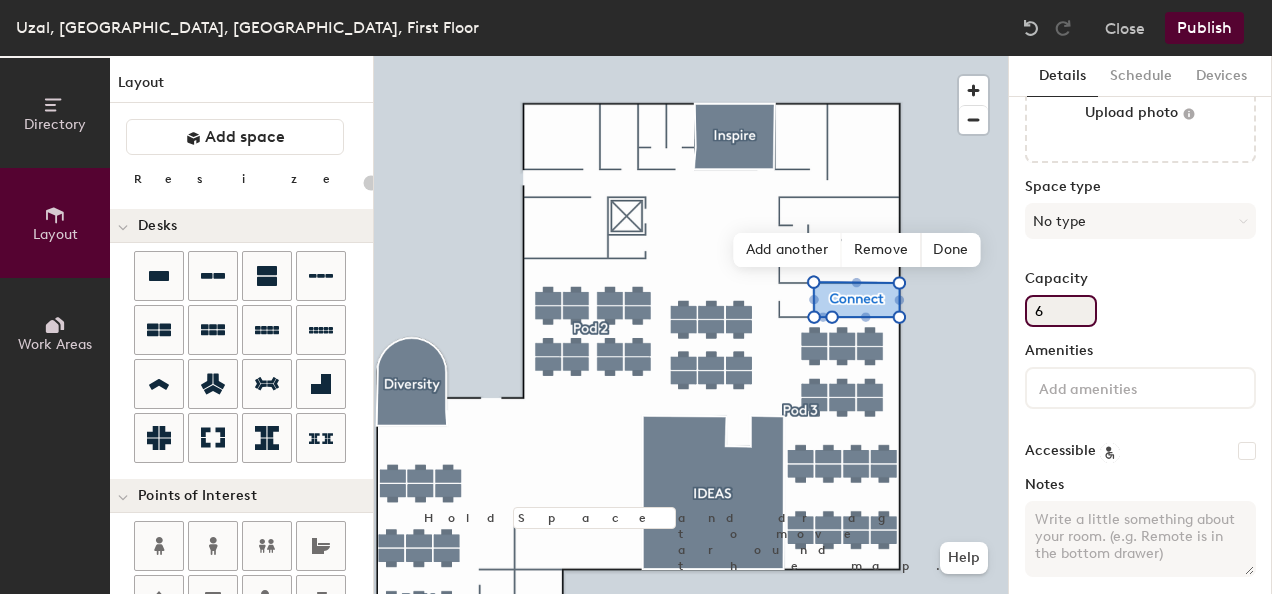 scroll, scrollTop: 128, scrollLeft: 0, axis: vertical 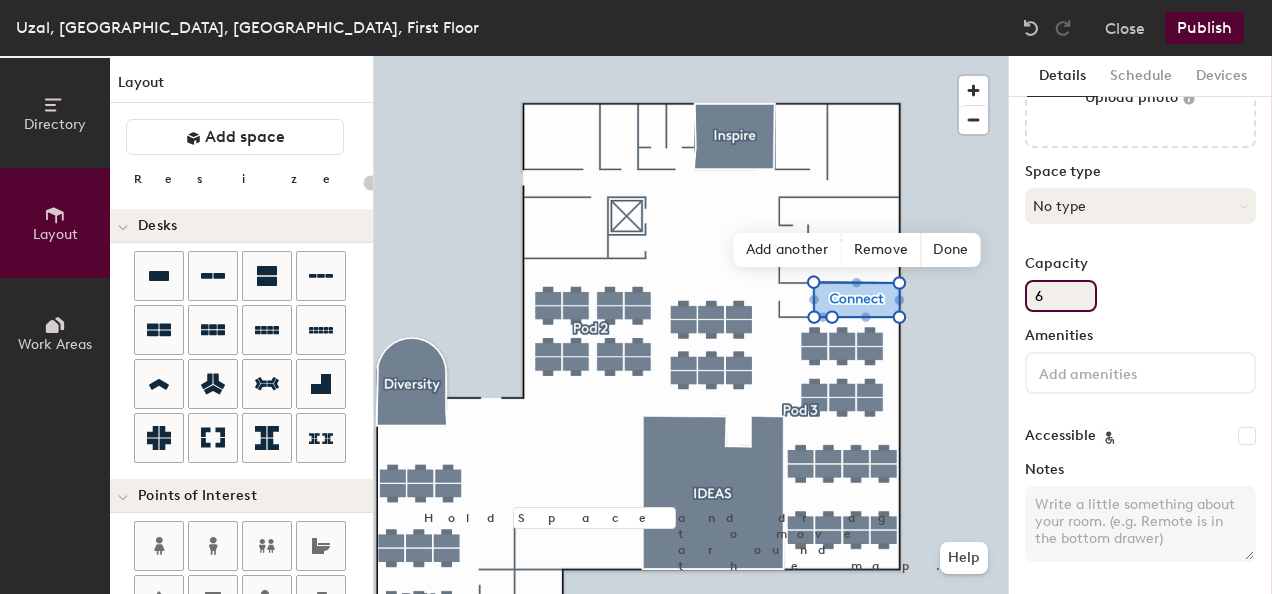 type on "6" 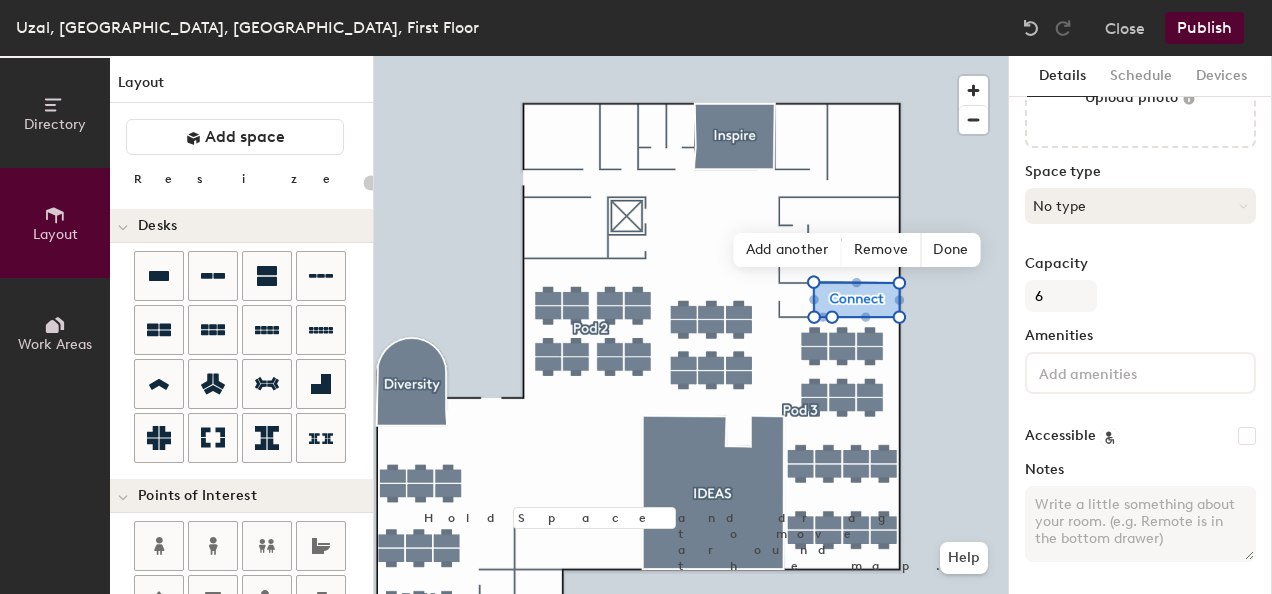click on "No type" at bounding box center [1140, 206] 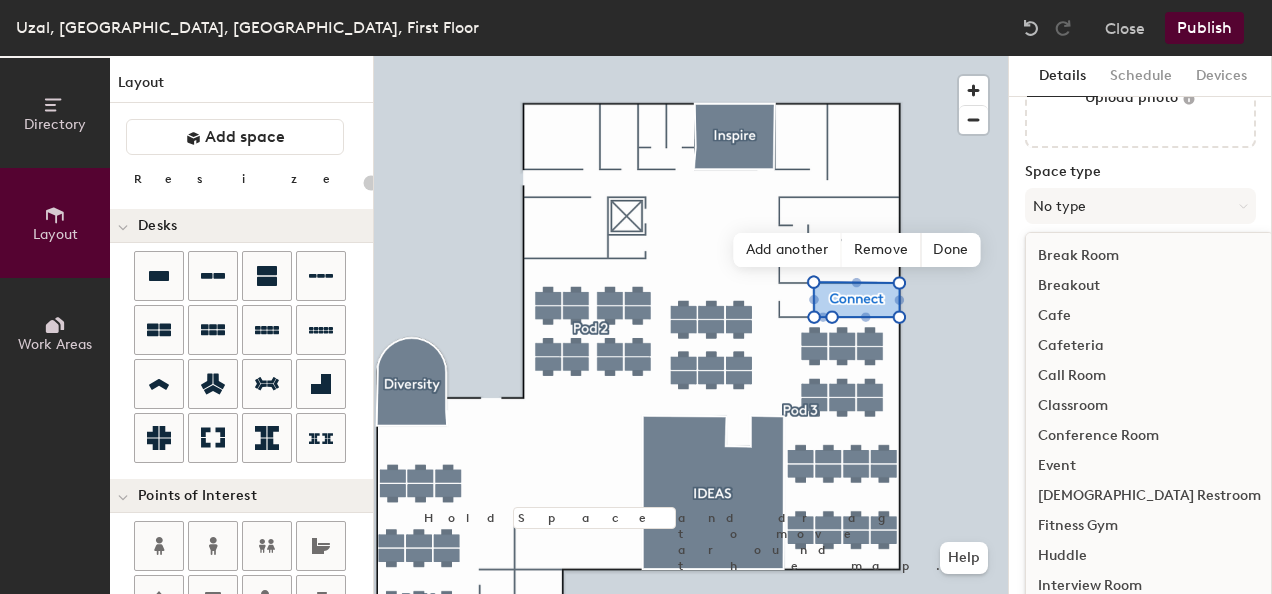click on "Call Room" at bounding box center (1149, 376) 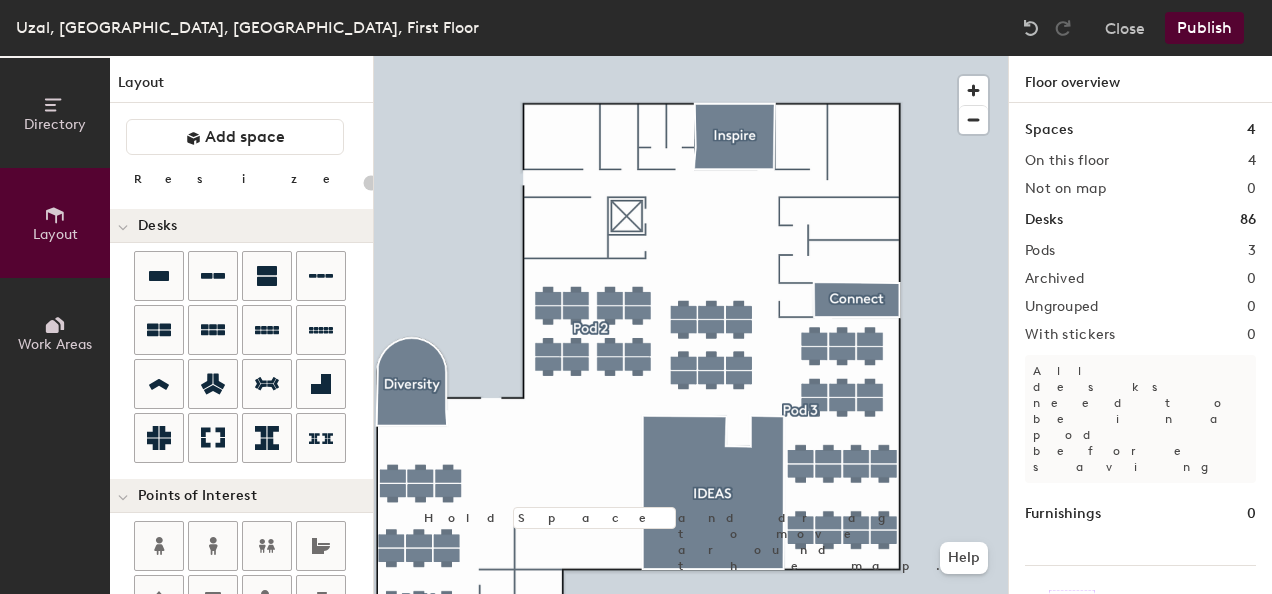 type on "20" 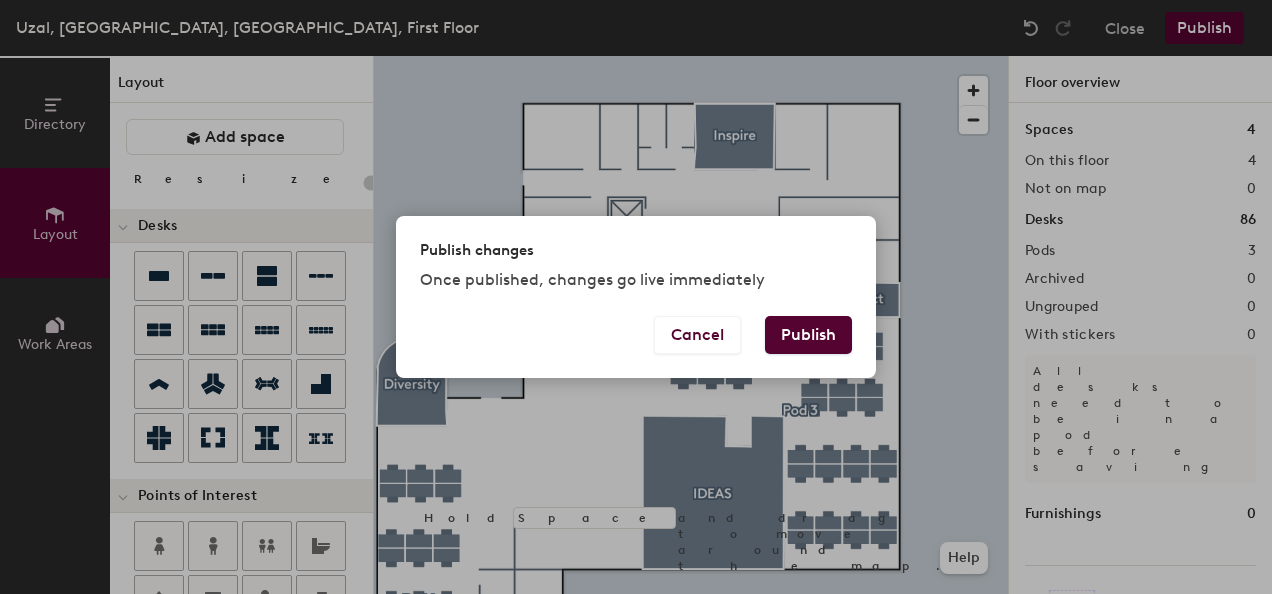 type 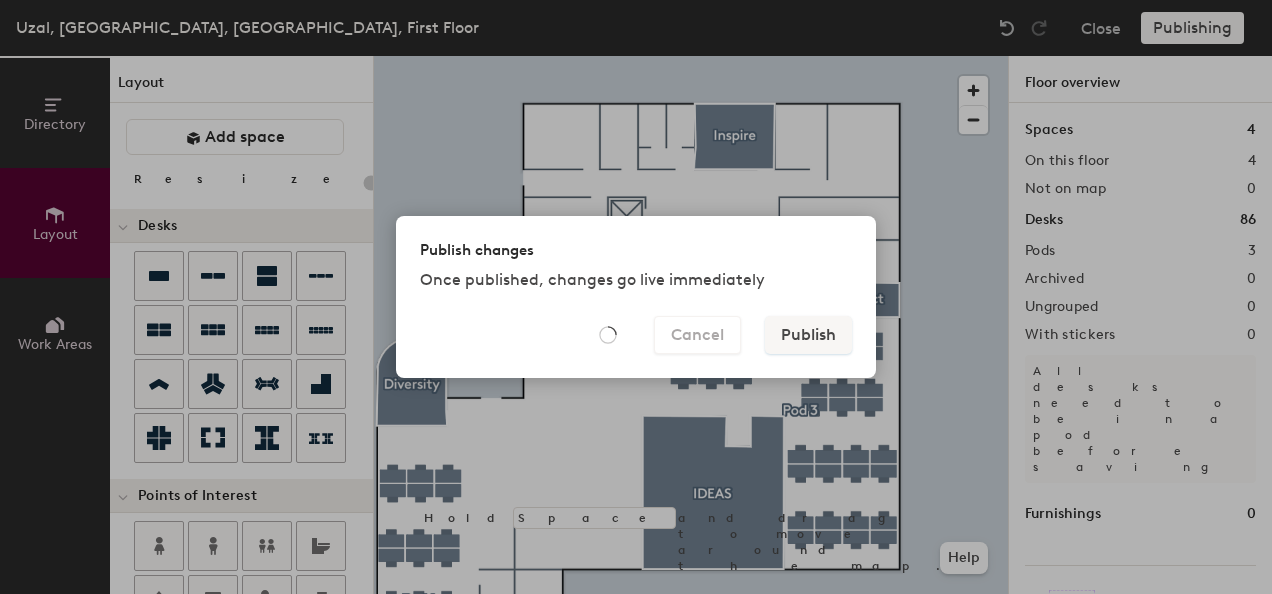 type on "20" 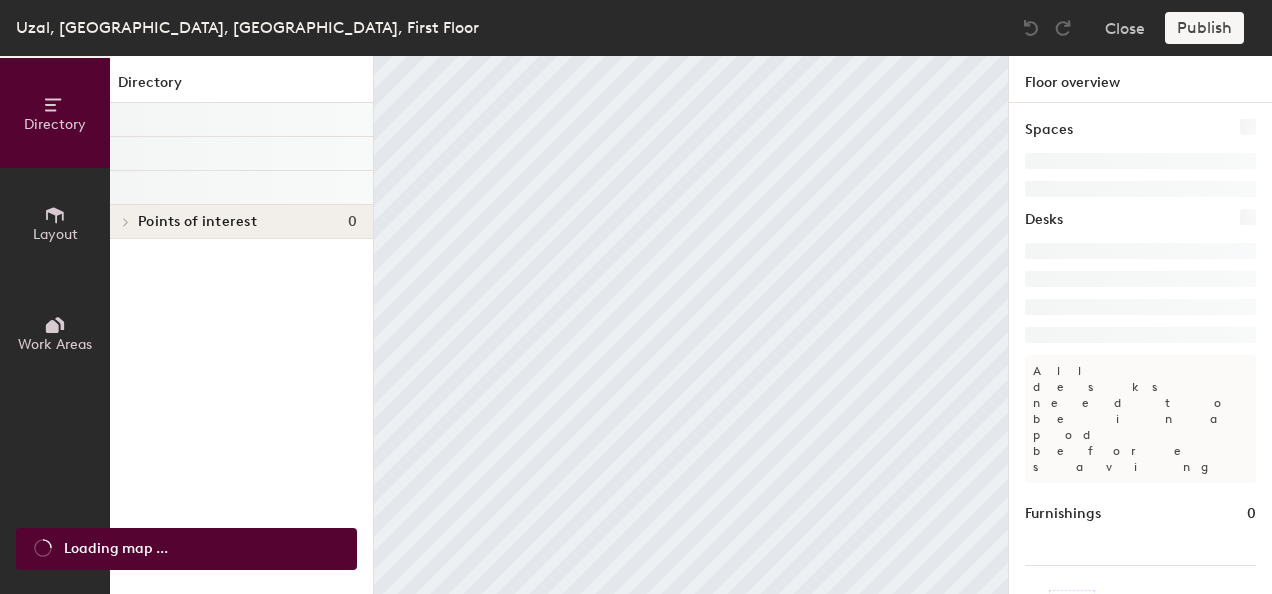 scroll, scrollTop: 0, scrollLeft: 0, axis: both 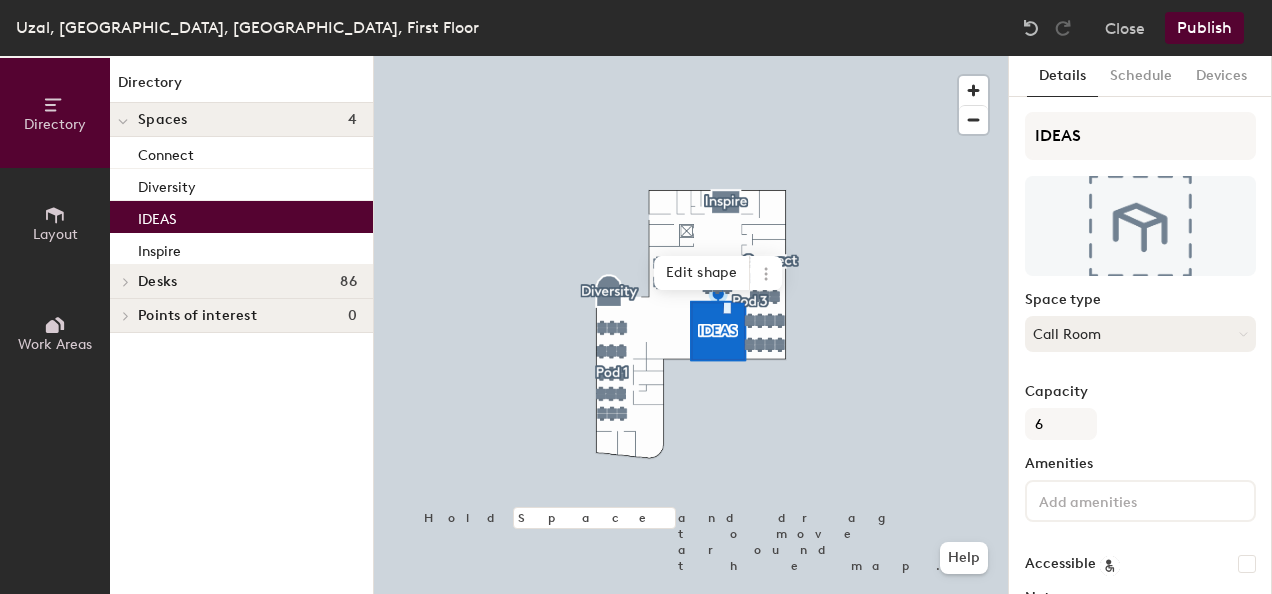 click on "Call Room" at bounding box center [1140, 334] 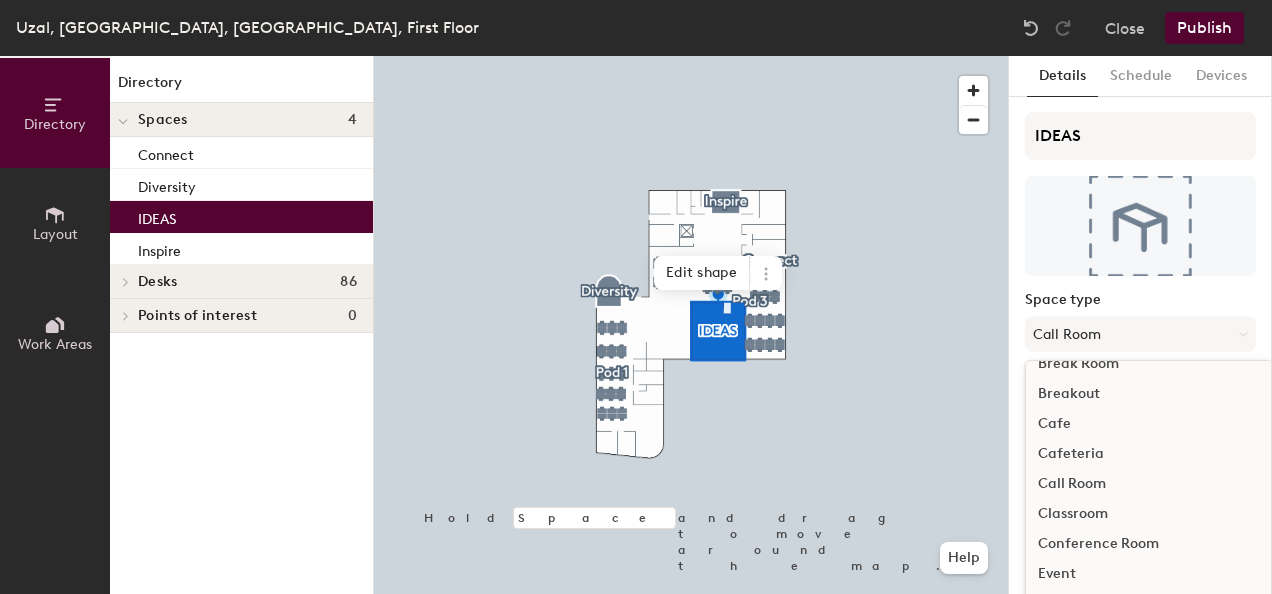 scroll, scrollTop: 0, scrollLeft: 0, axis: both 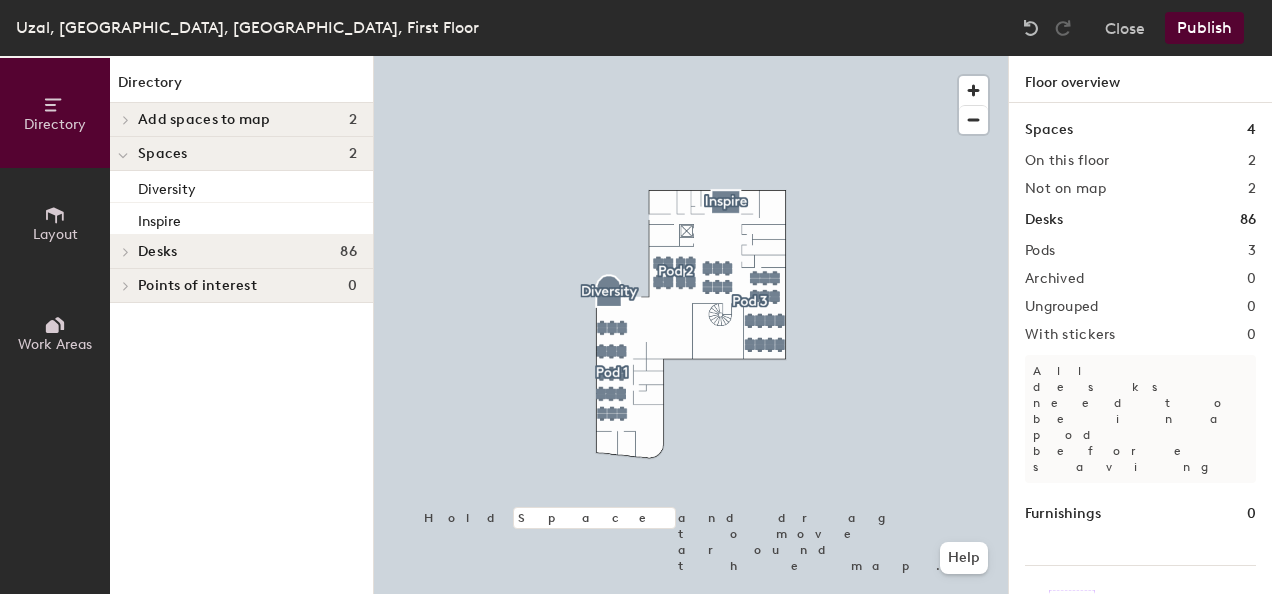 click on "Publish" 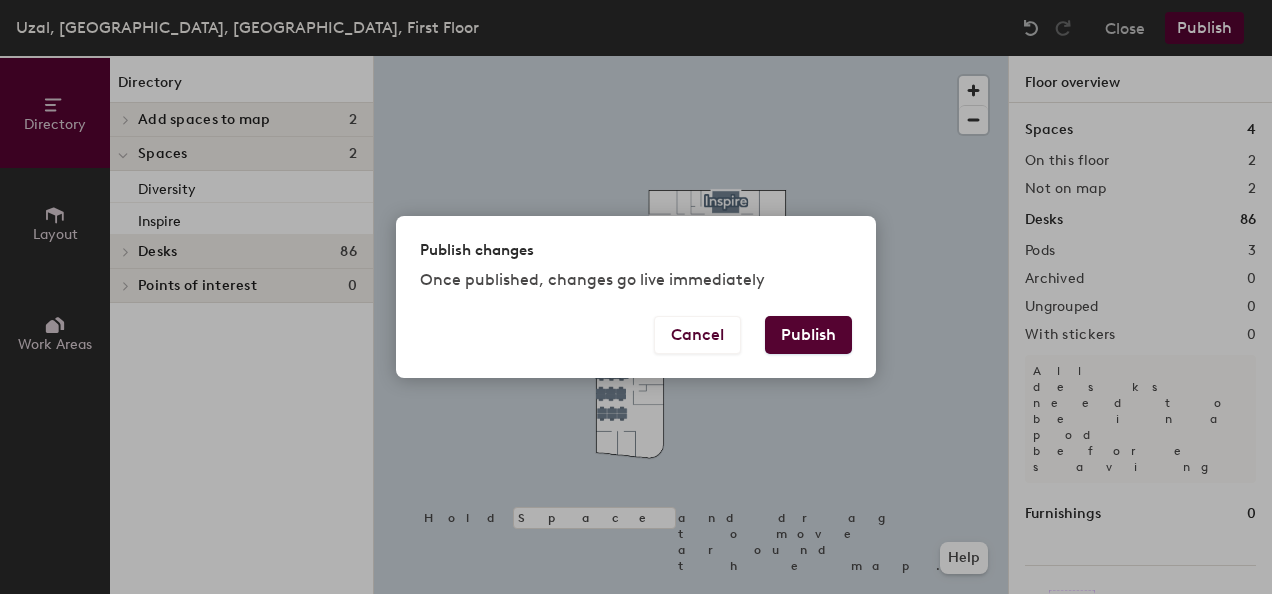 click on "Publish" at bounding box center (808, 335) 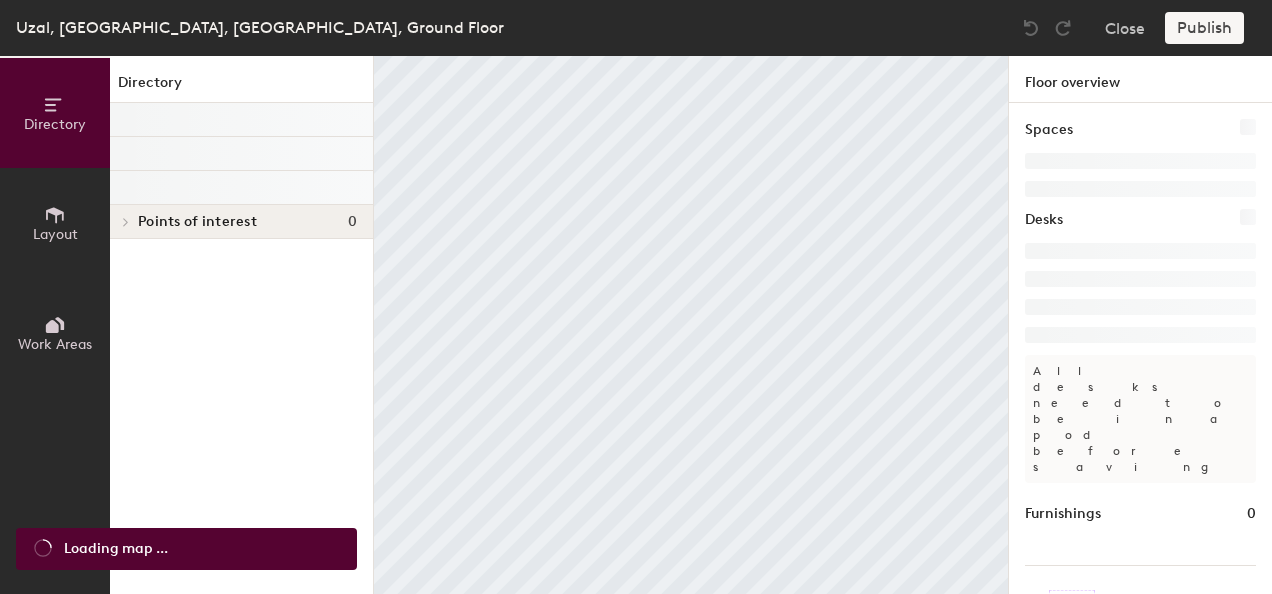 scroll, scrollTop: 0, scrollLeft: 0, axis: both 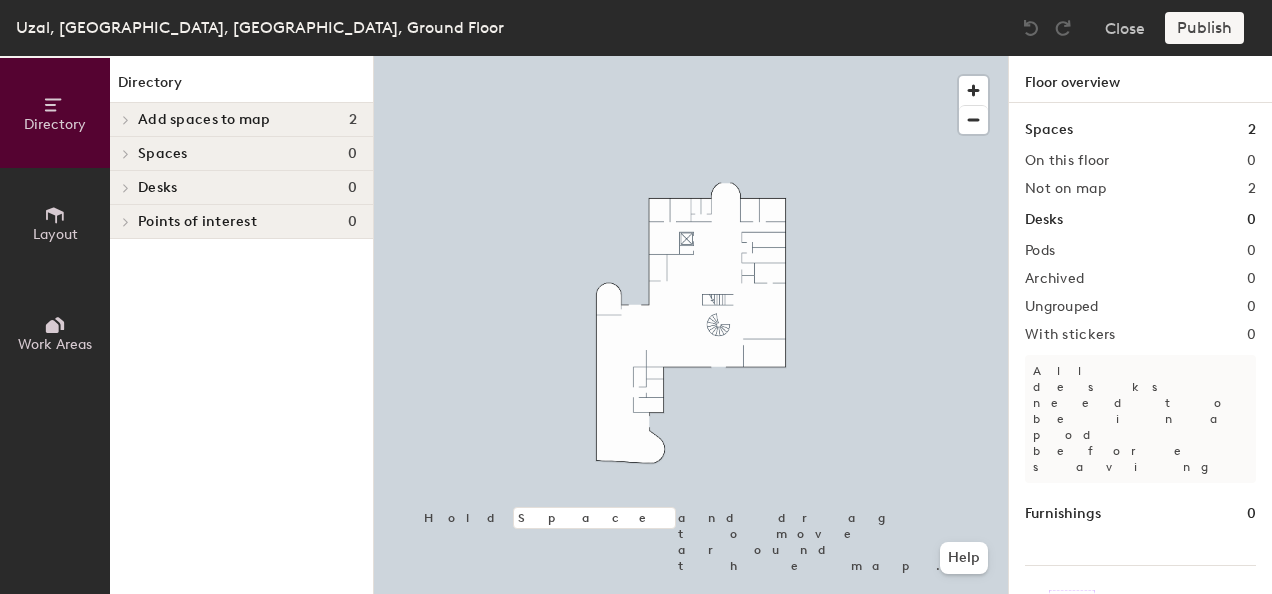 click on "Add spaces to map" 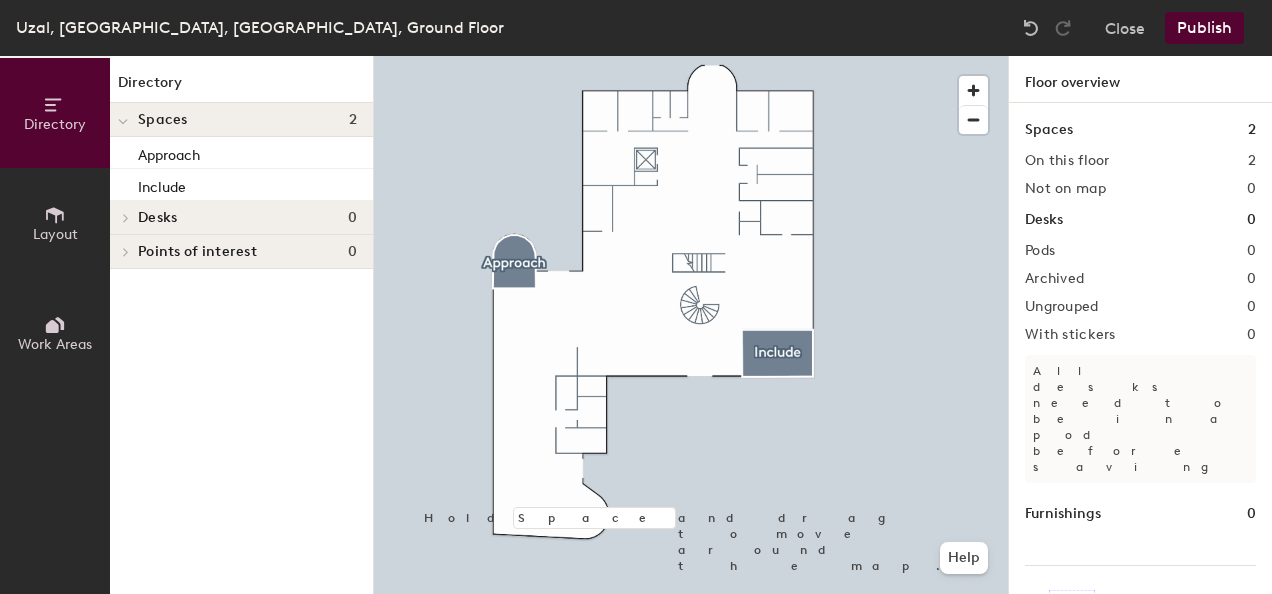 click 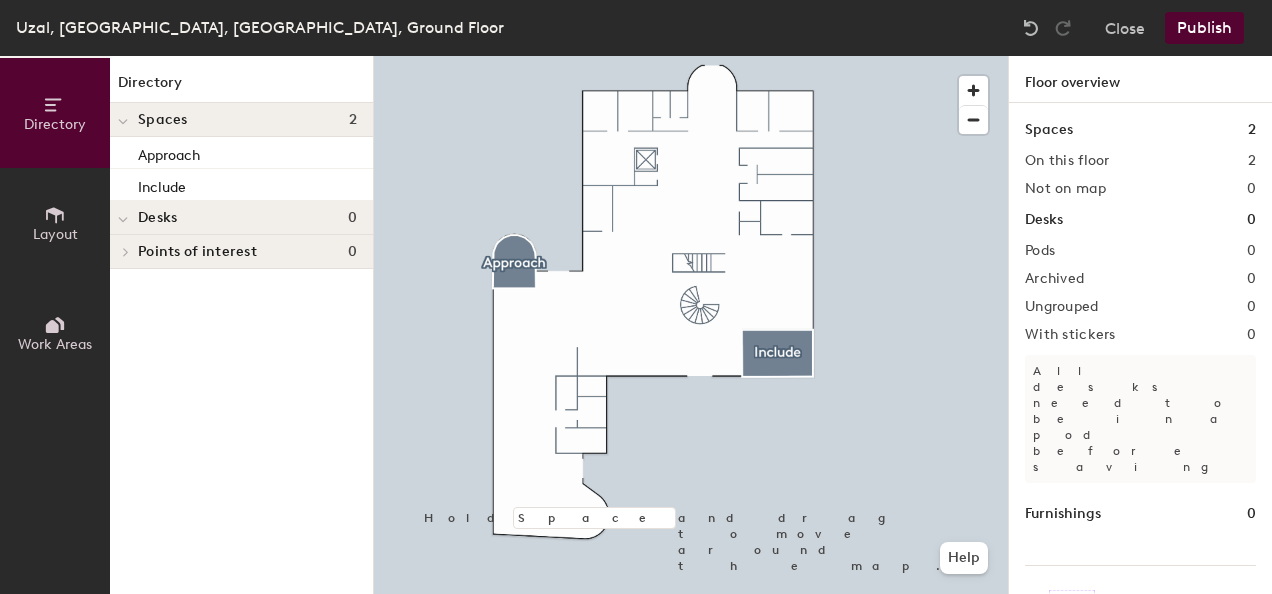click 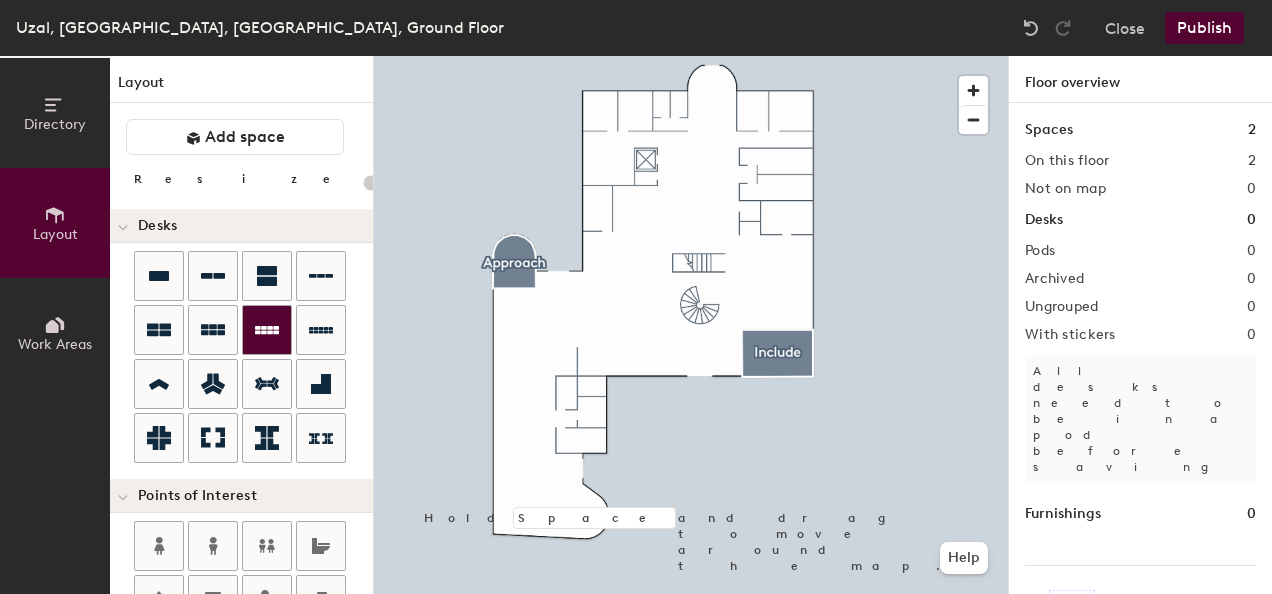 click 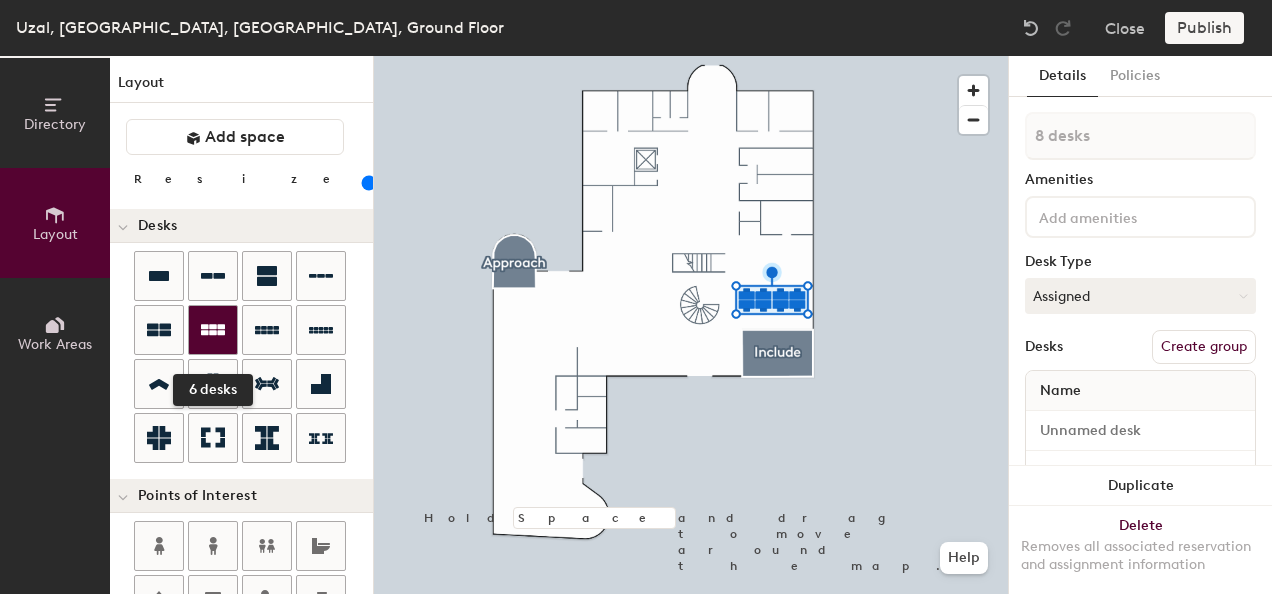 click 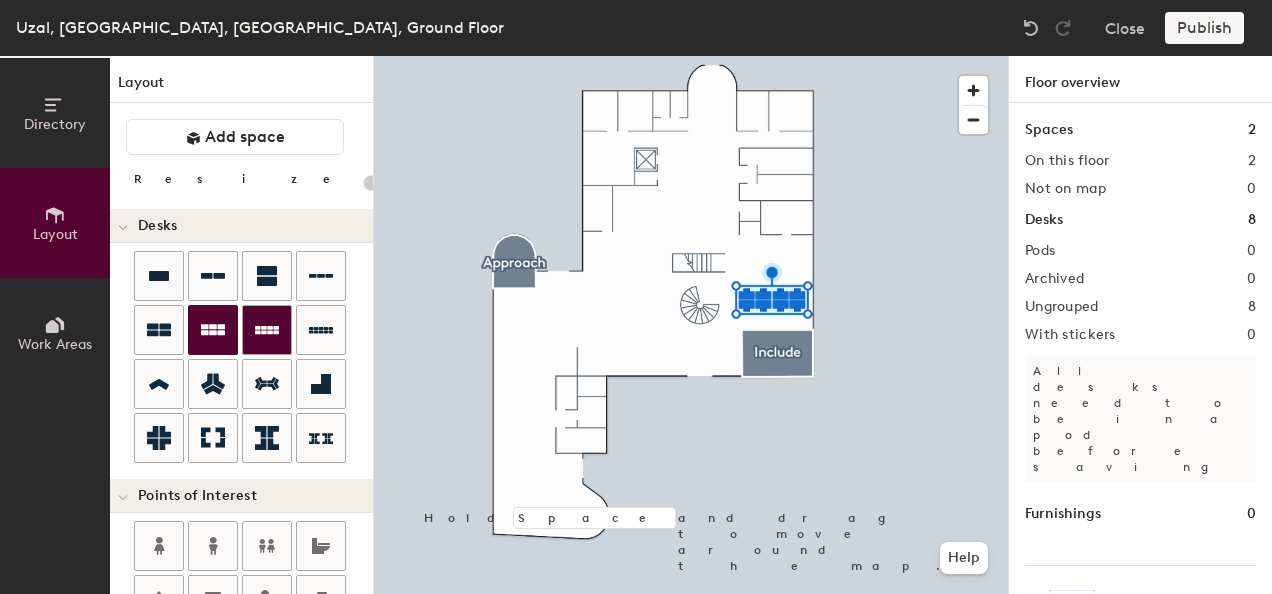 click 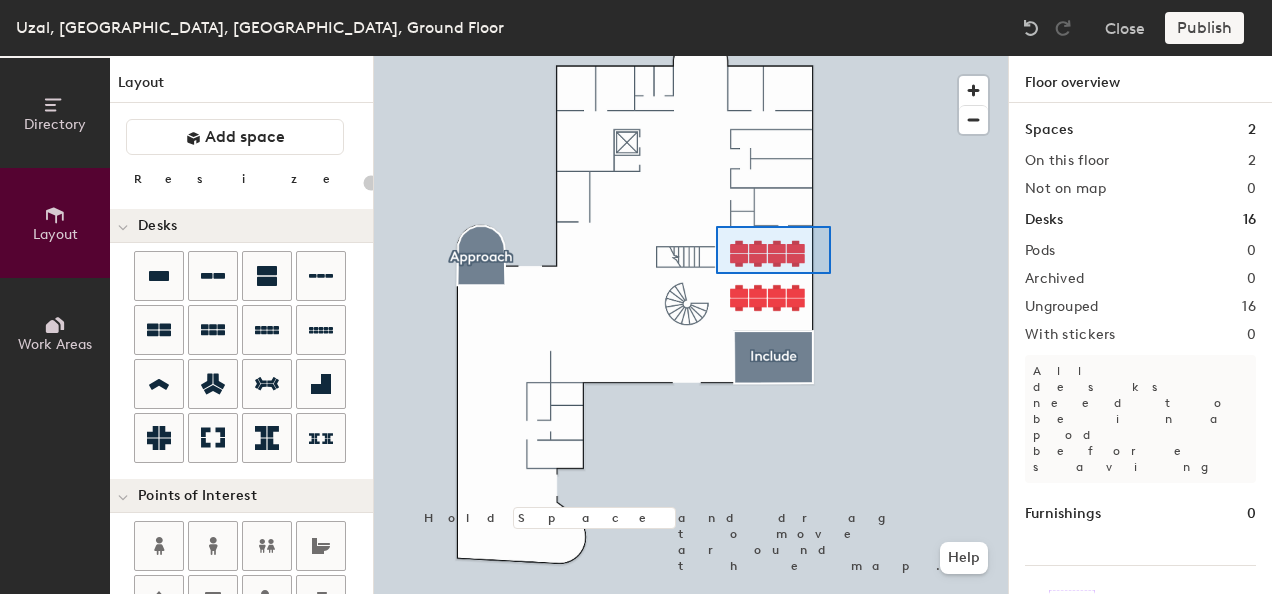 type on "100" 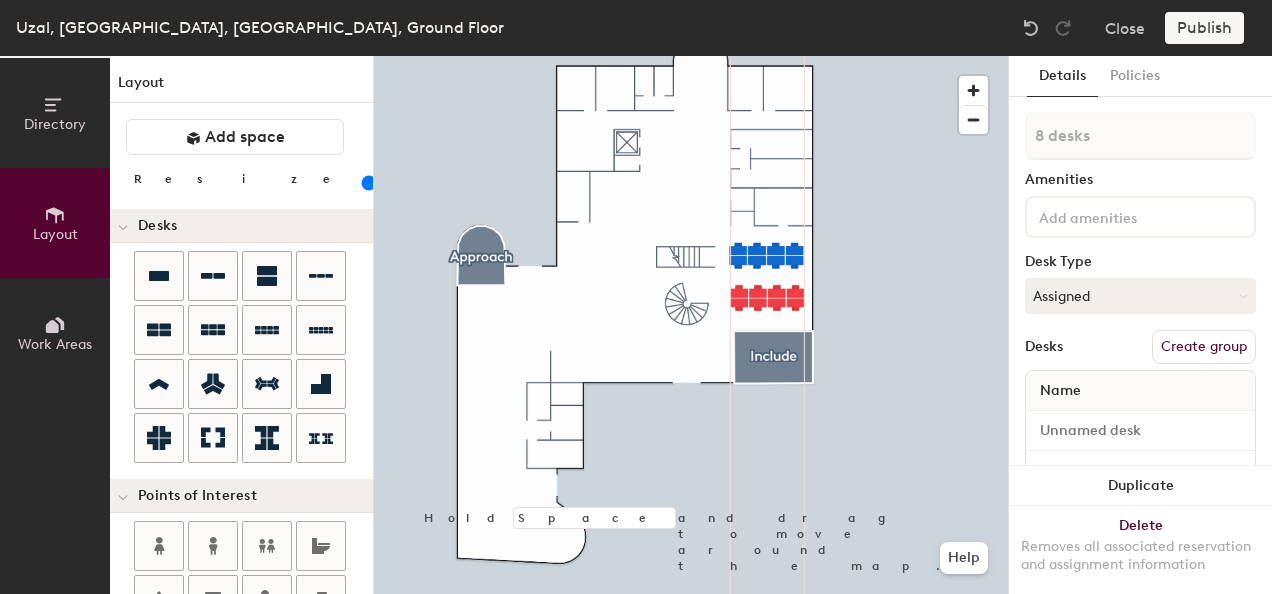 type on "1 desk" 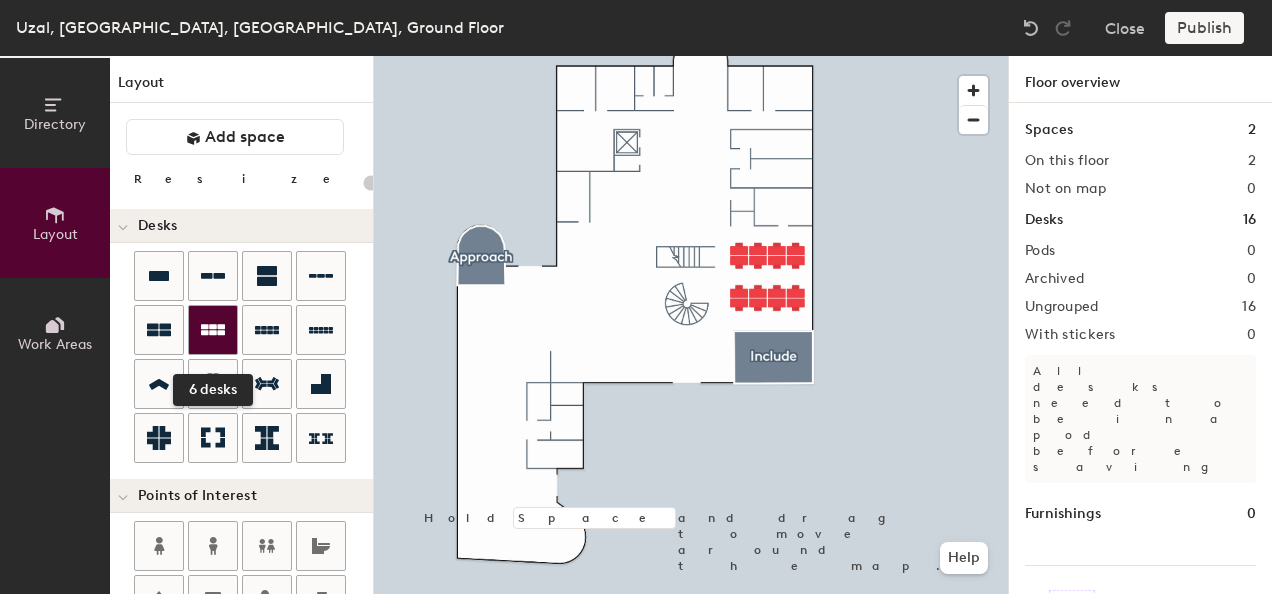 click 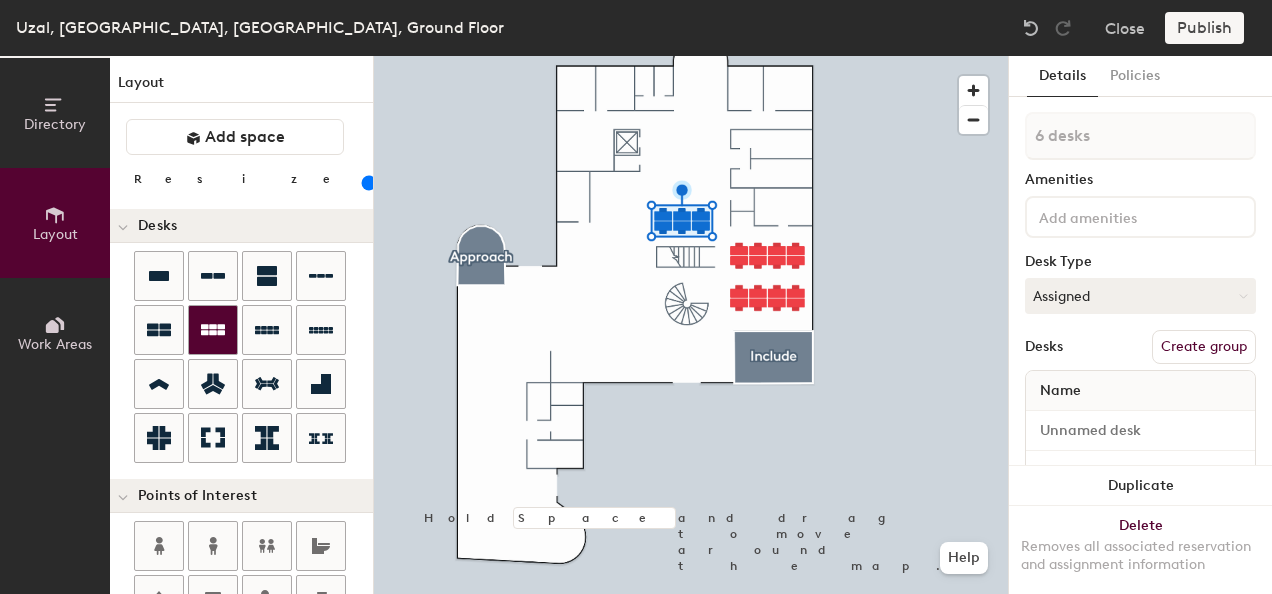 click 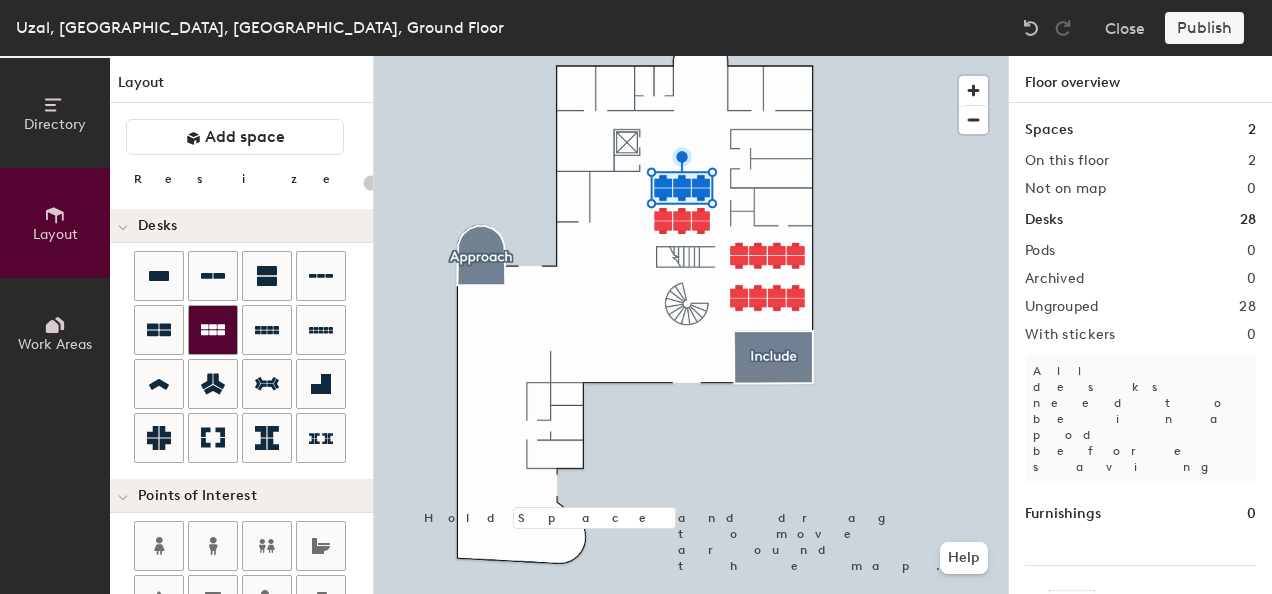 click 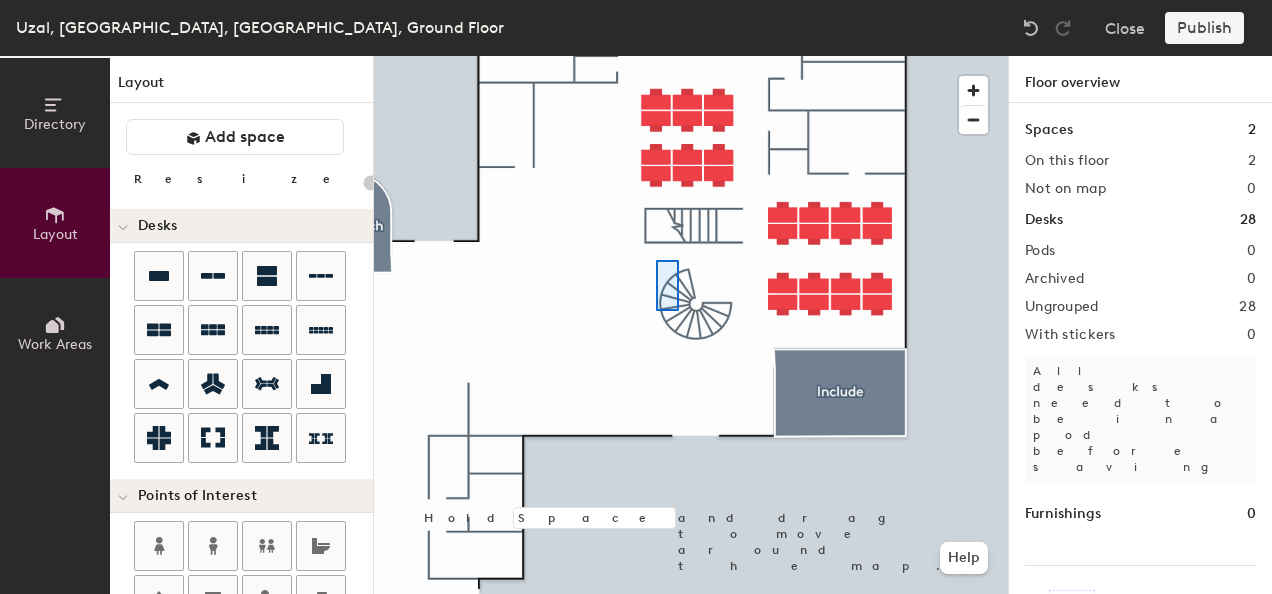 click 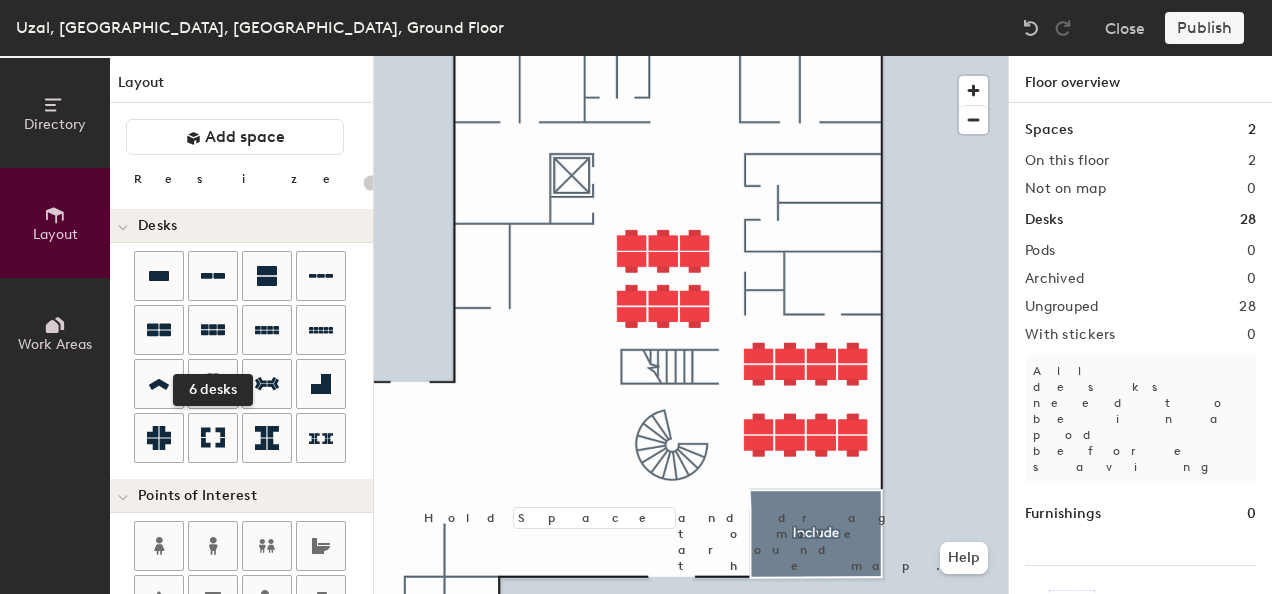 drag, startPoint x: 198, startPoint y: 329, endPoint x: 332, endPoint y: 302, distance: 136.69308 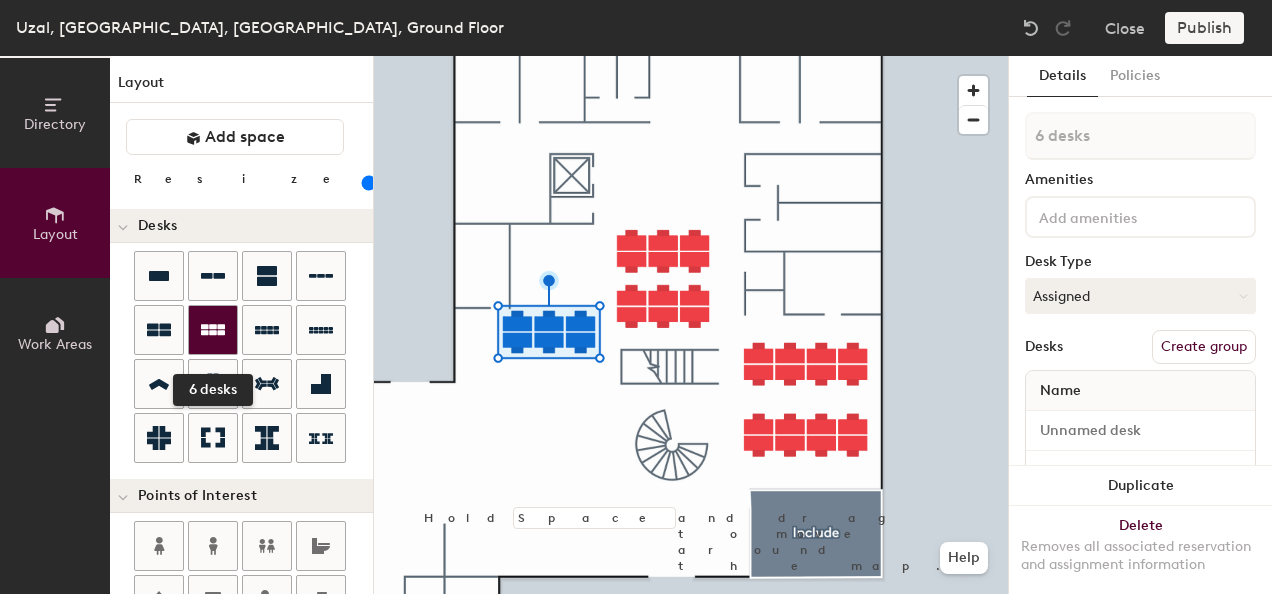 click 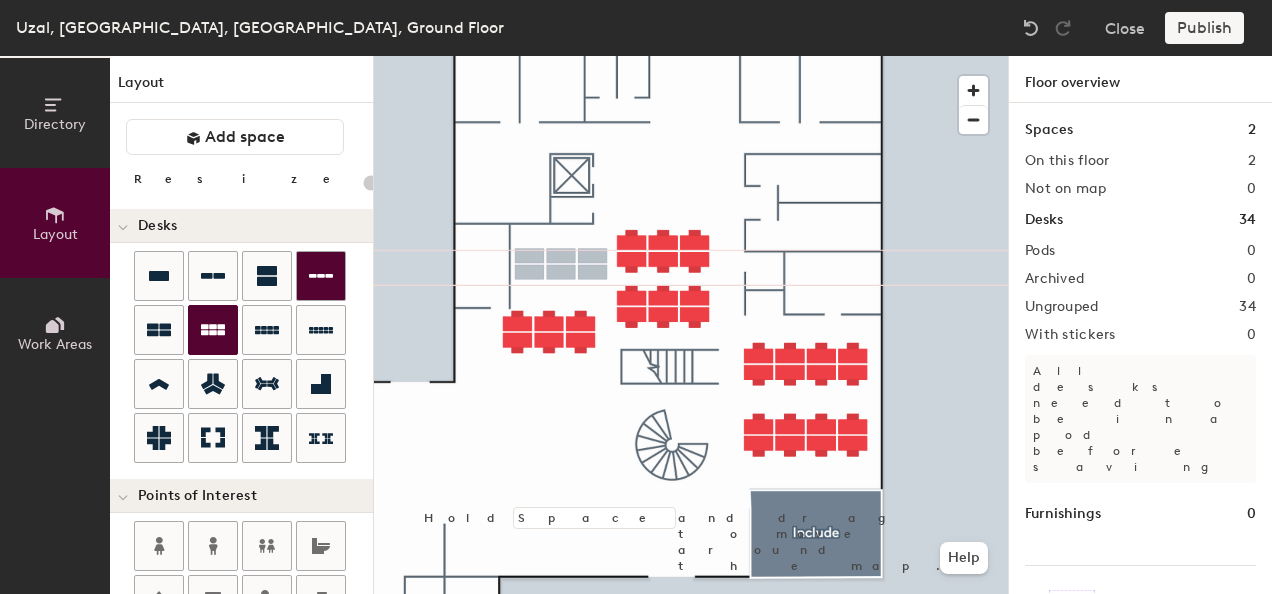 type on "100" 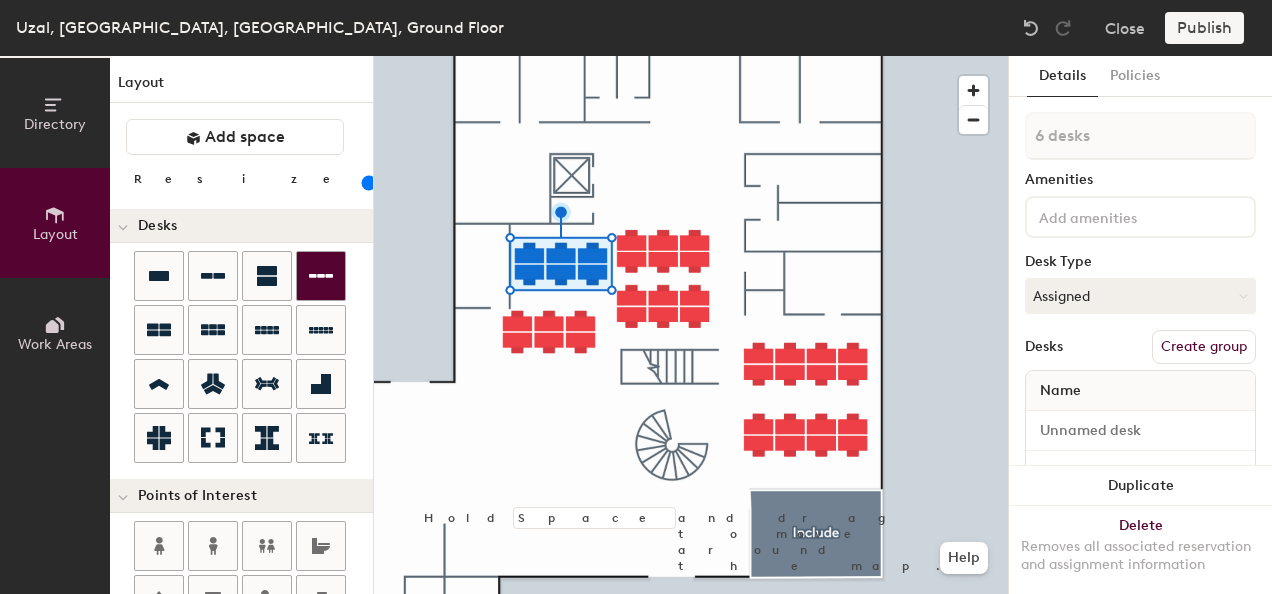 type on "1 desk" 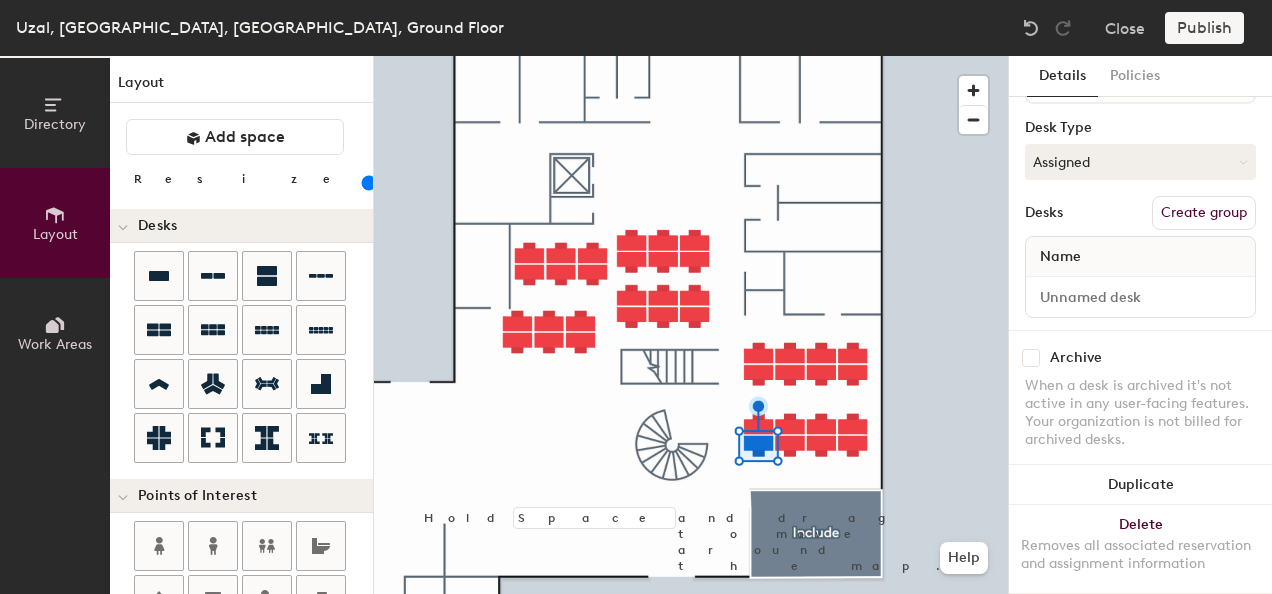 scroll, scrollTop: 165, scrollLeft: 0, axis: vertical 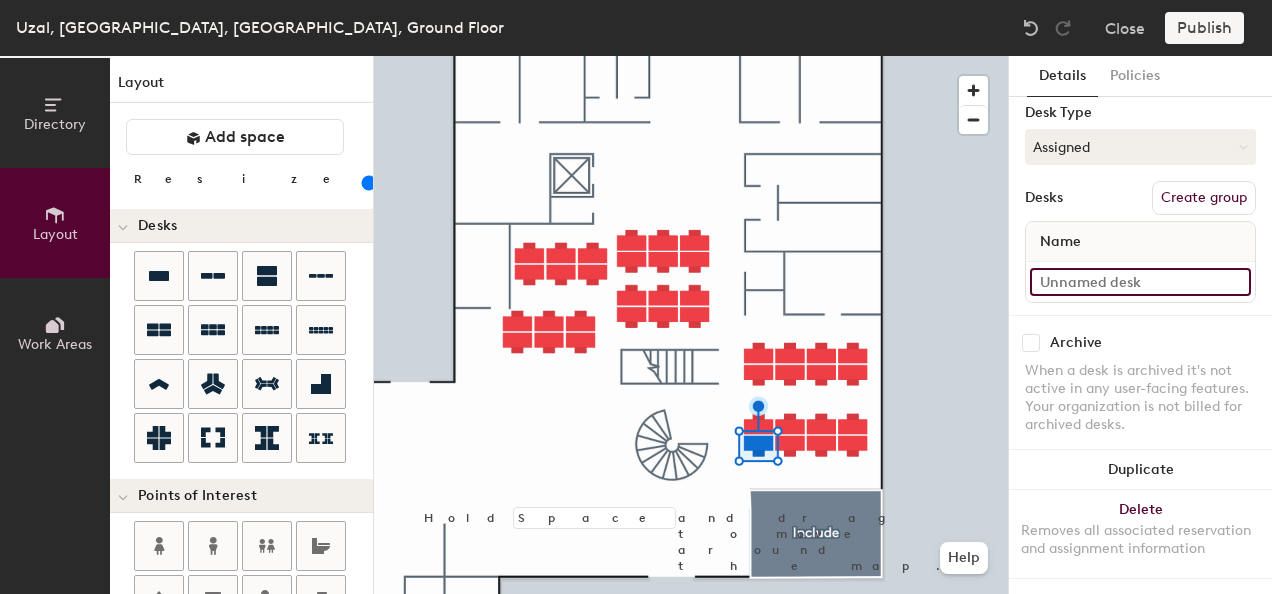 click 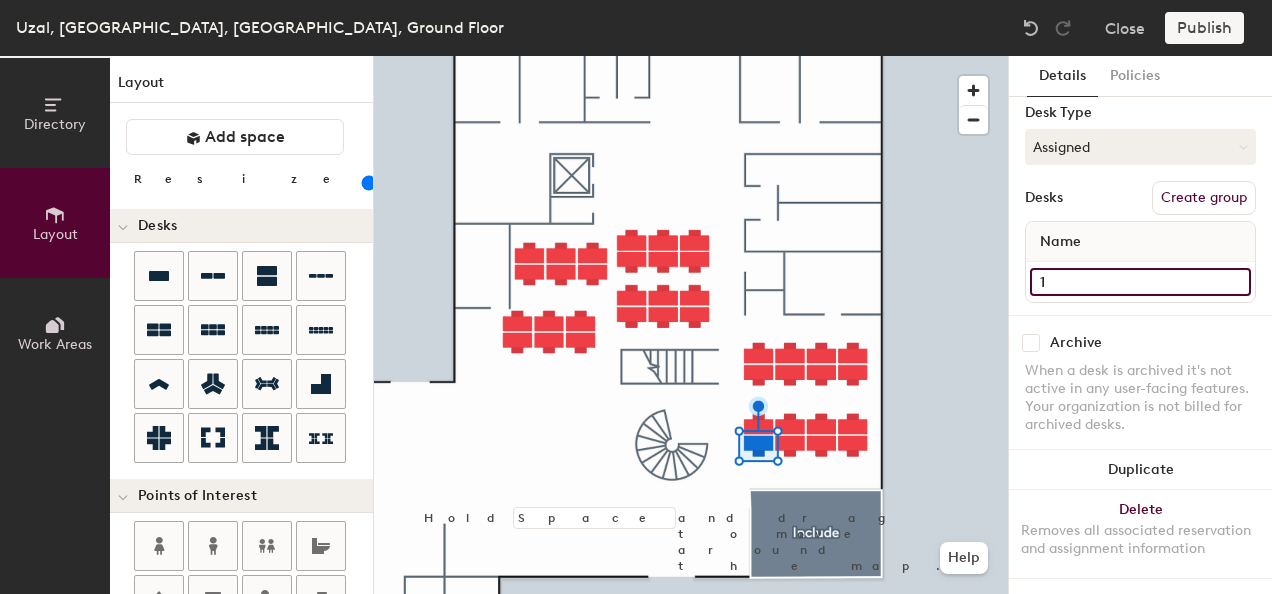 type on "1" 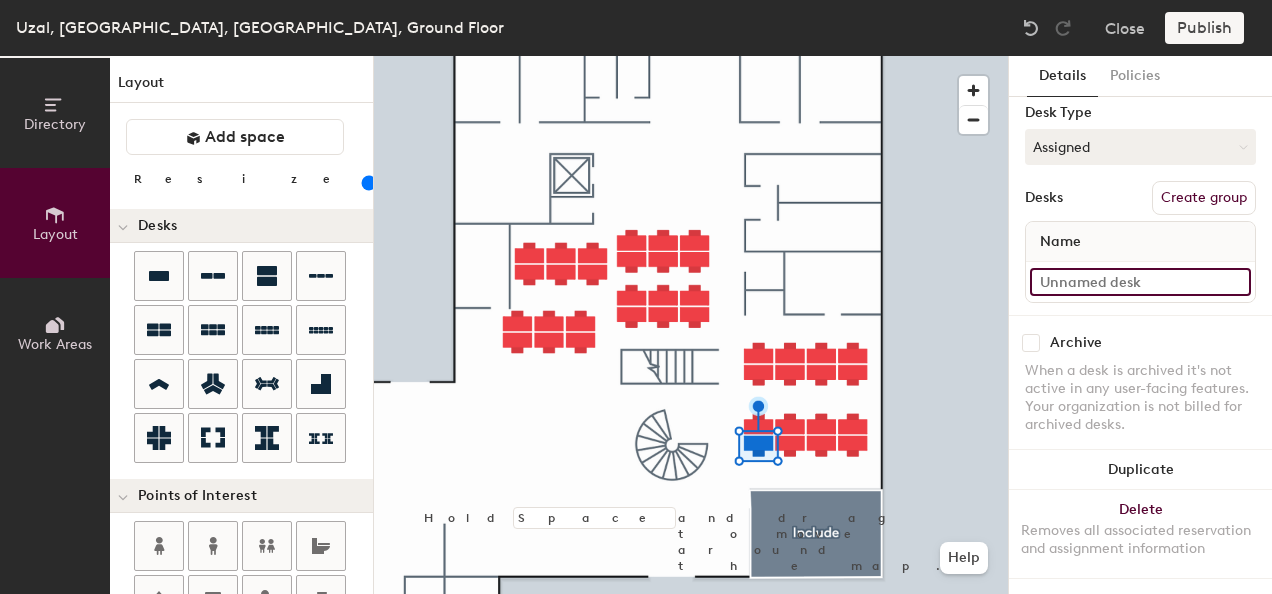 click 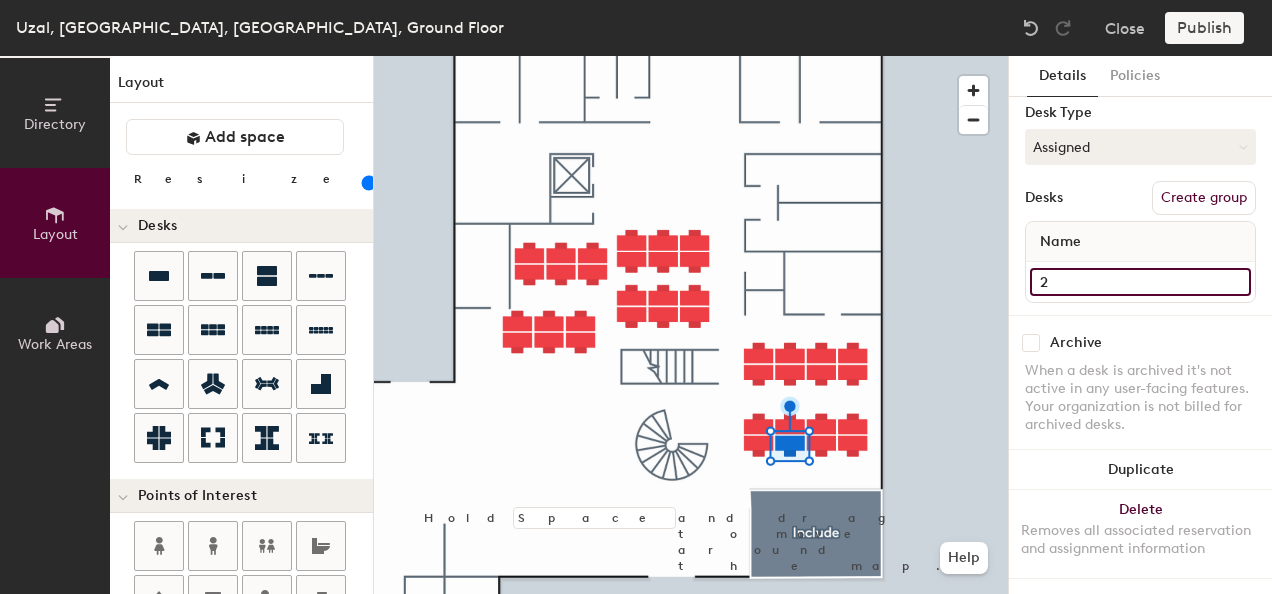 type on "2" 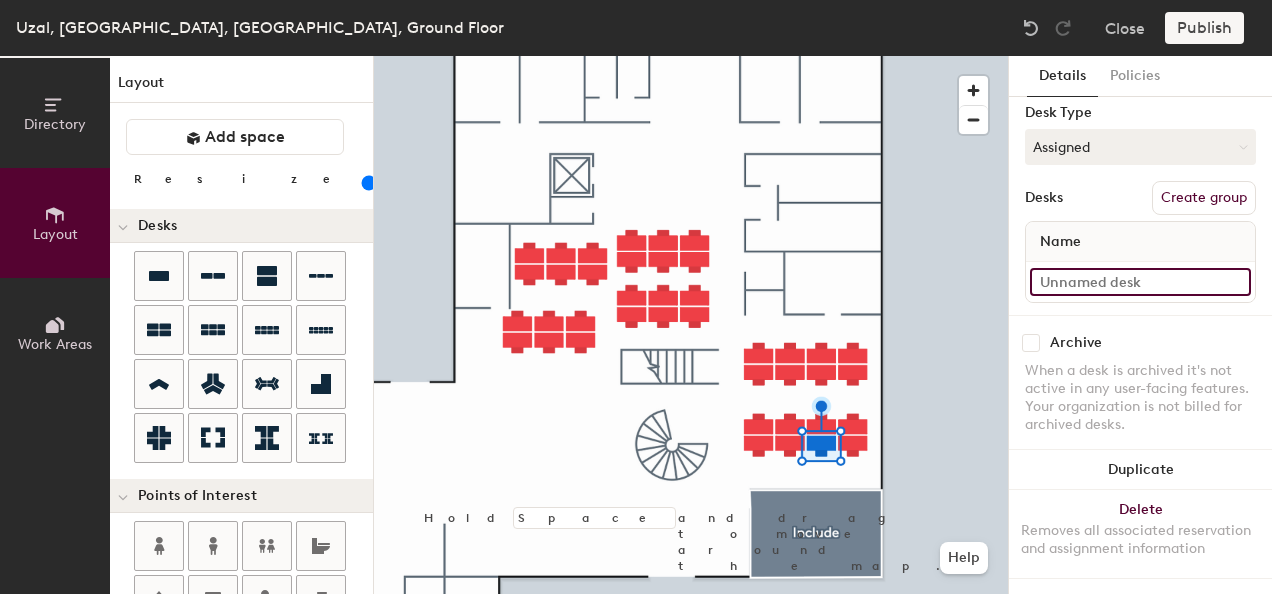 click 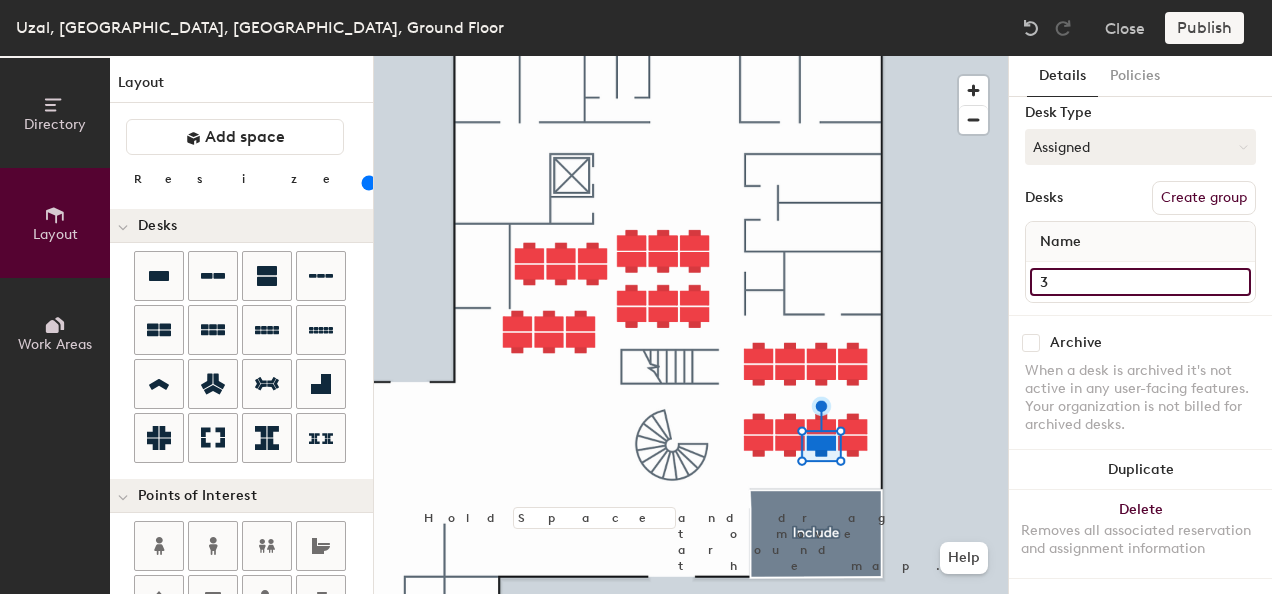 type on "3" 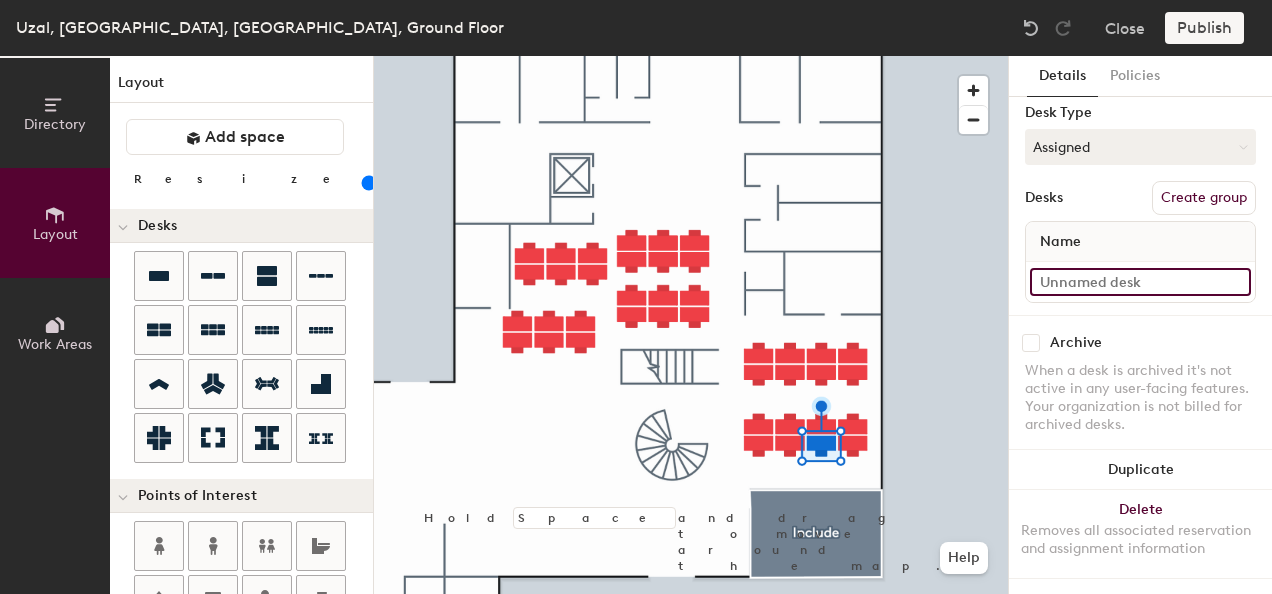 click 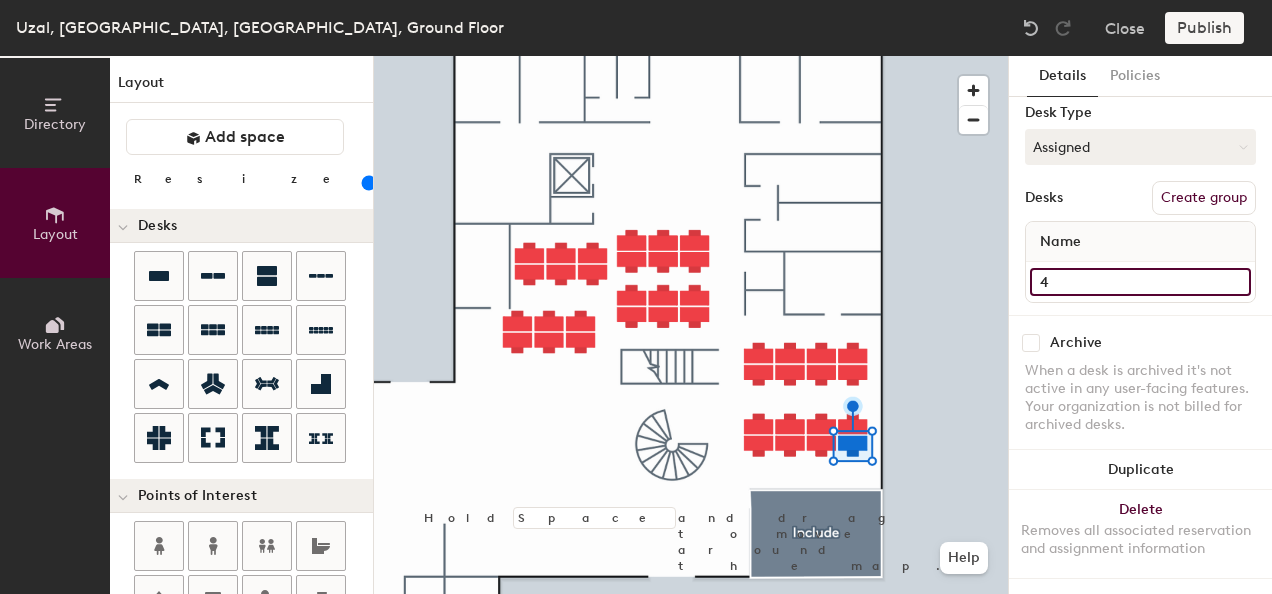 type on "4" 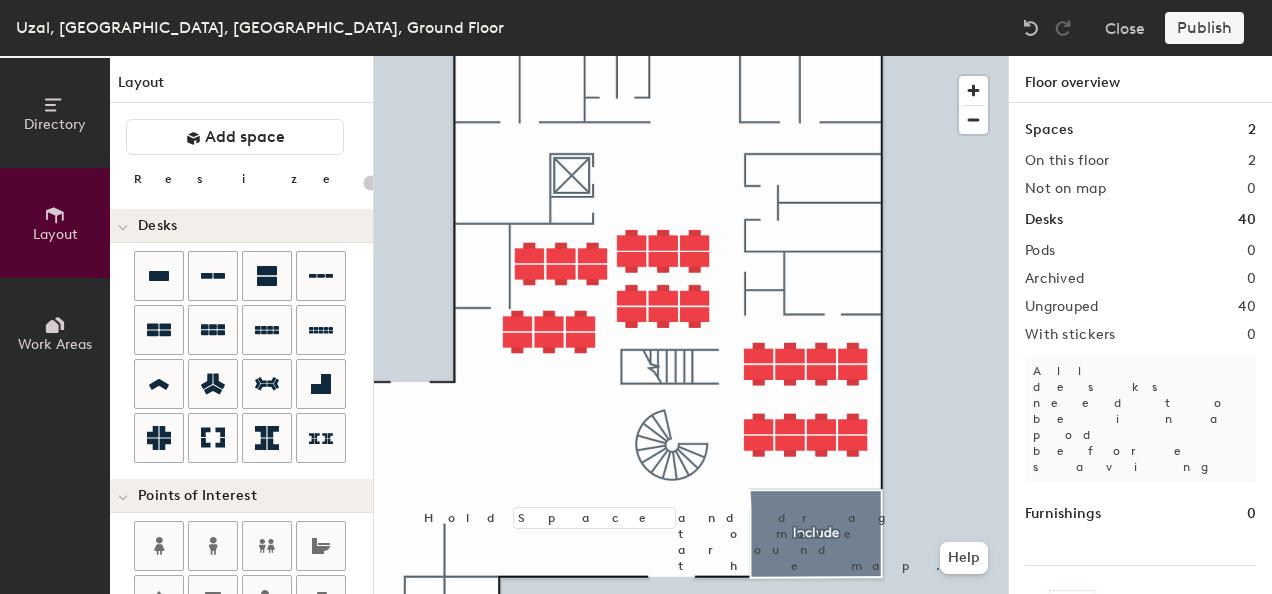 type on "100" 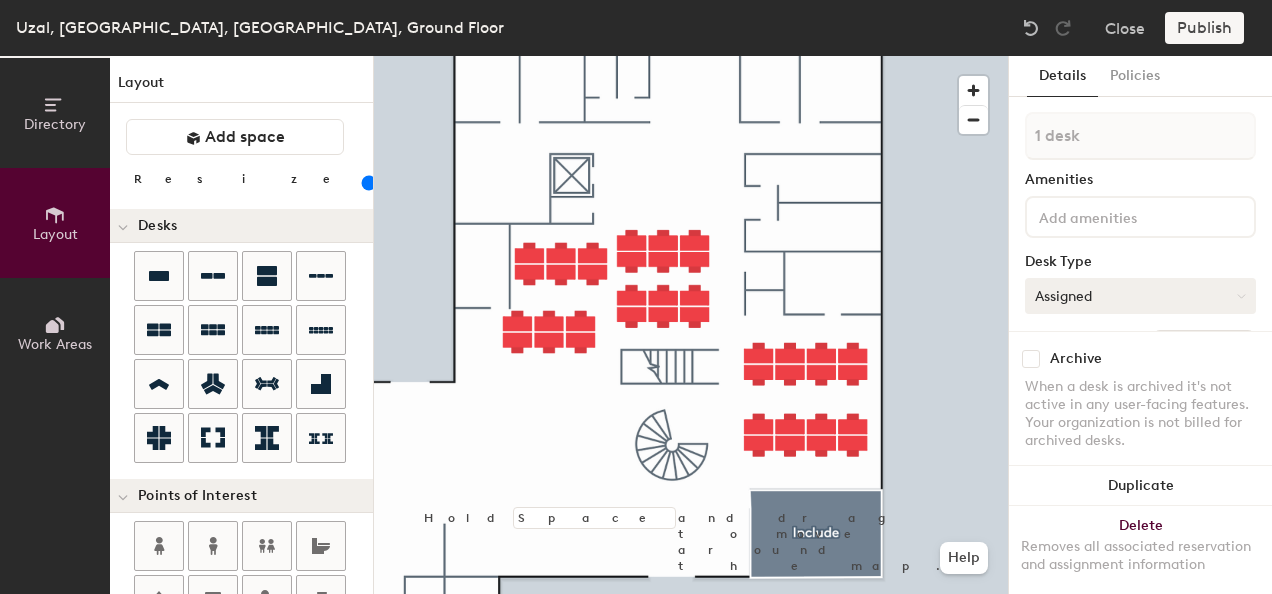 click on "Assigned" 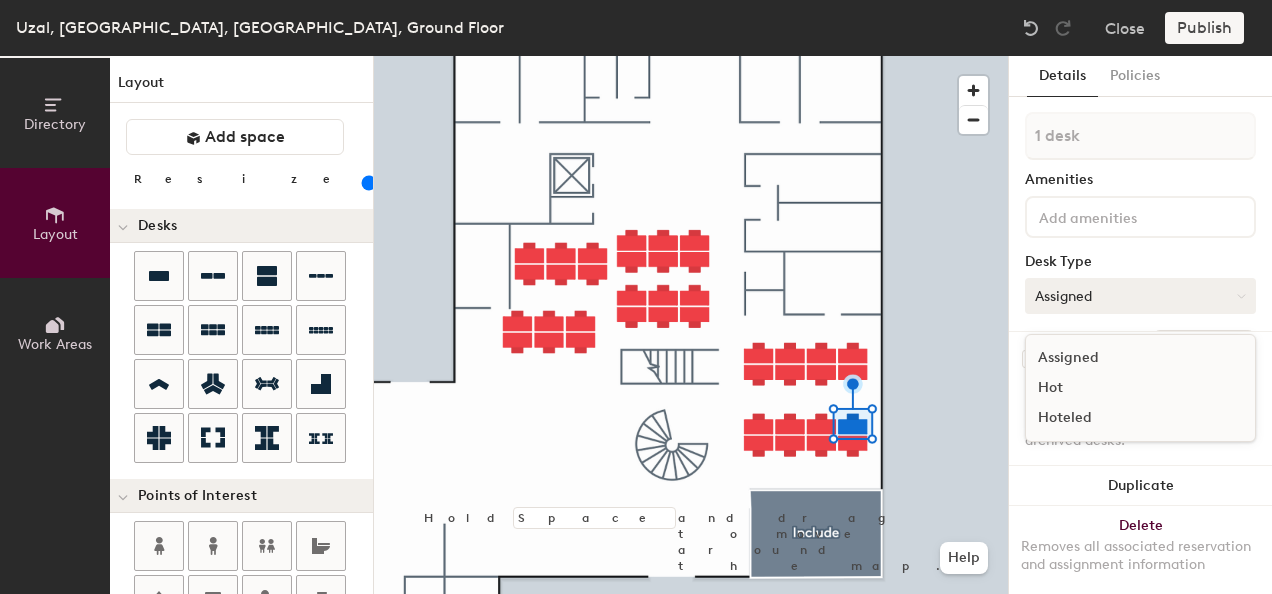 click on "Assigned" 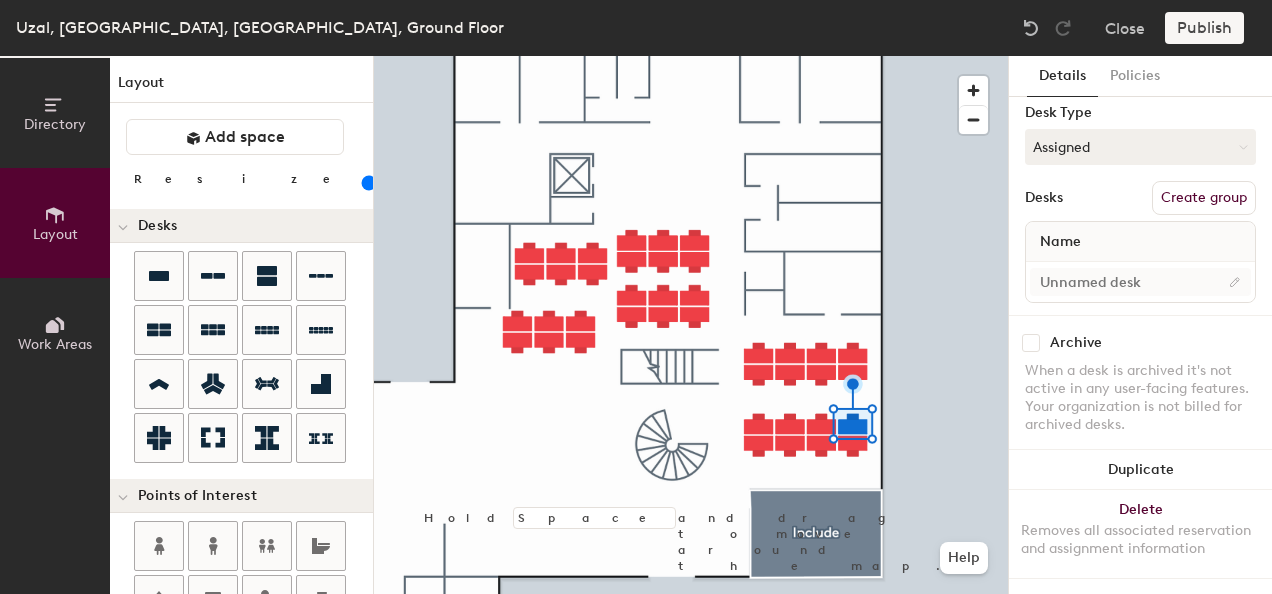 scroll, scrollTop: 165, scrollLeft: 0, axis: vertical 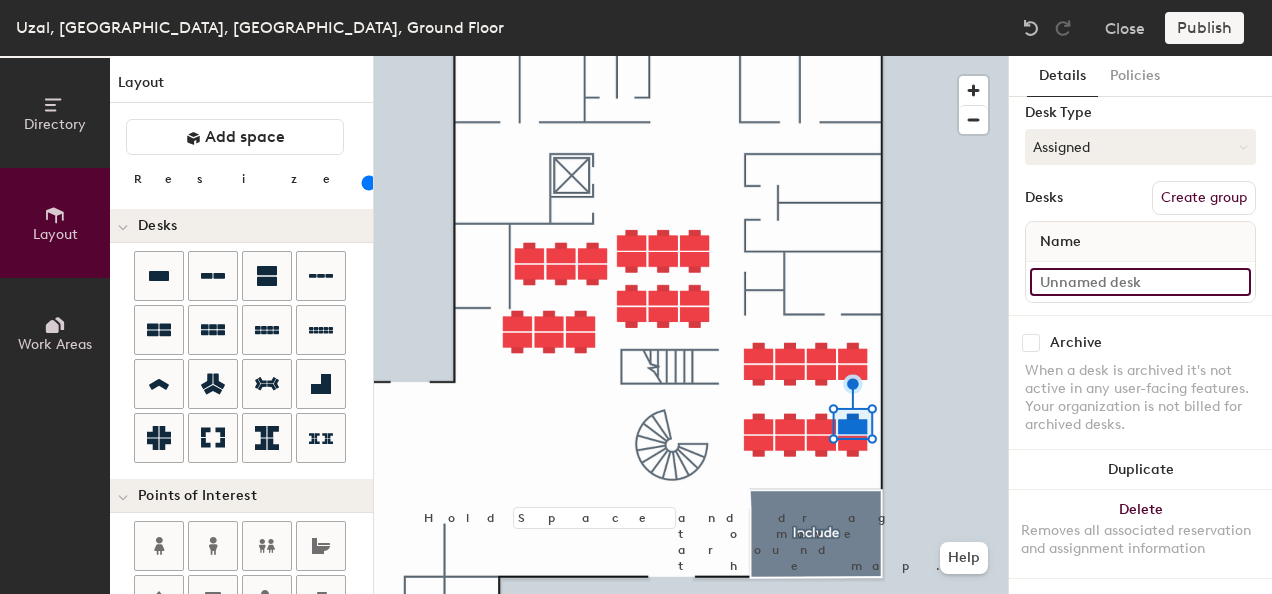 click 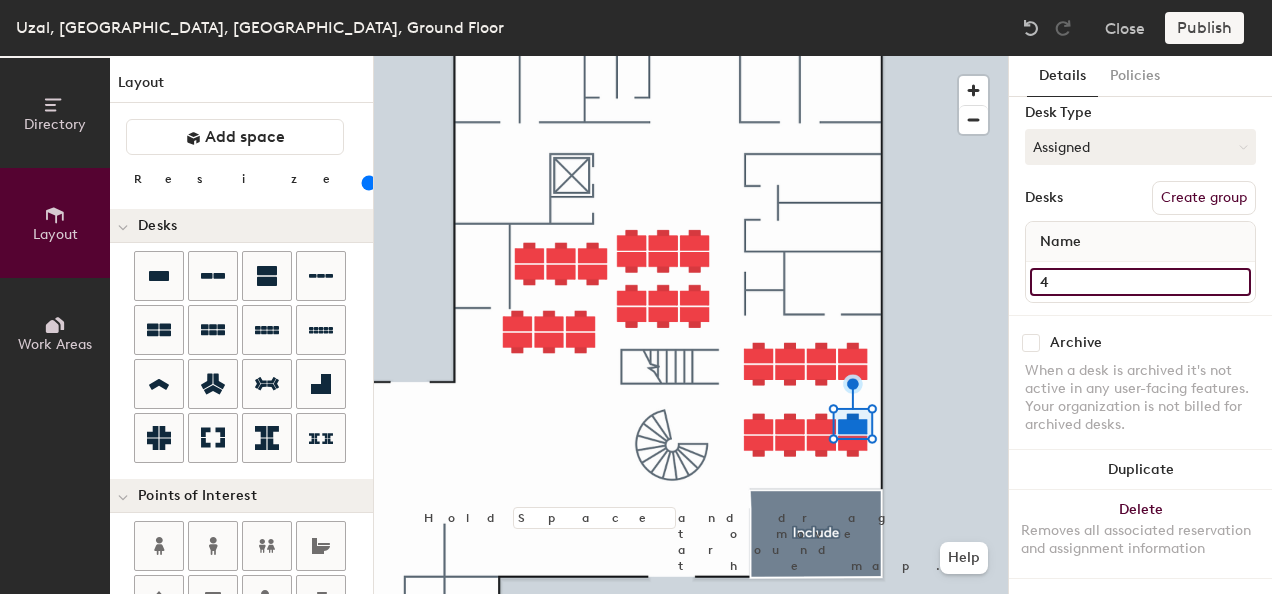 type on "4" 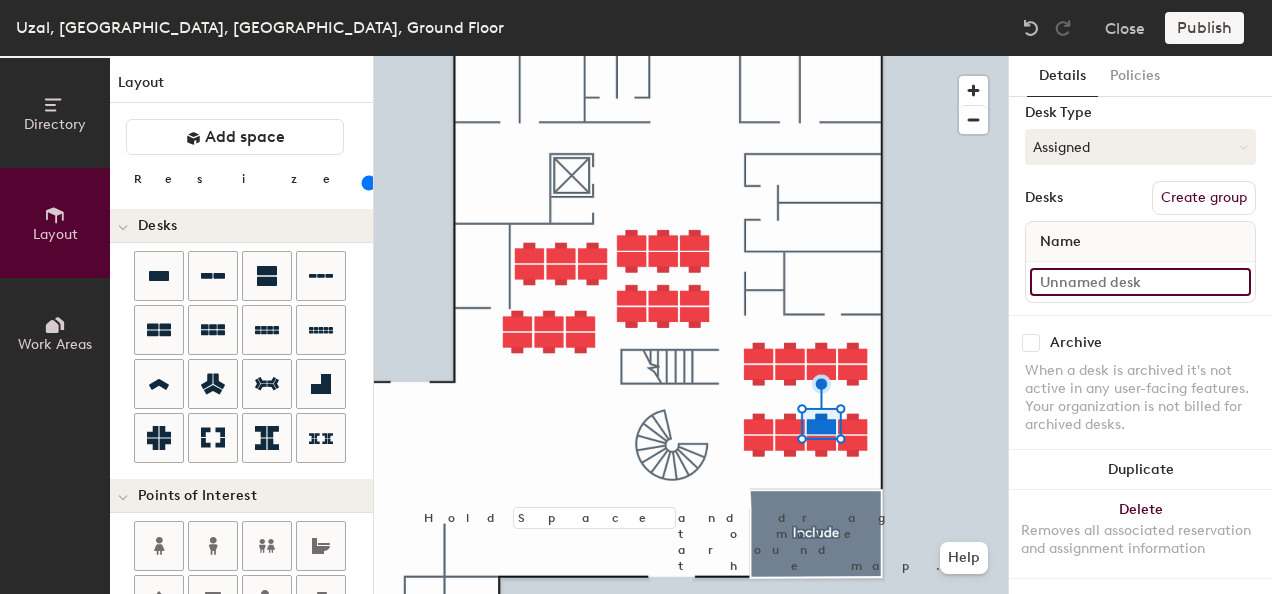 click 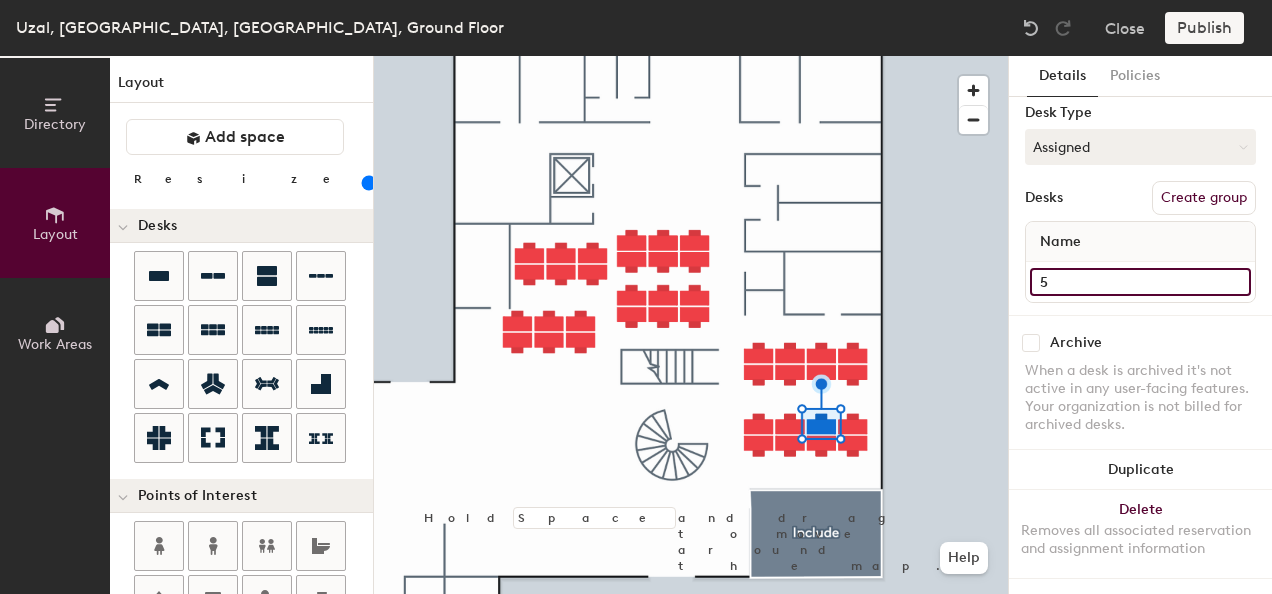 type on "5" 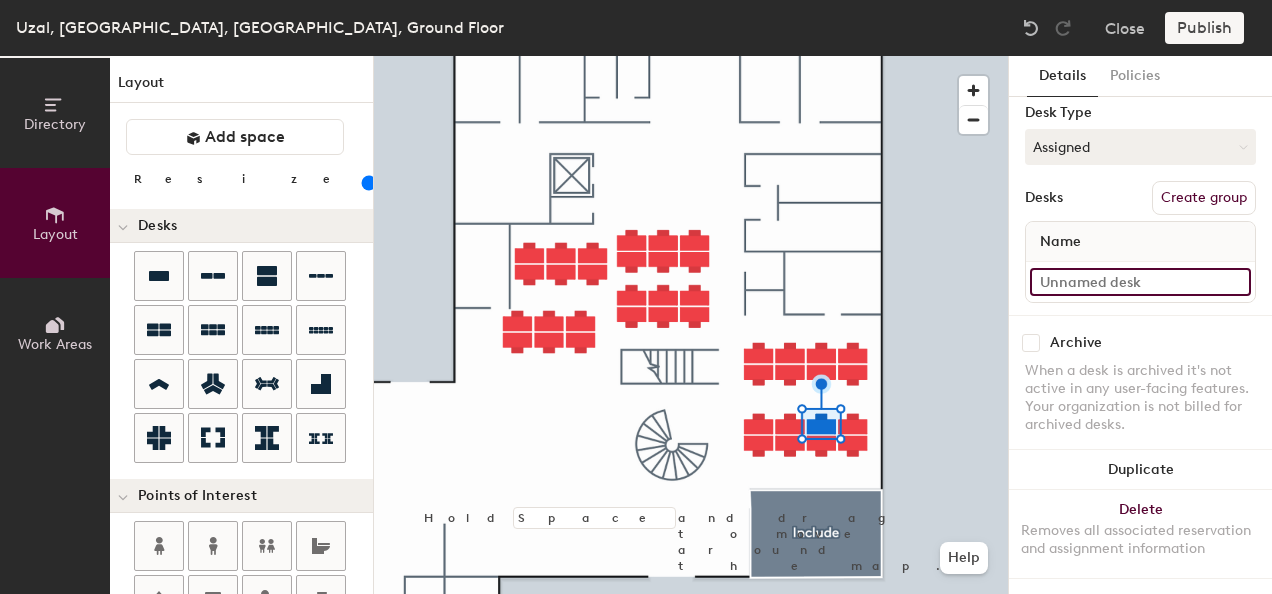 click 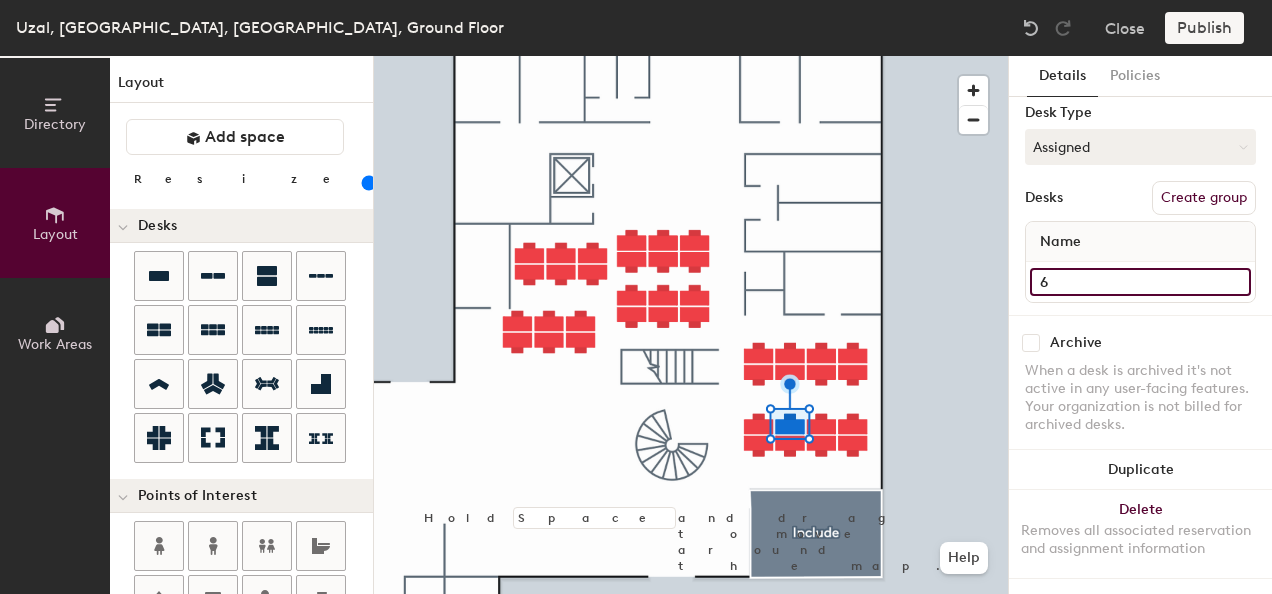 type on "6" 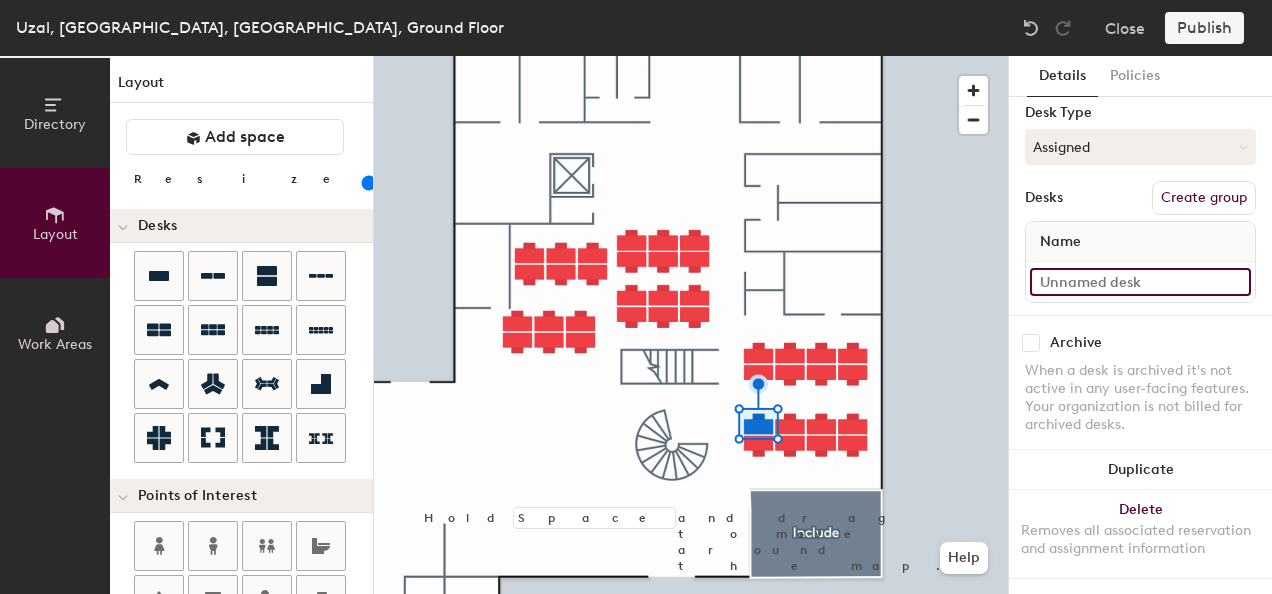 click 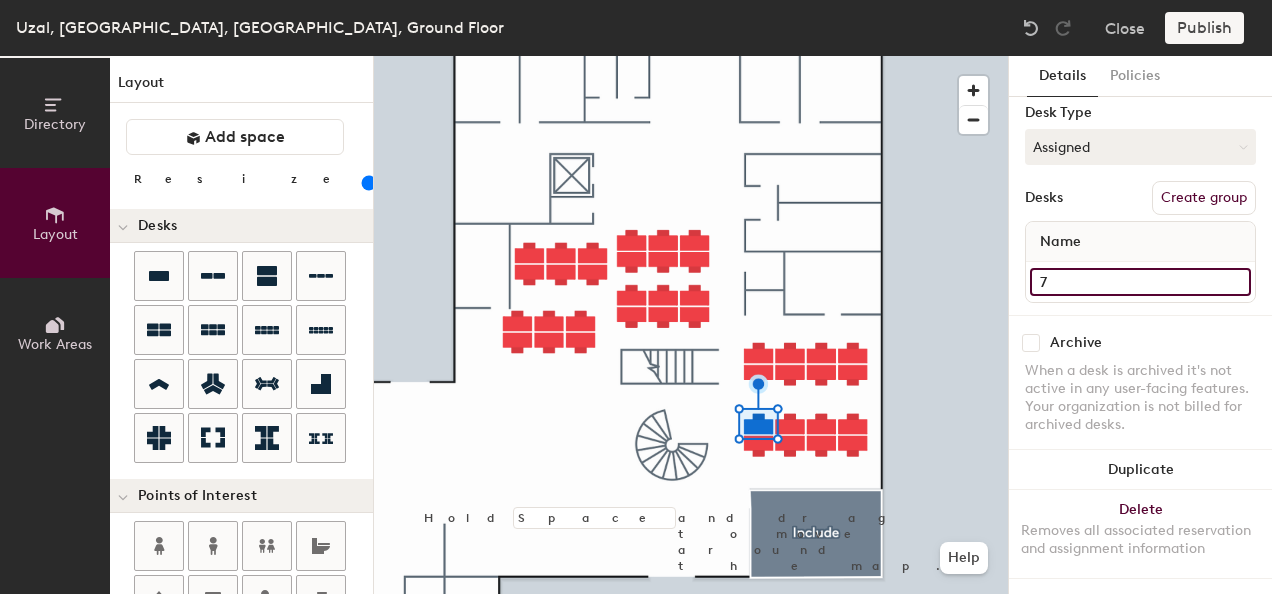 type on "7" 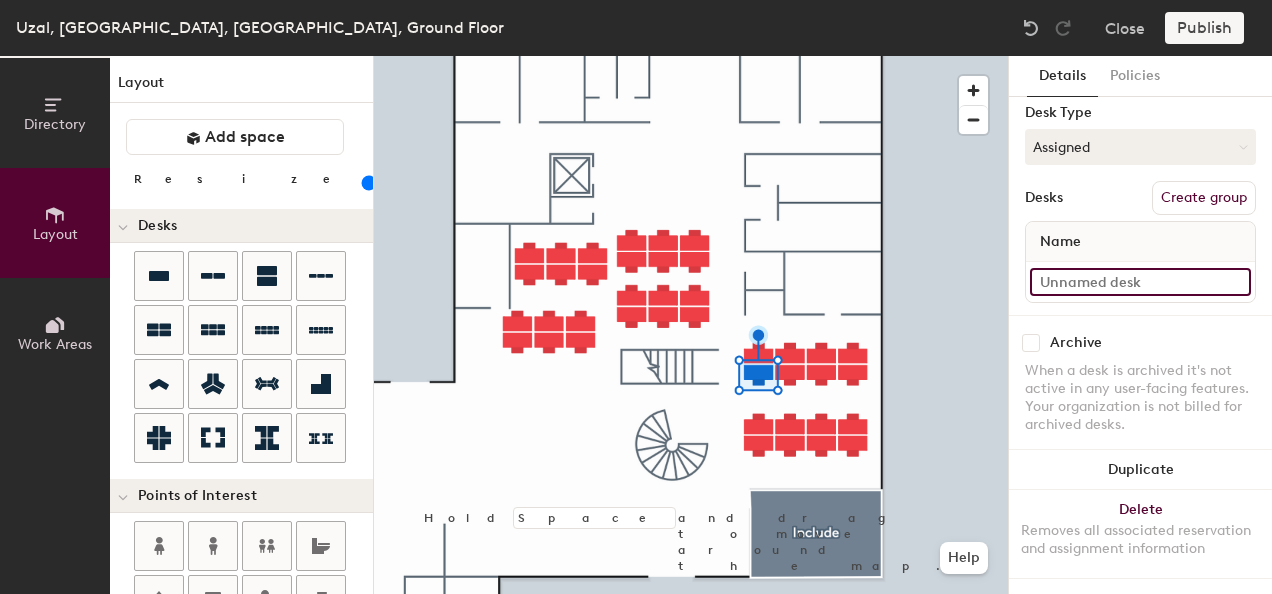 click 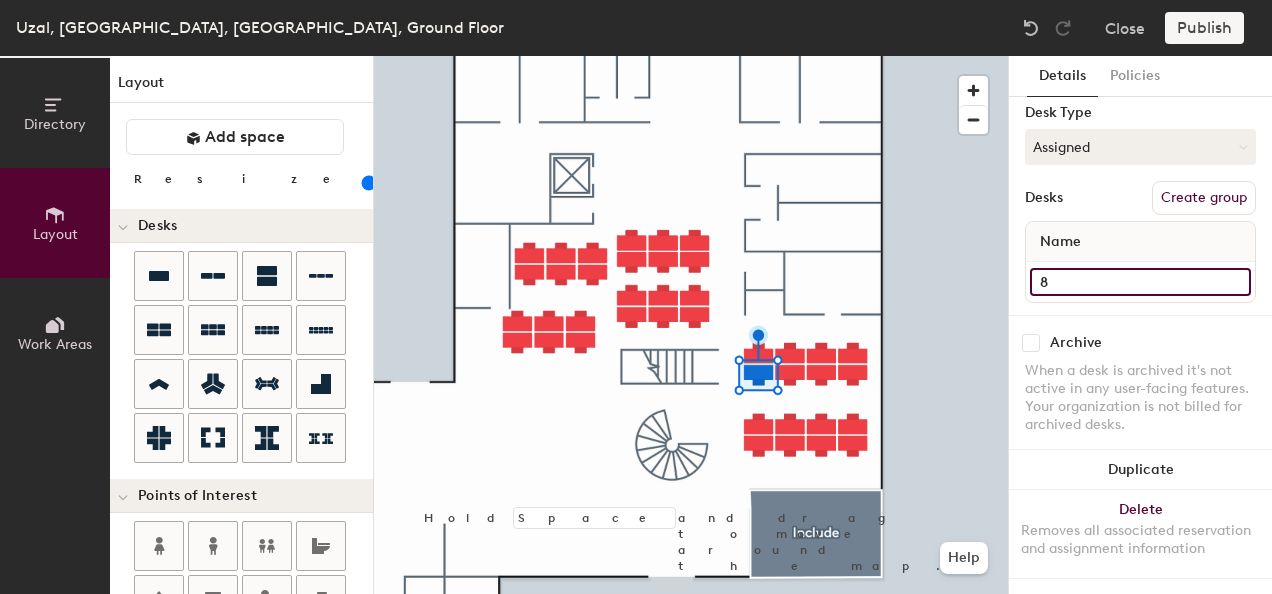 type on "8" 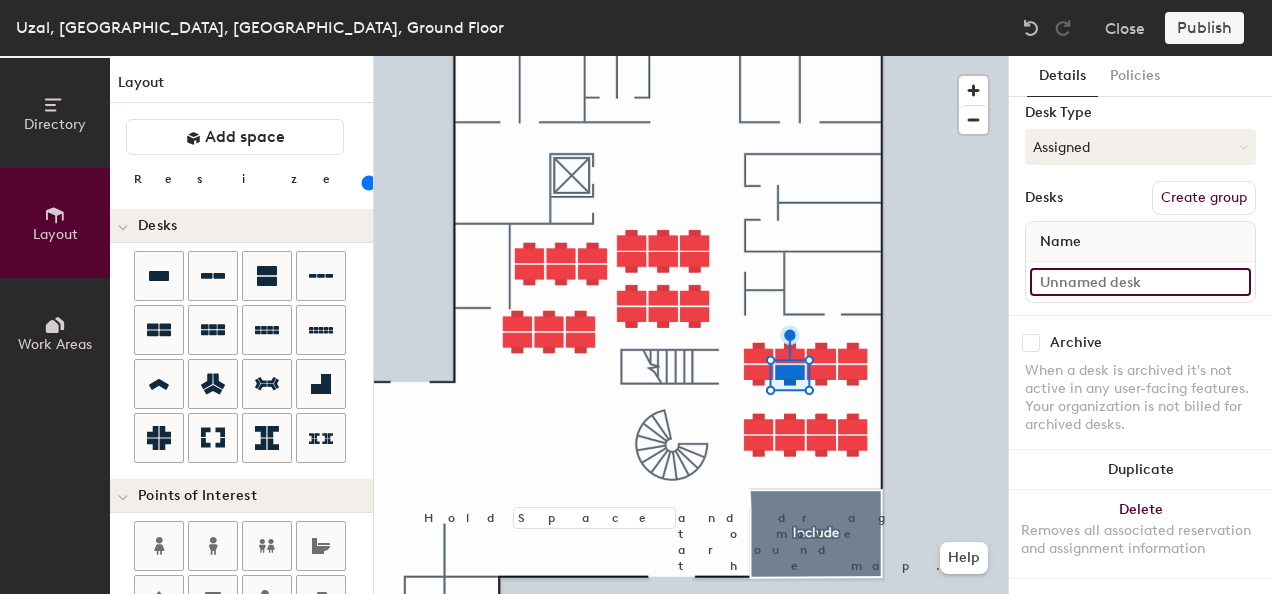 click 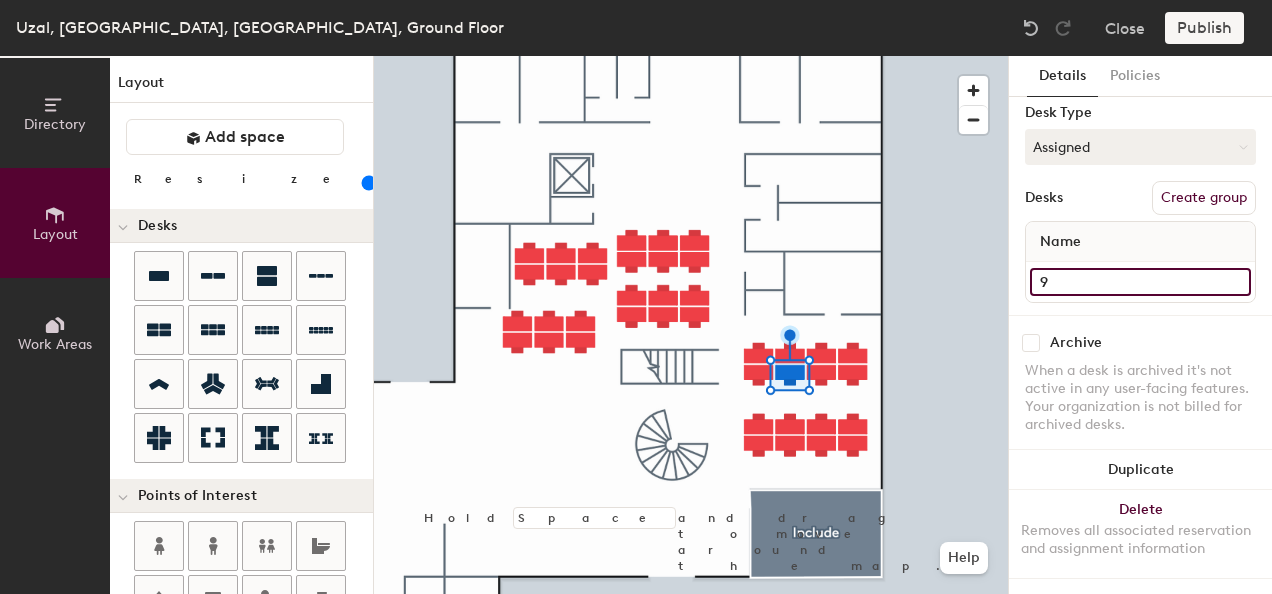type on "9" 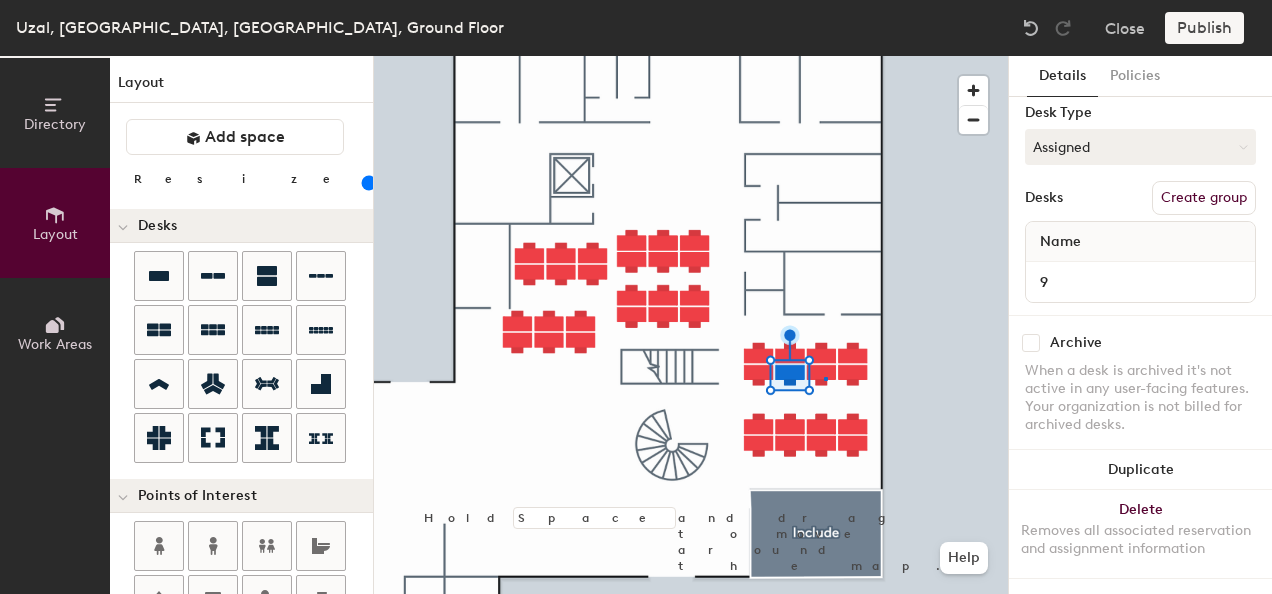 click 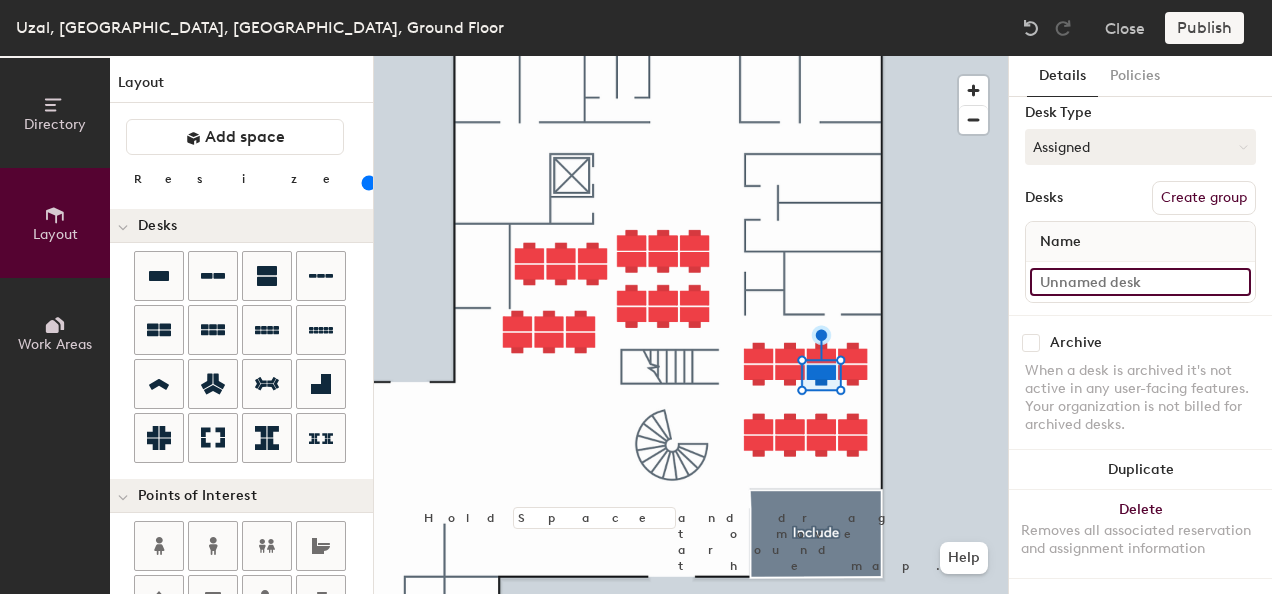 click 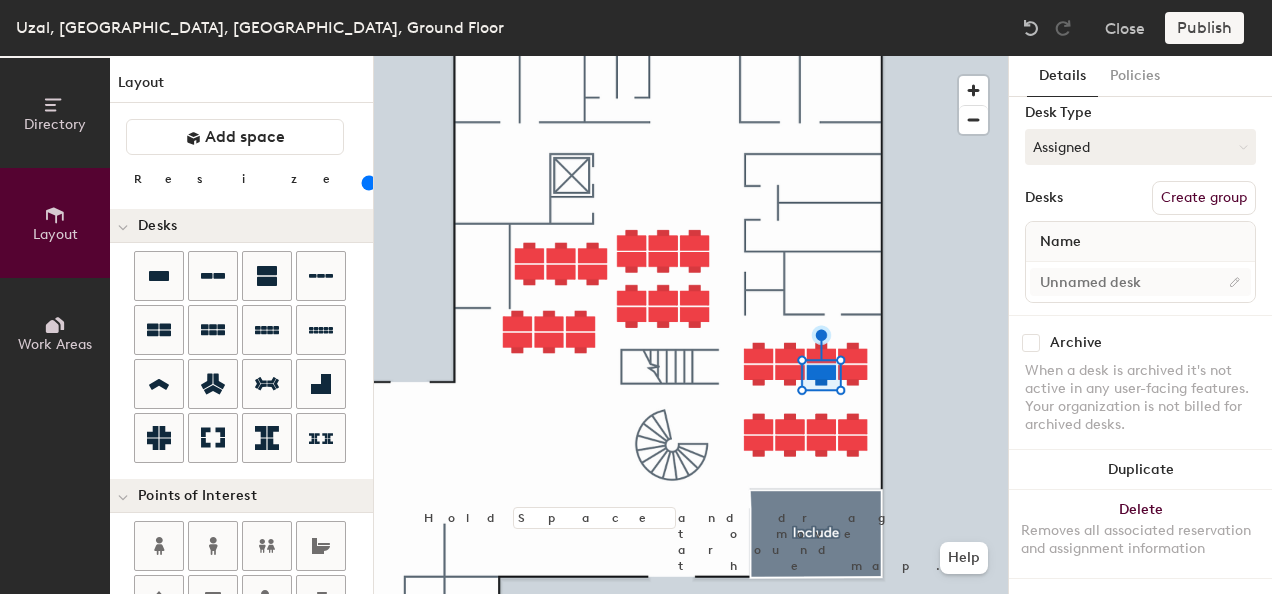 click 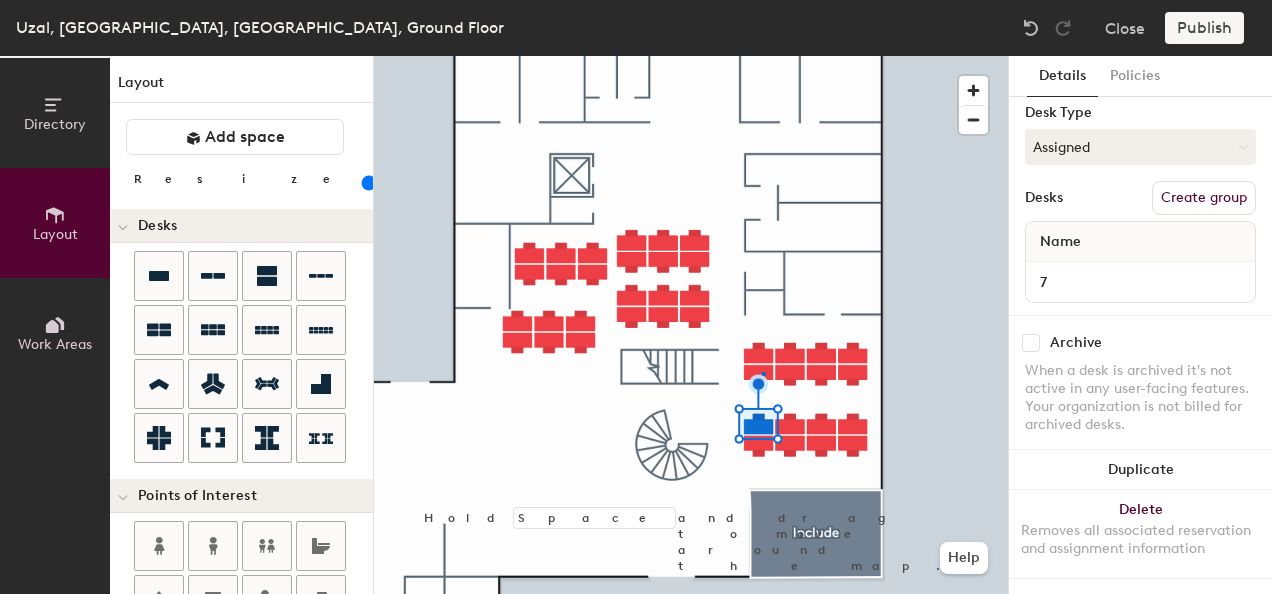 click 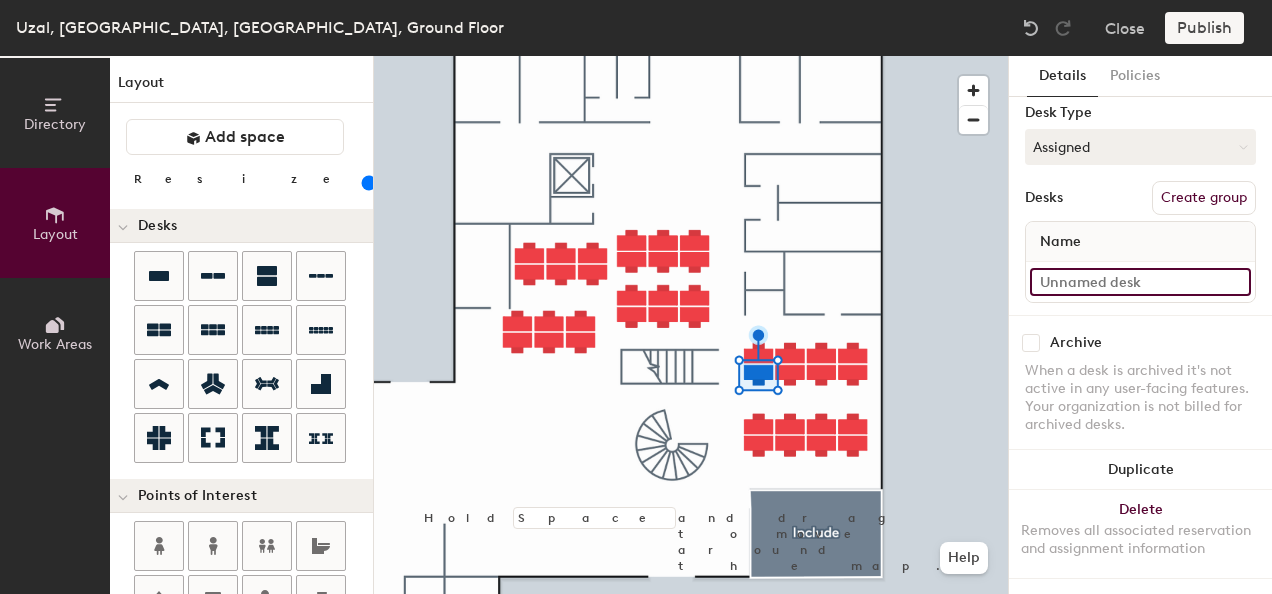 click 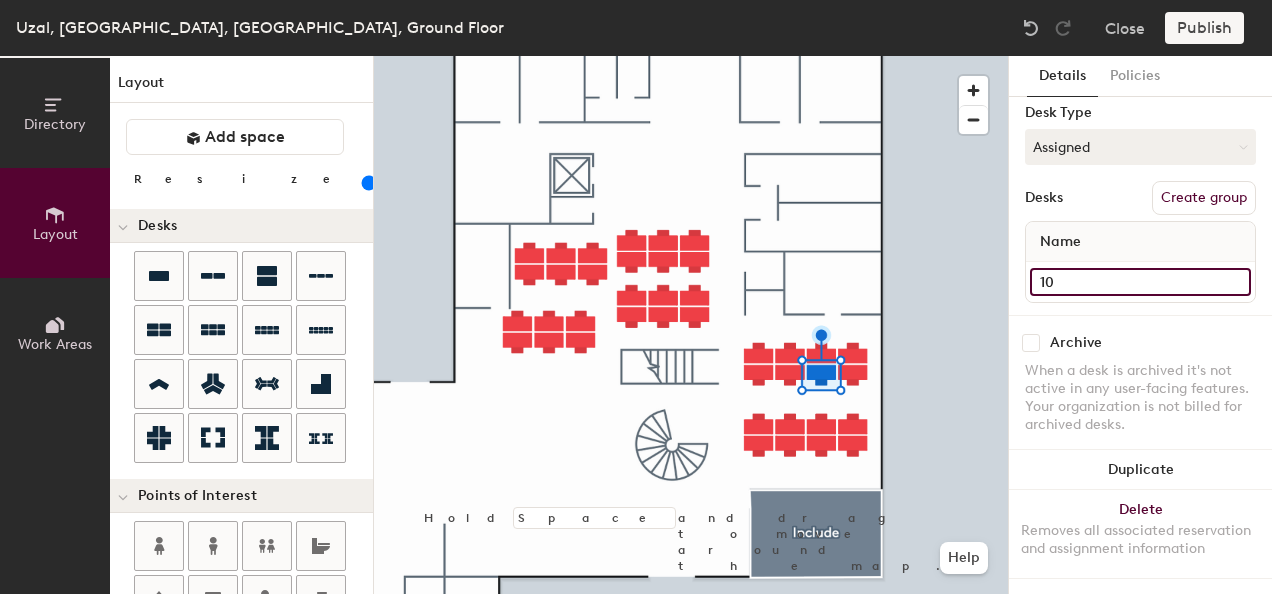 type on "10" 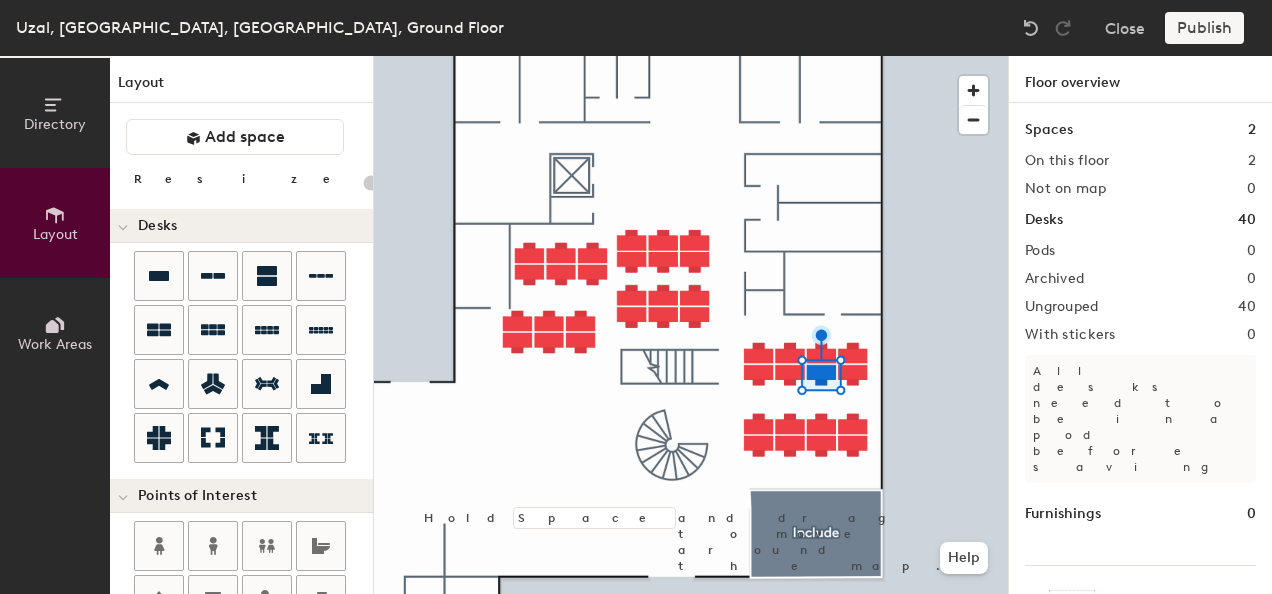 type on "100" 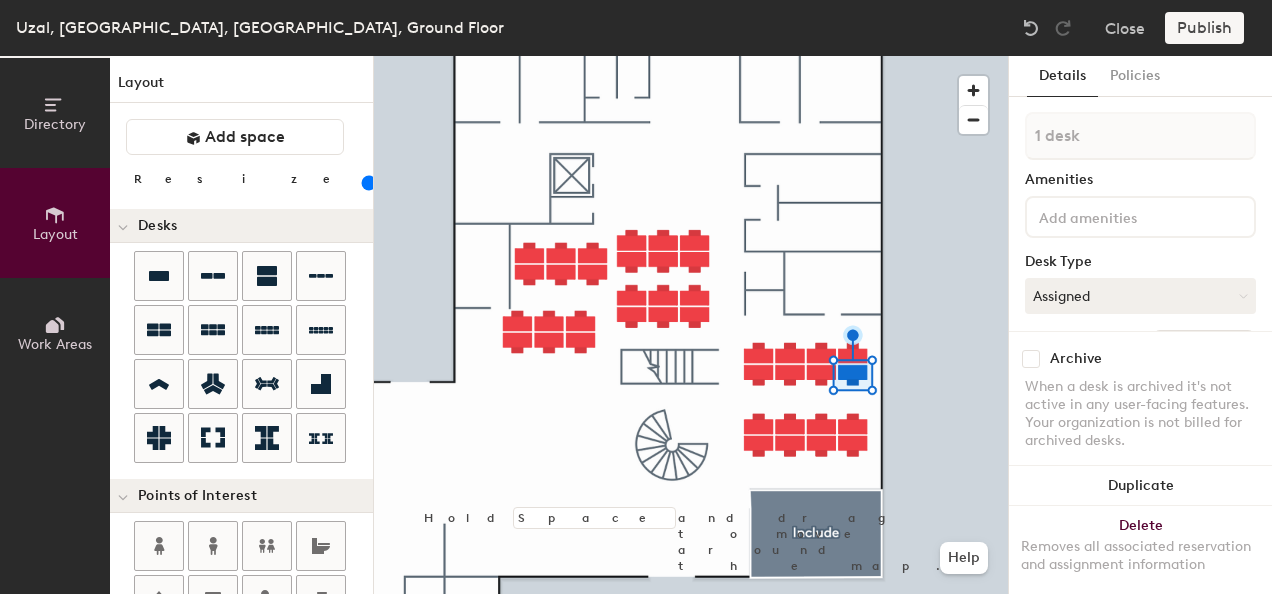 scroll, scrollTop: 165, scrollLeft: 0, axis: vertical 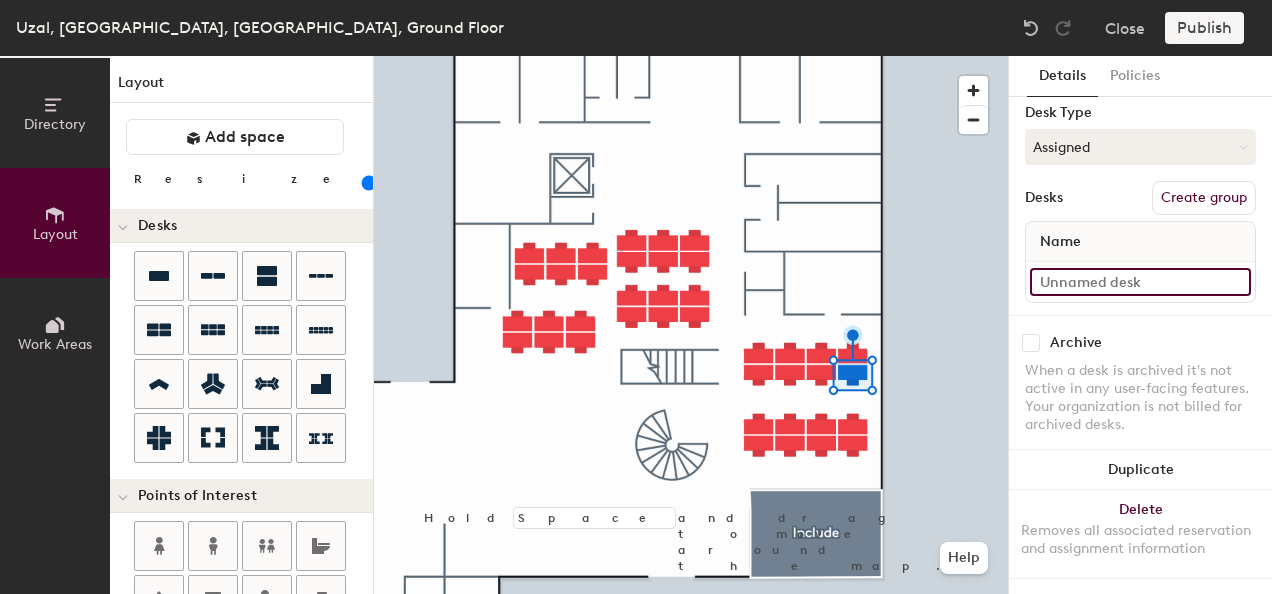 click 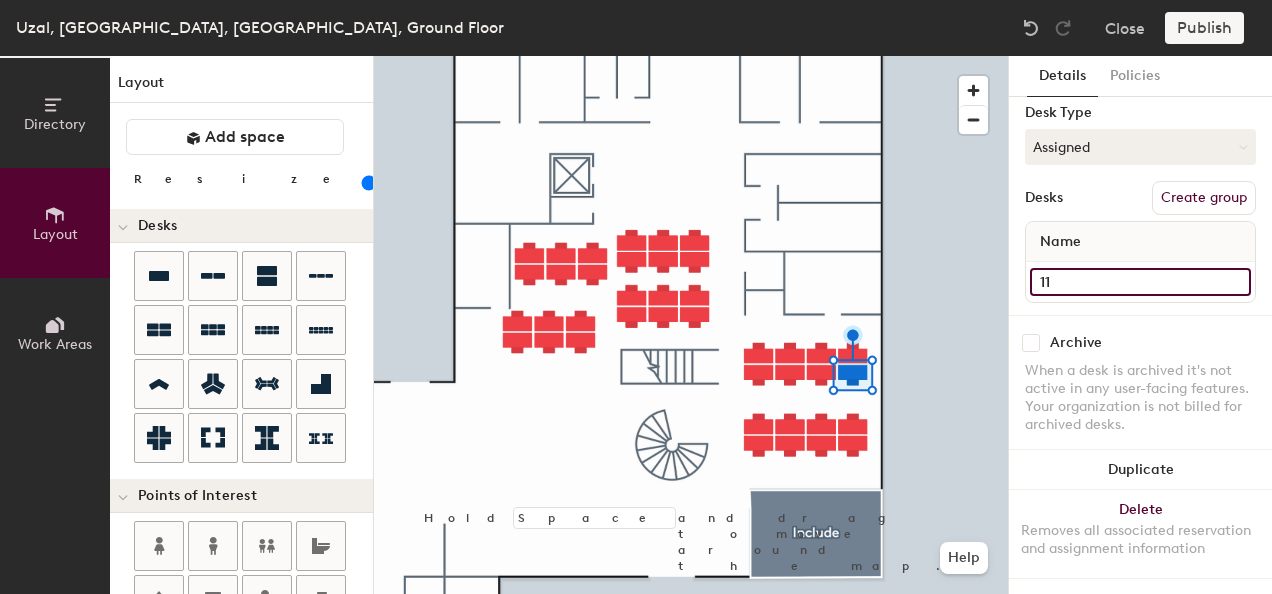 type on "11" 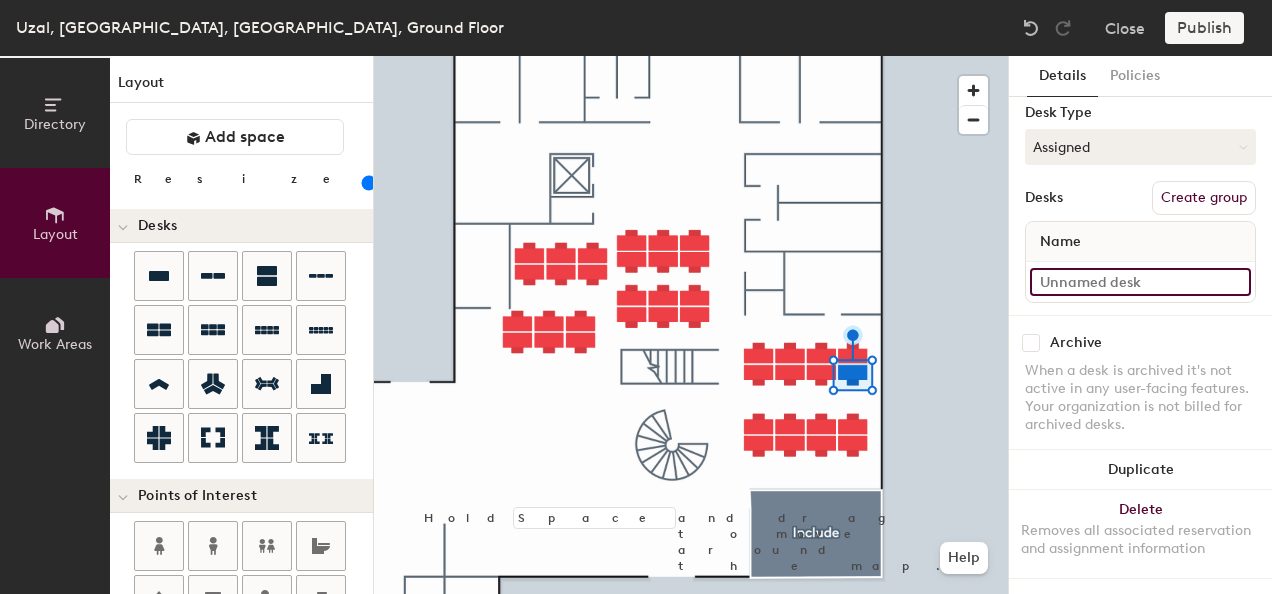 click 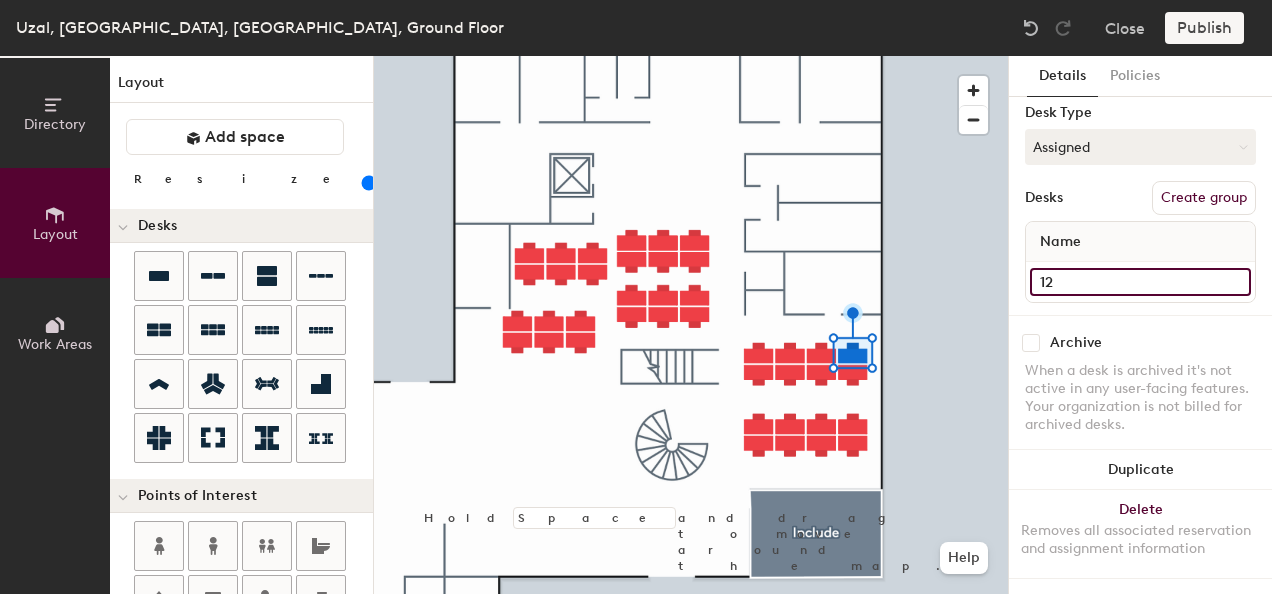 type on "12" 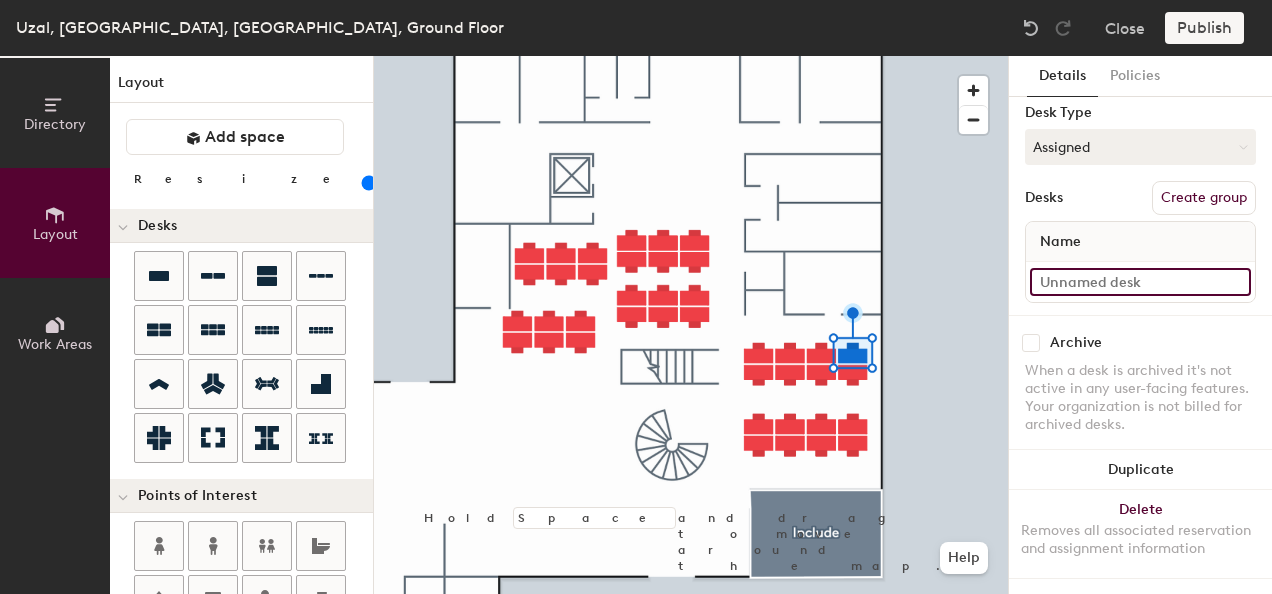 click 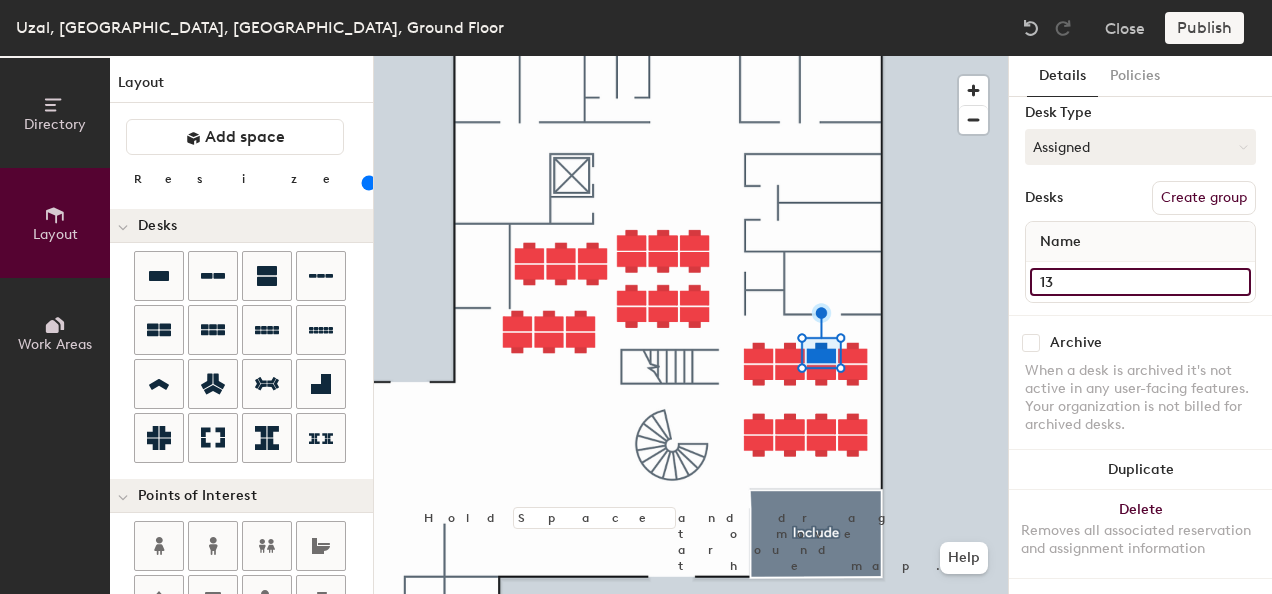type on "13" 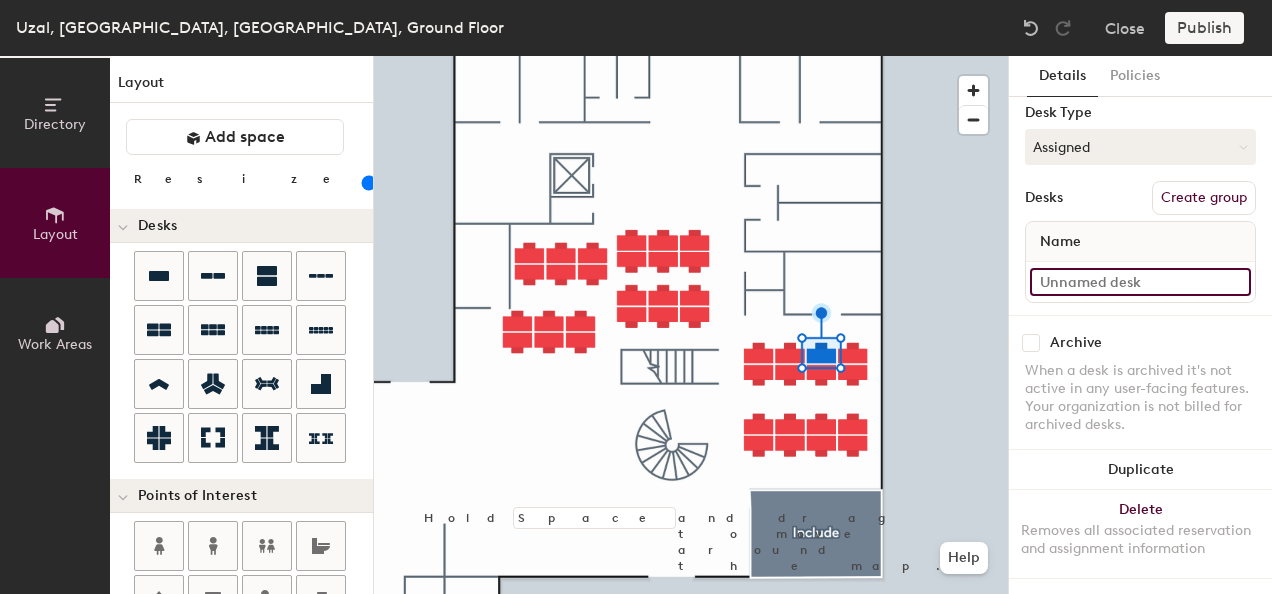 click 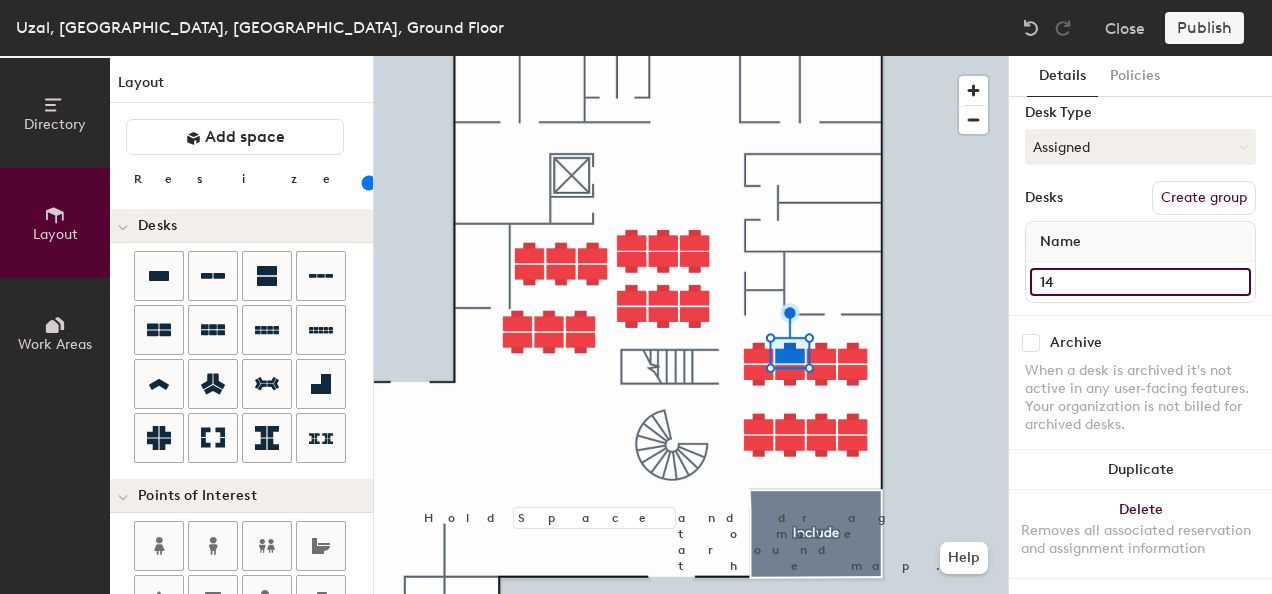 type on "14" 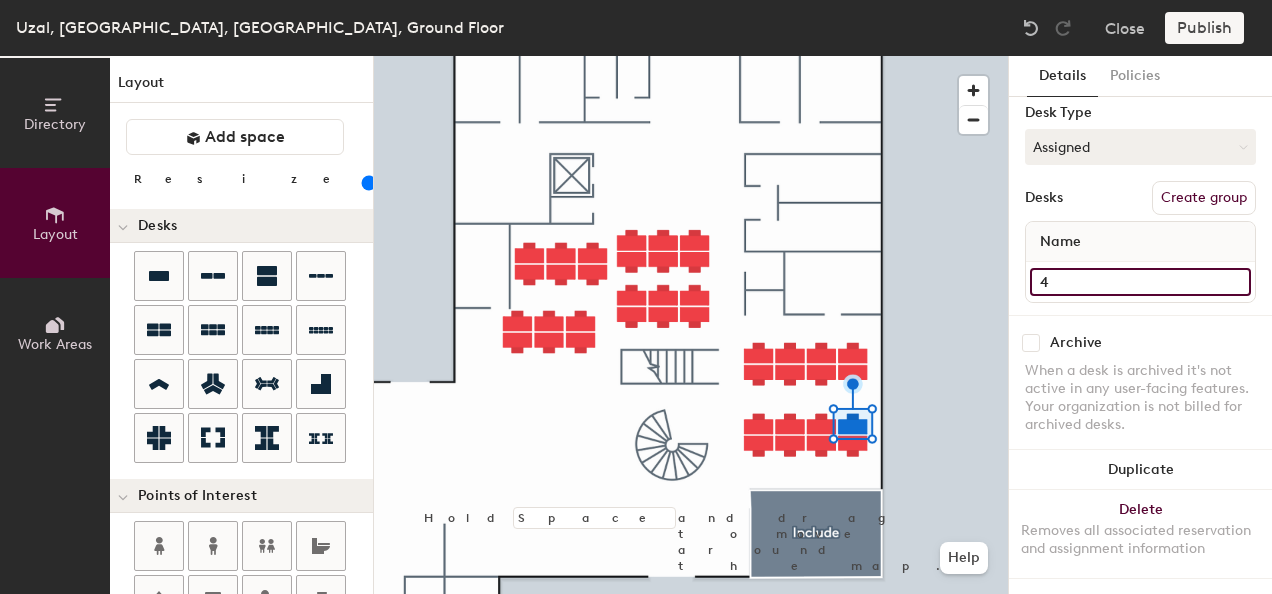 click on "4" 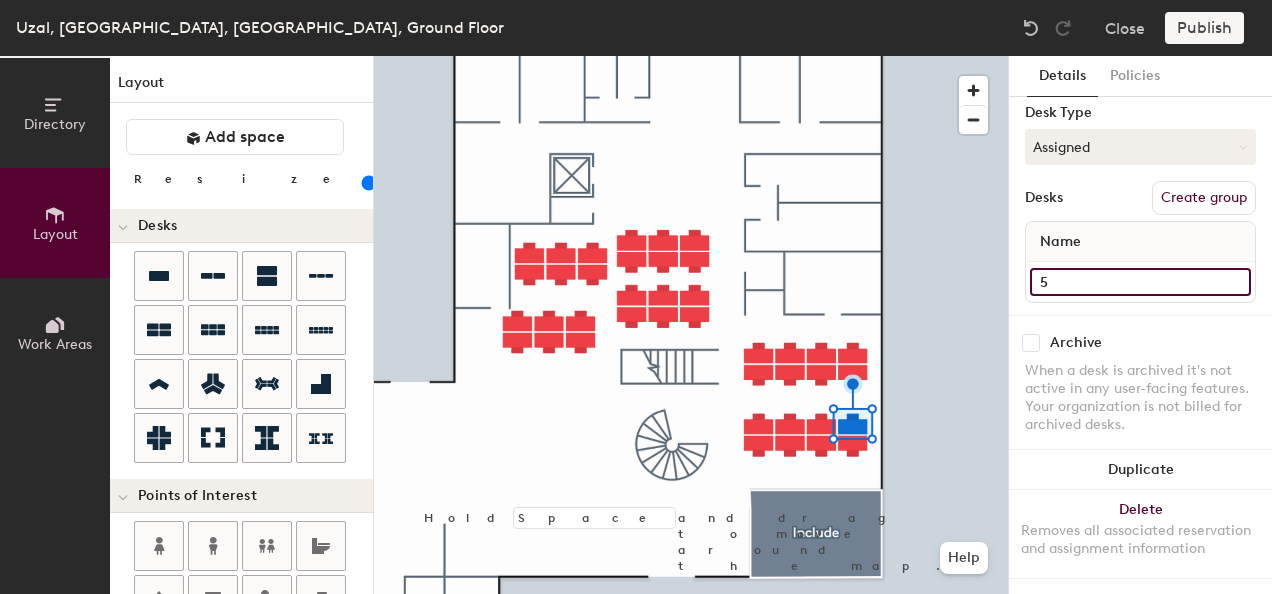 type on "5" 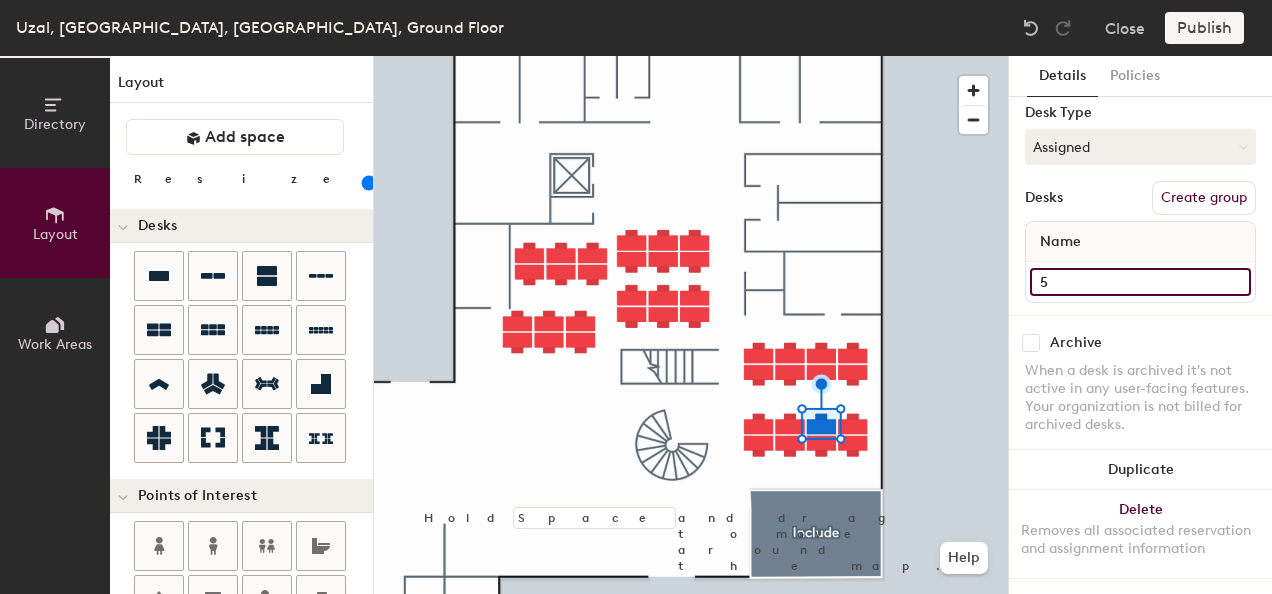 click on "5" 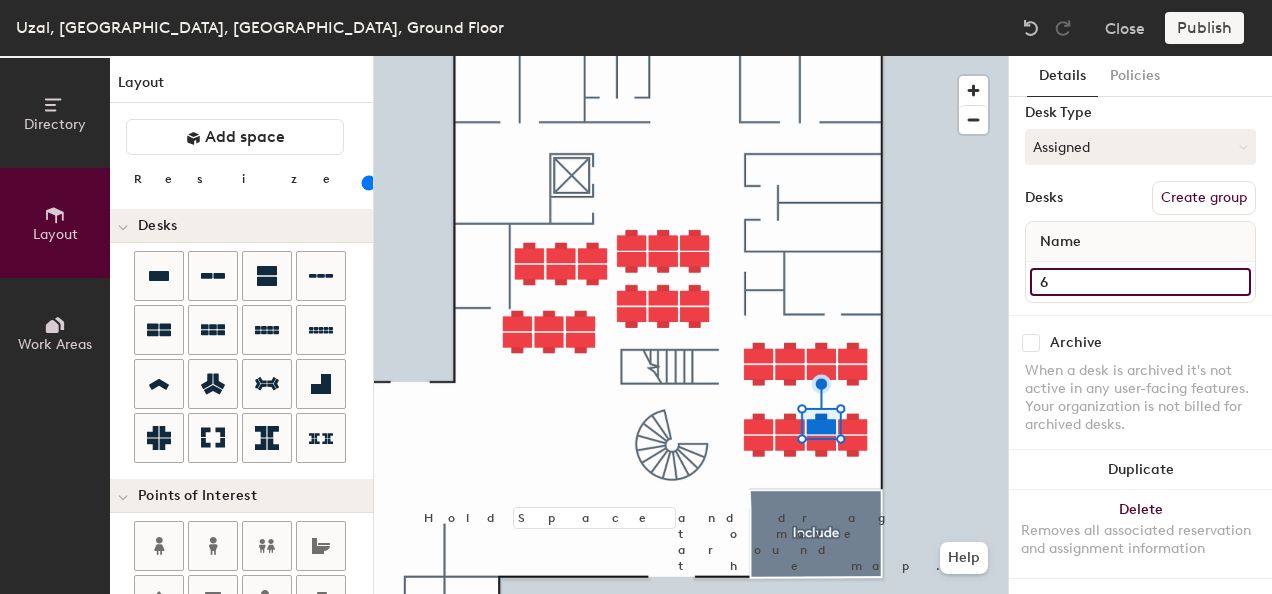 type on "6" 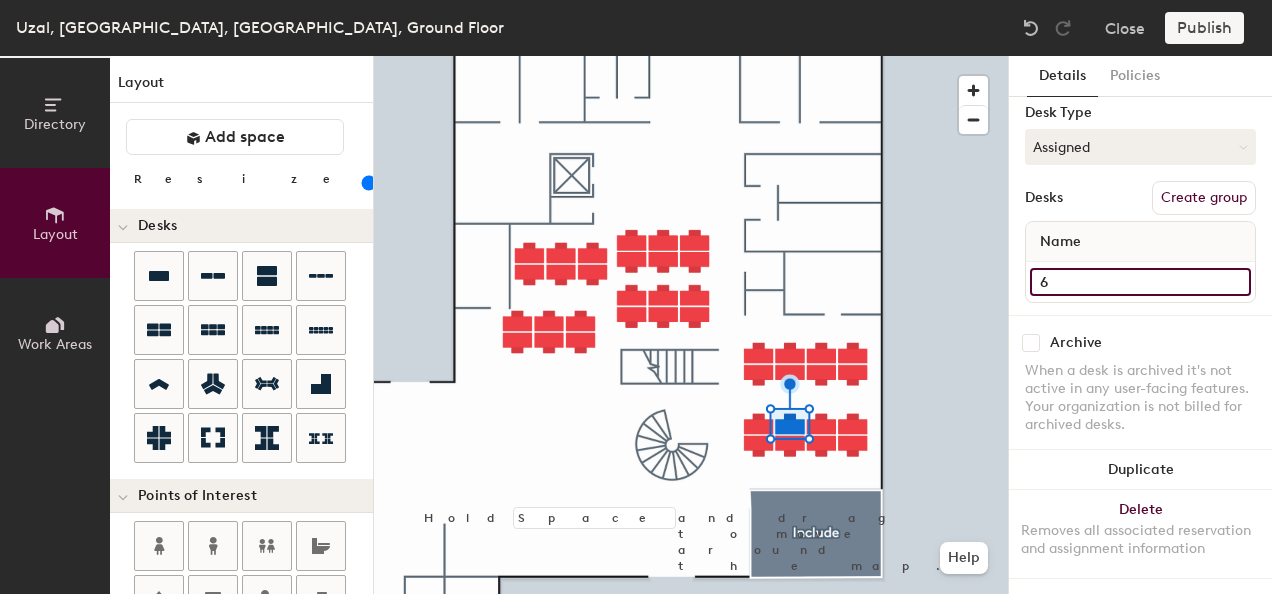 click on "6" 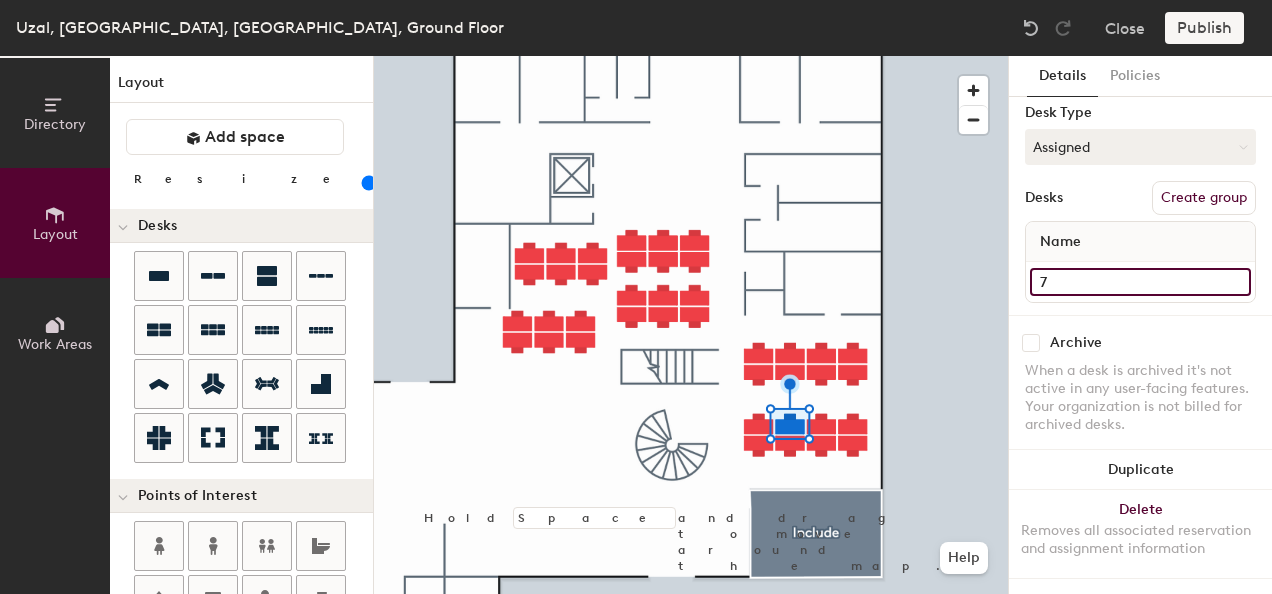 type on "7" 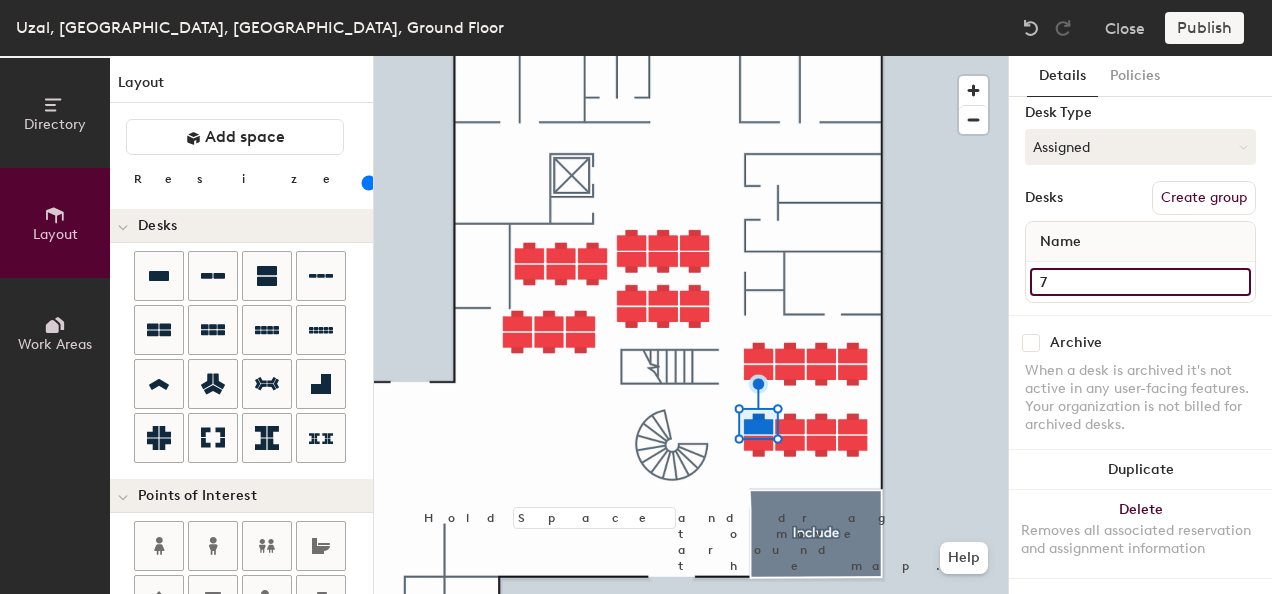 click on "7" 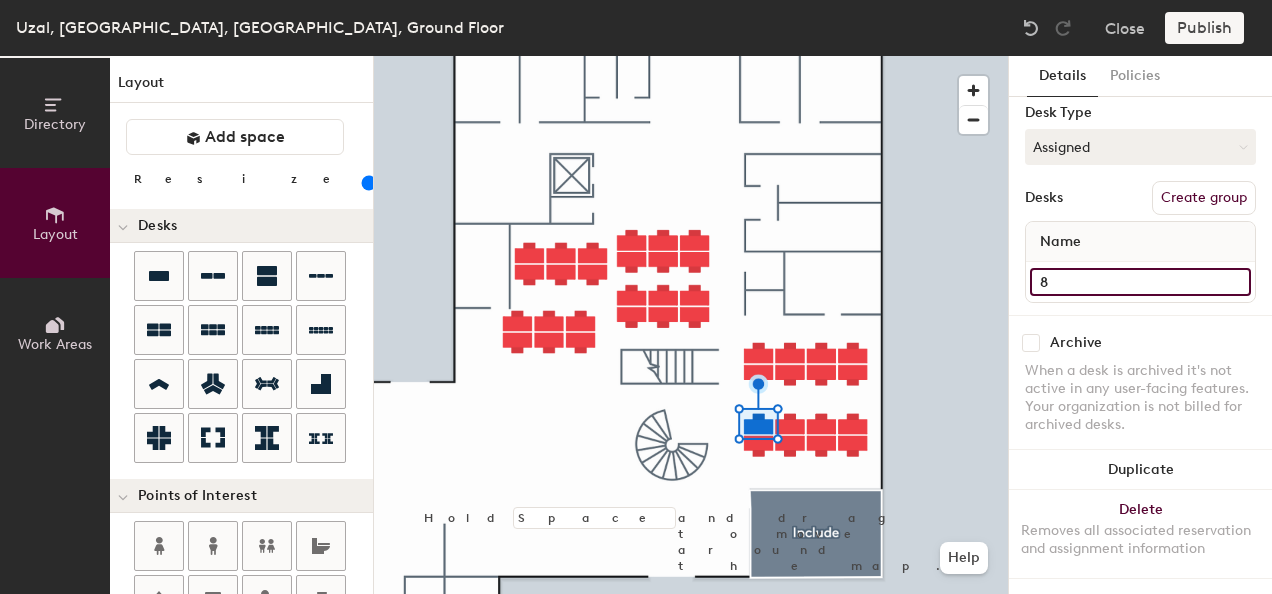 type on "8" 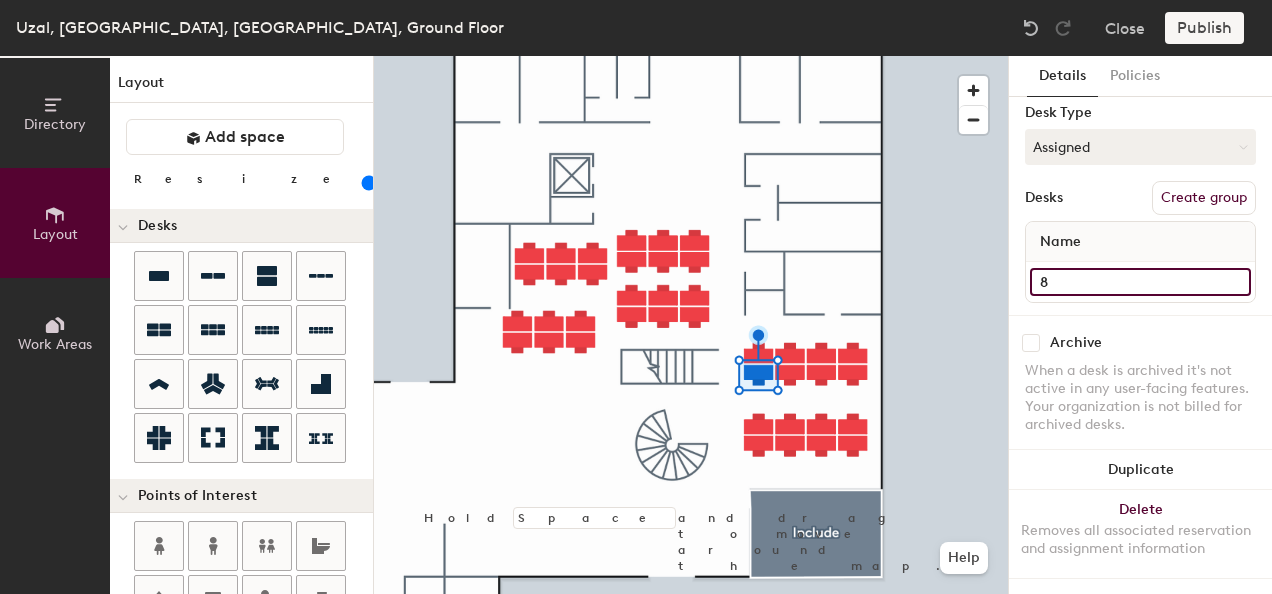 click on "8" 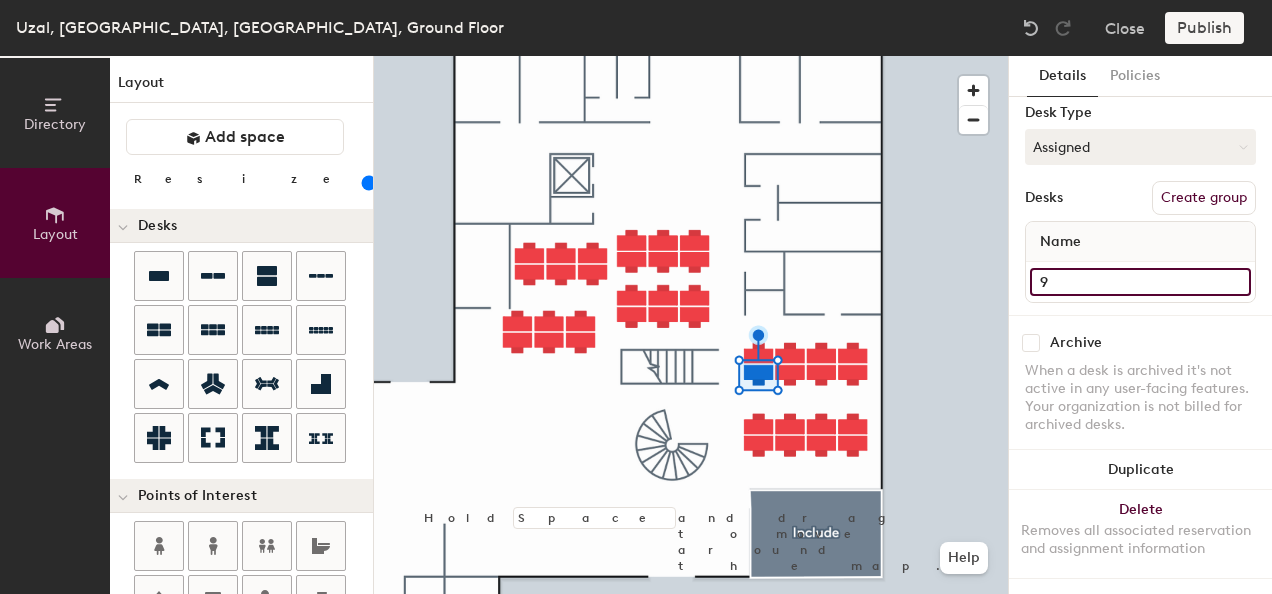 type on "9" 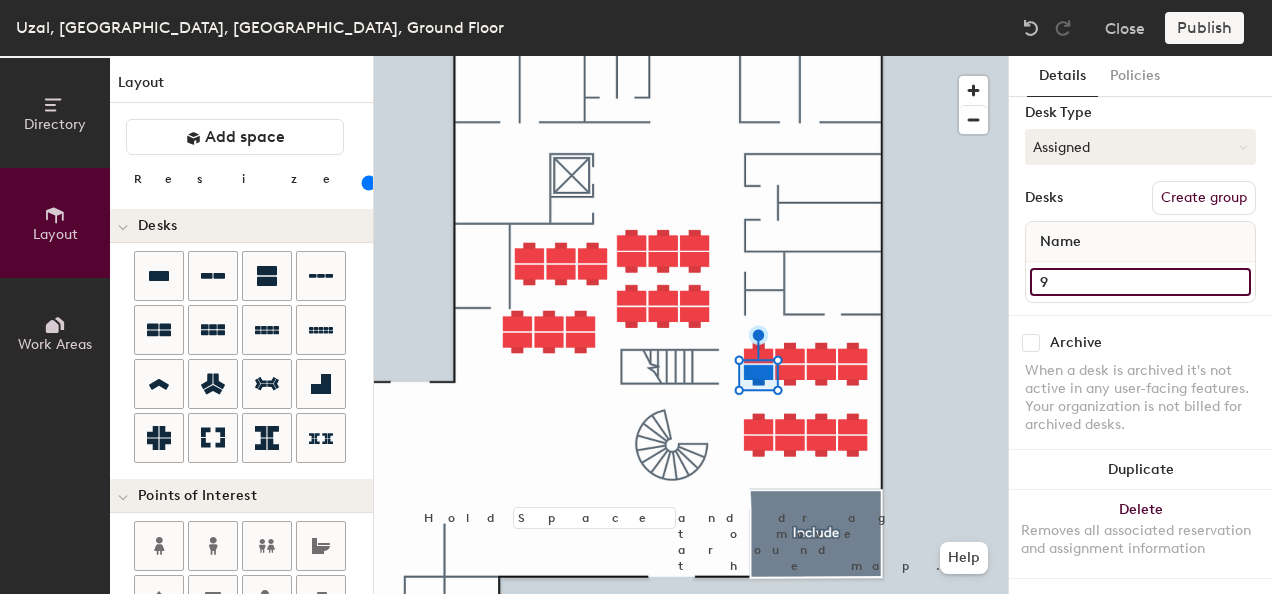 click on "9" 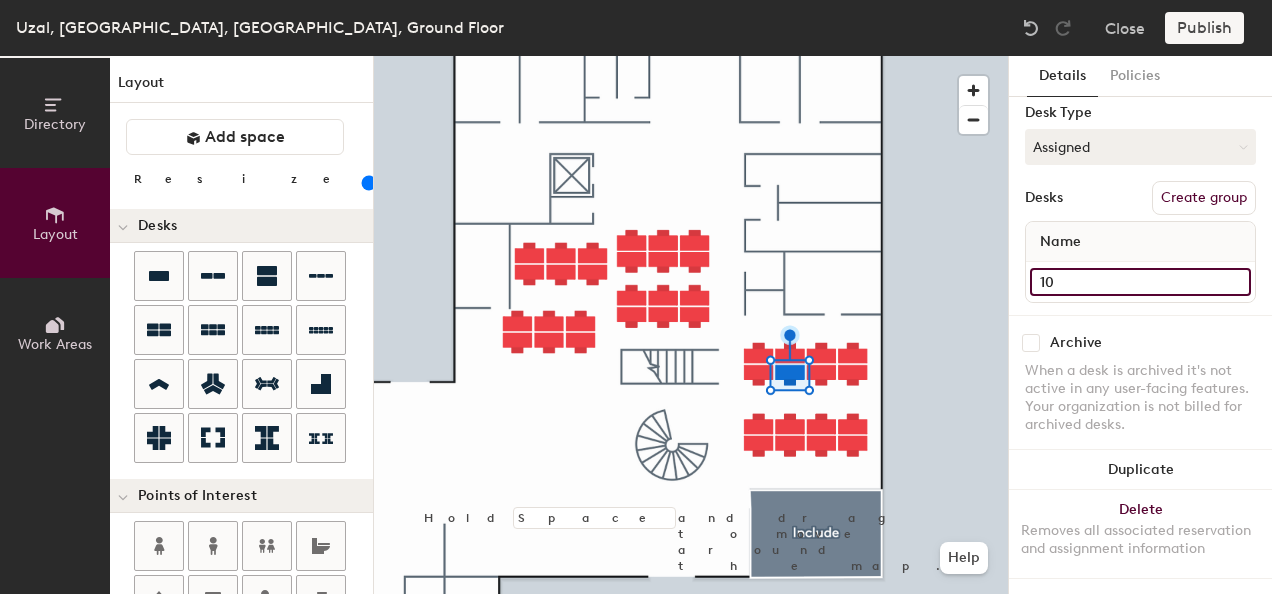 type on "10" 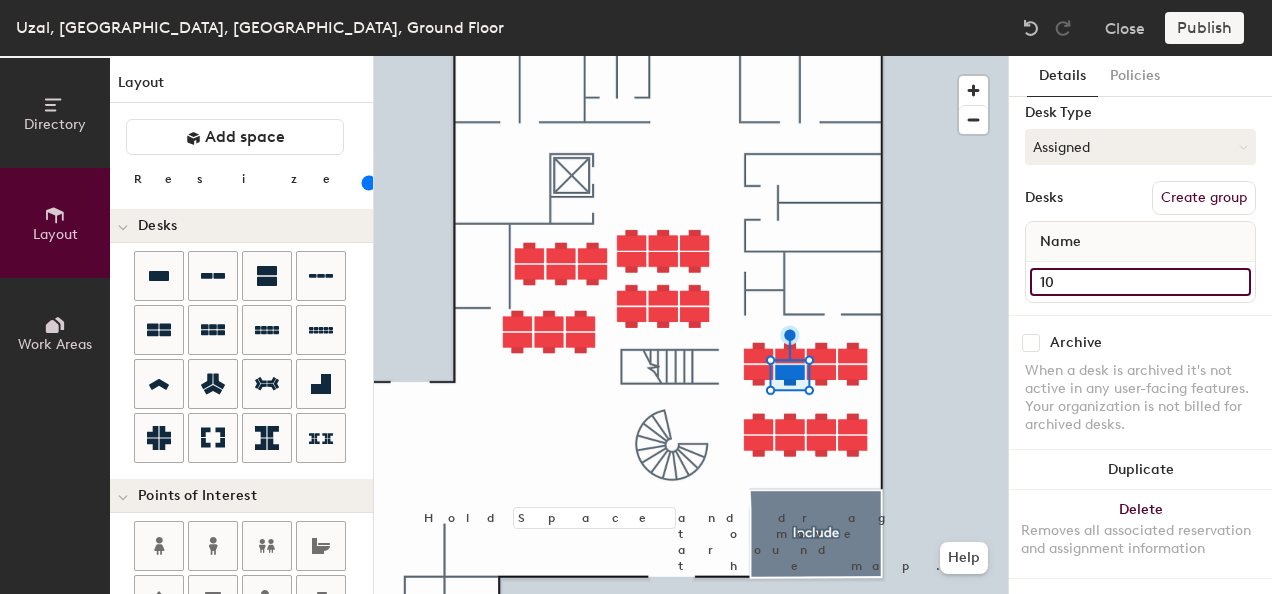 click on "10" 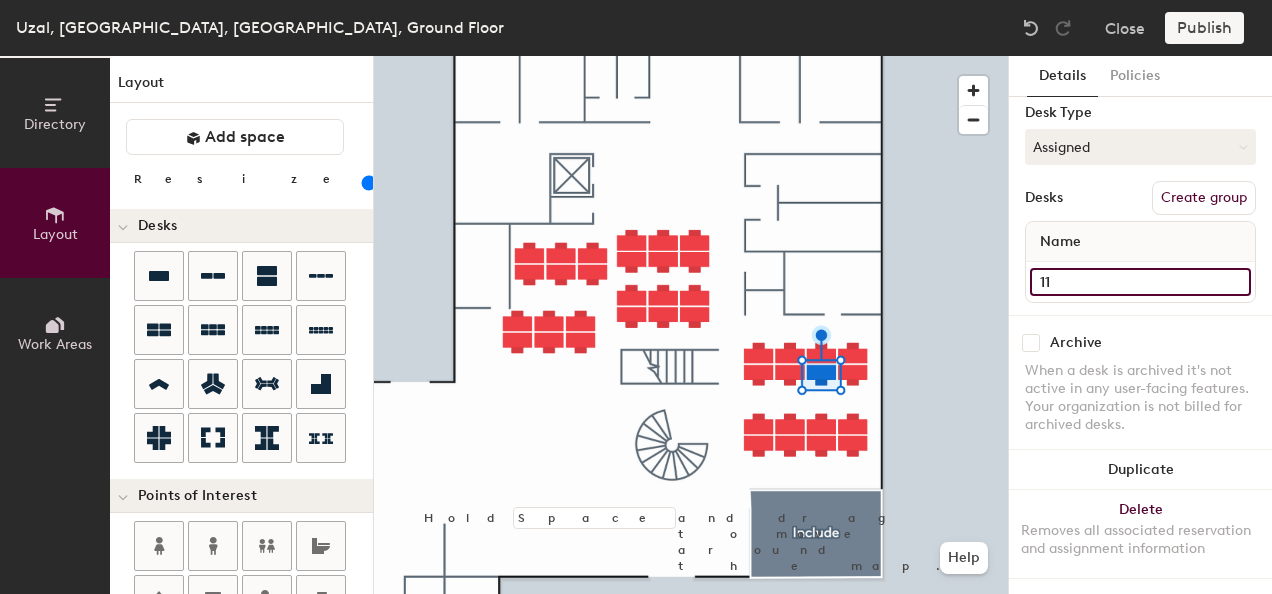 type on "11" 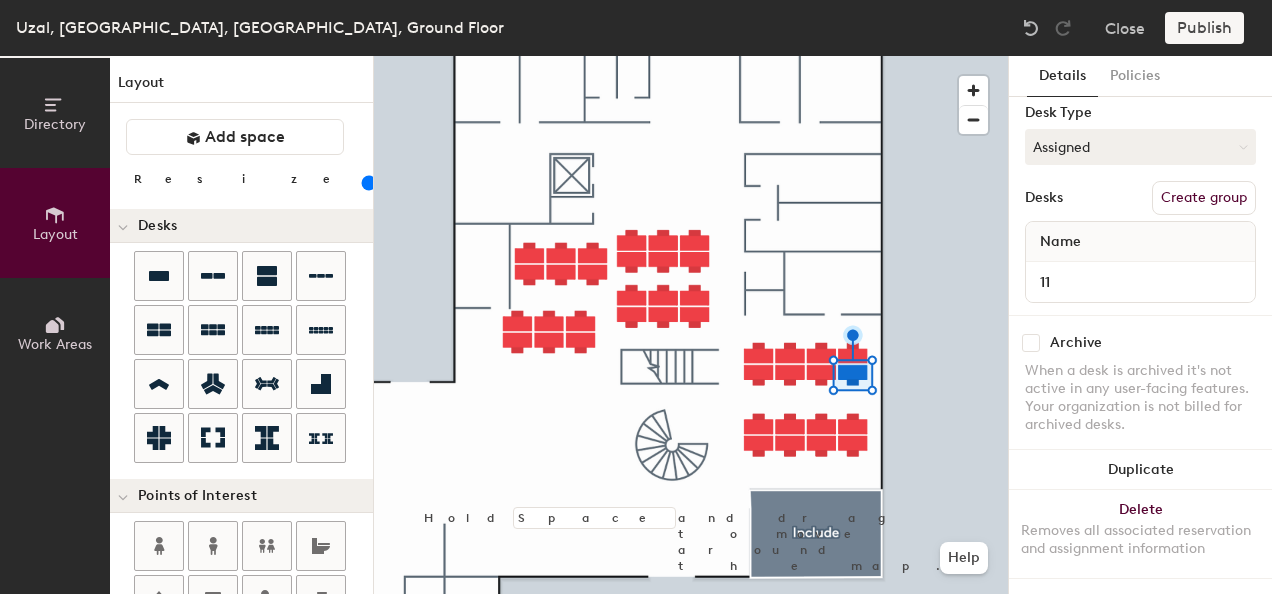 click on "11" 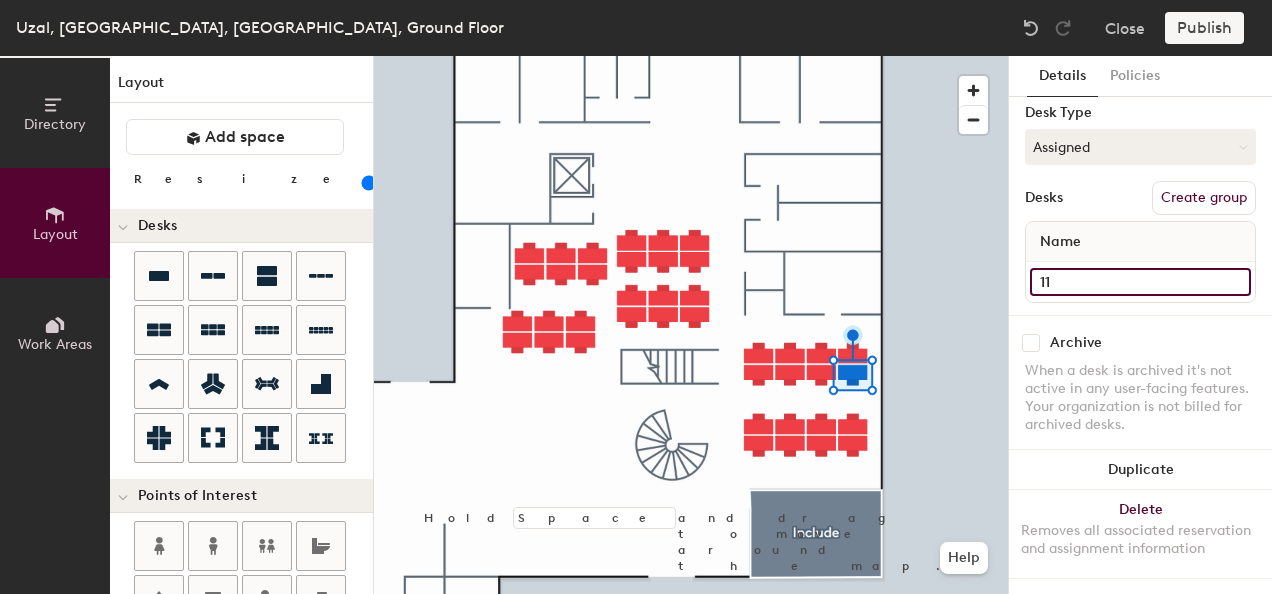 click on "11" 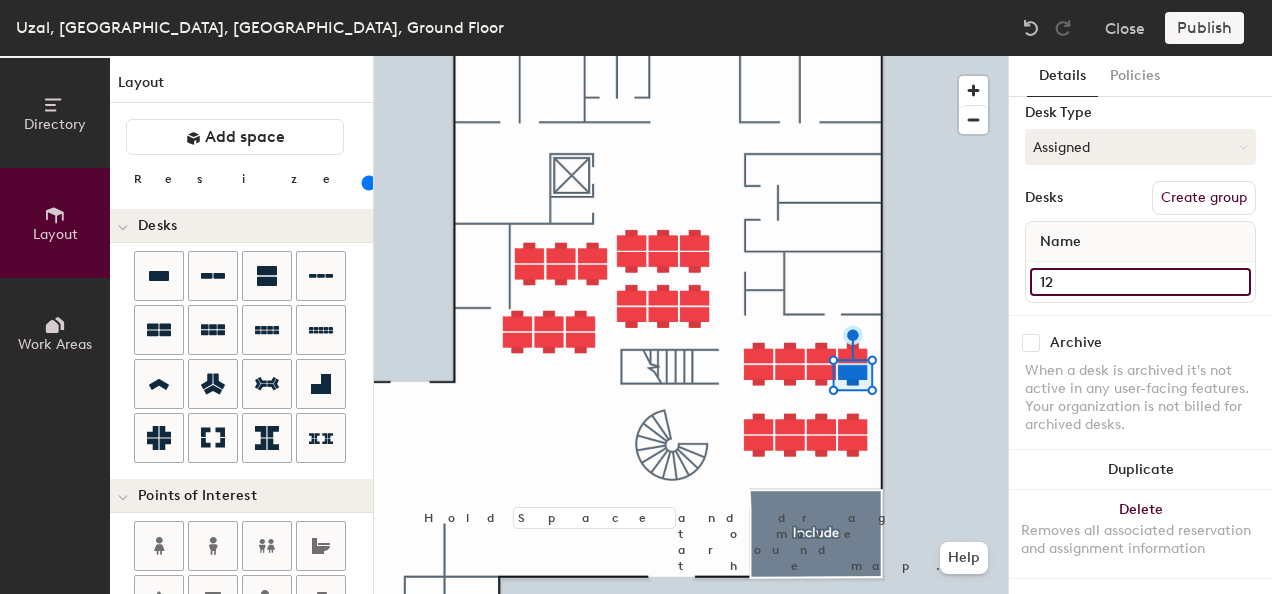 type on "12" 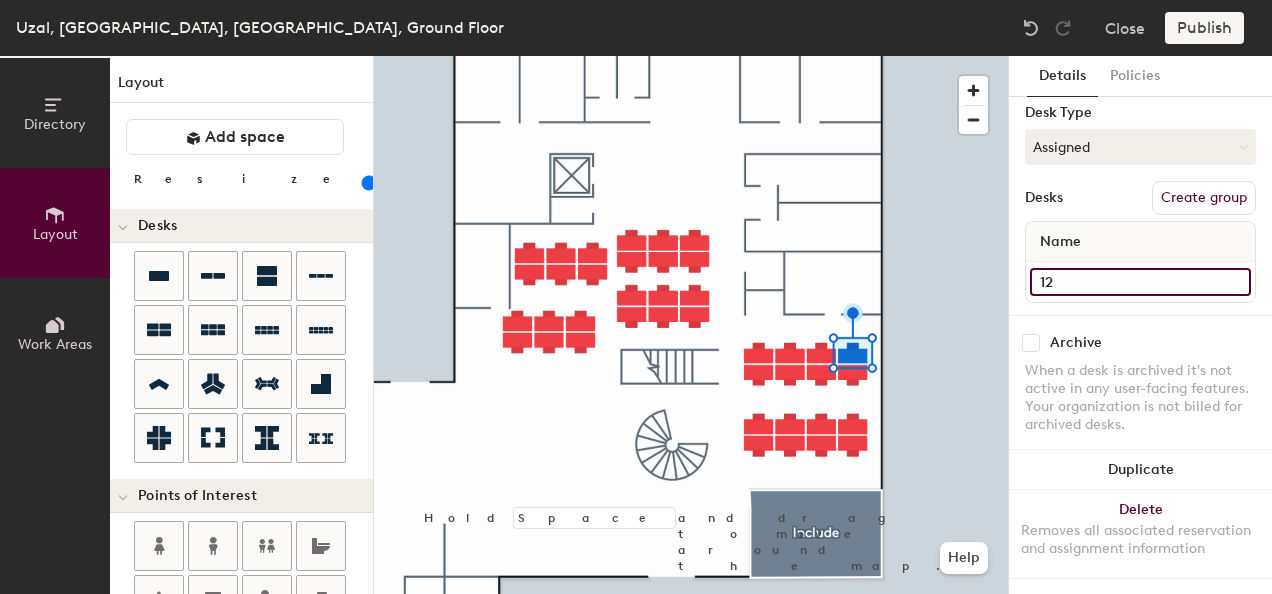 click on "12" 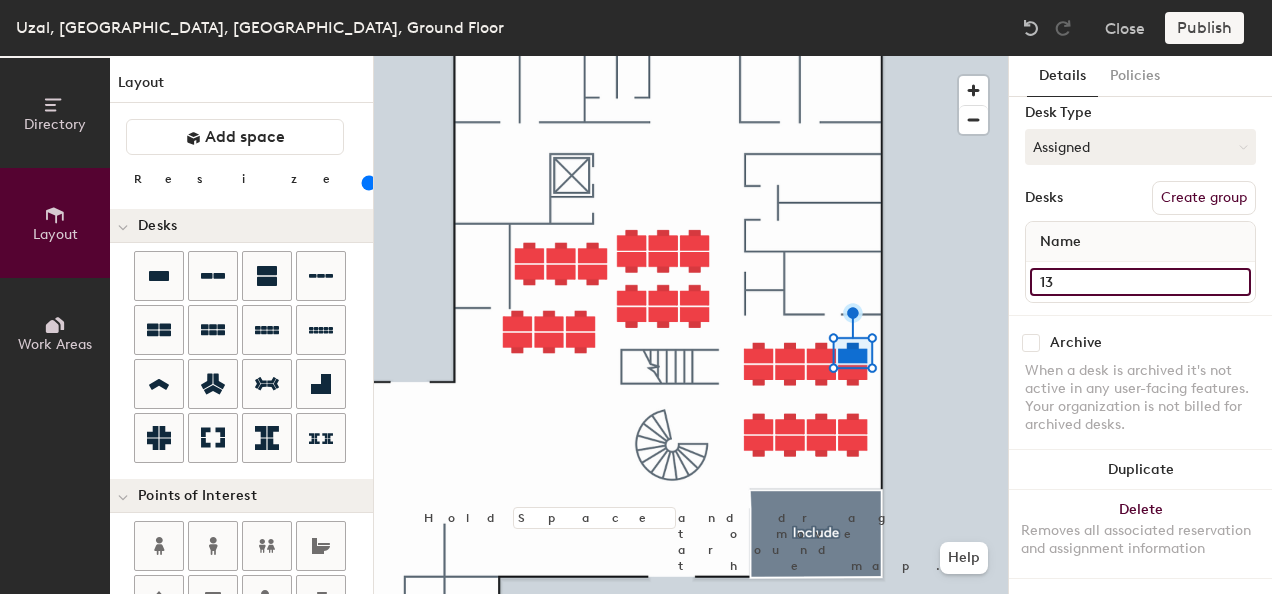 type on "13" 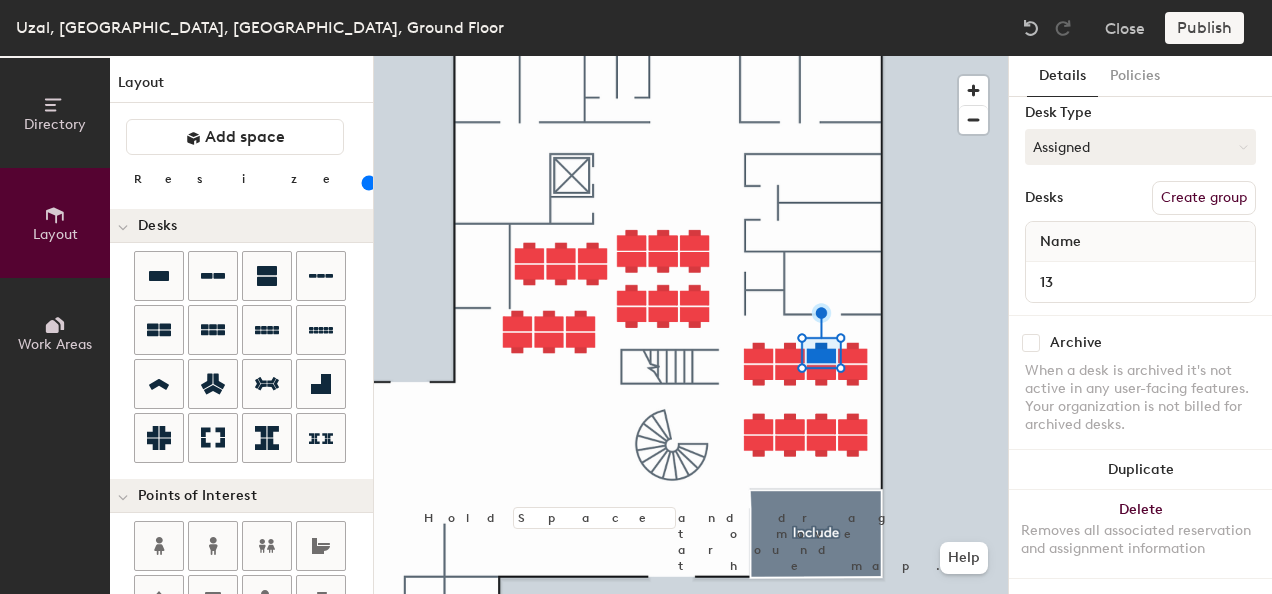click on "13" 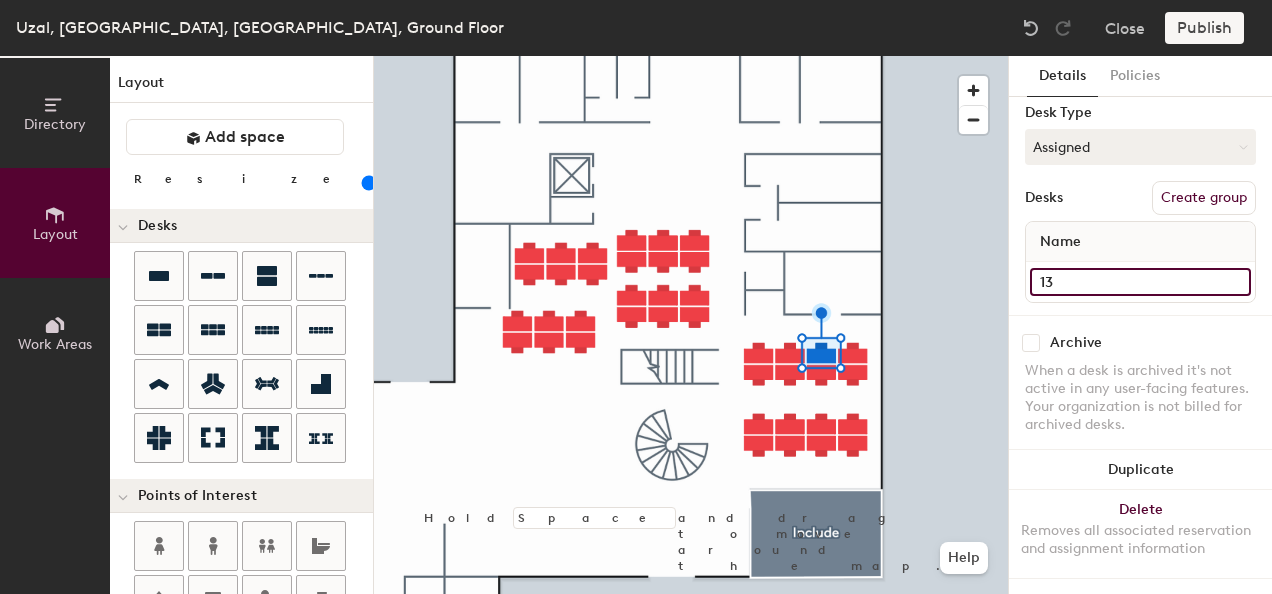 click on "13" 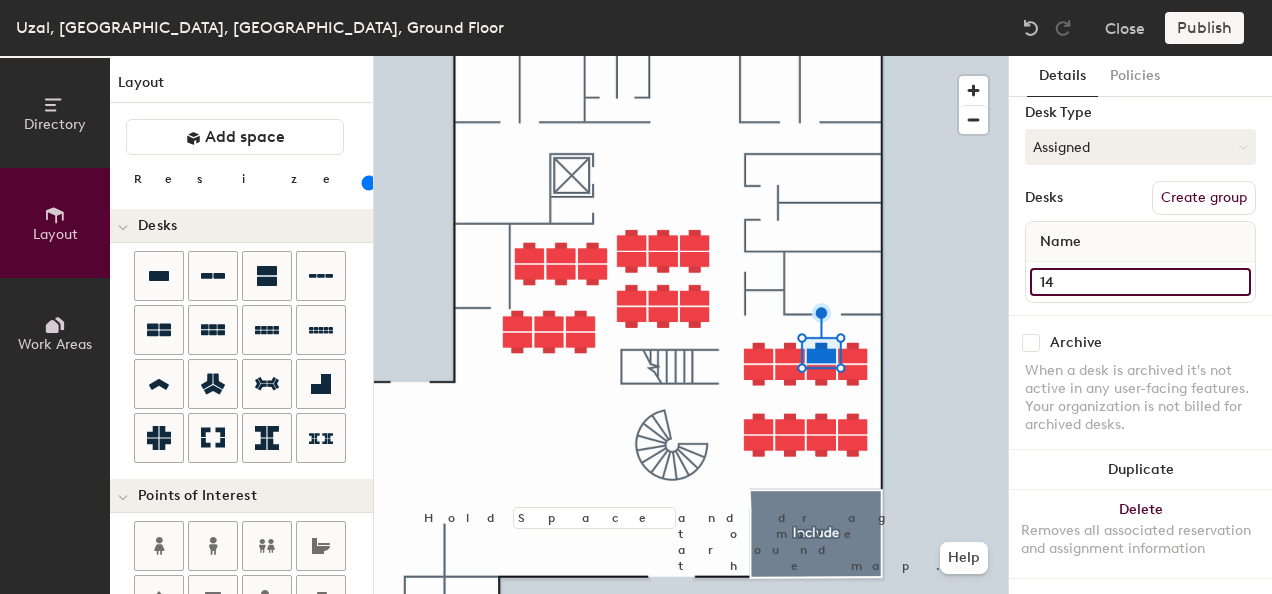 type on "14" 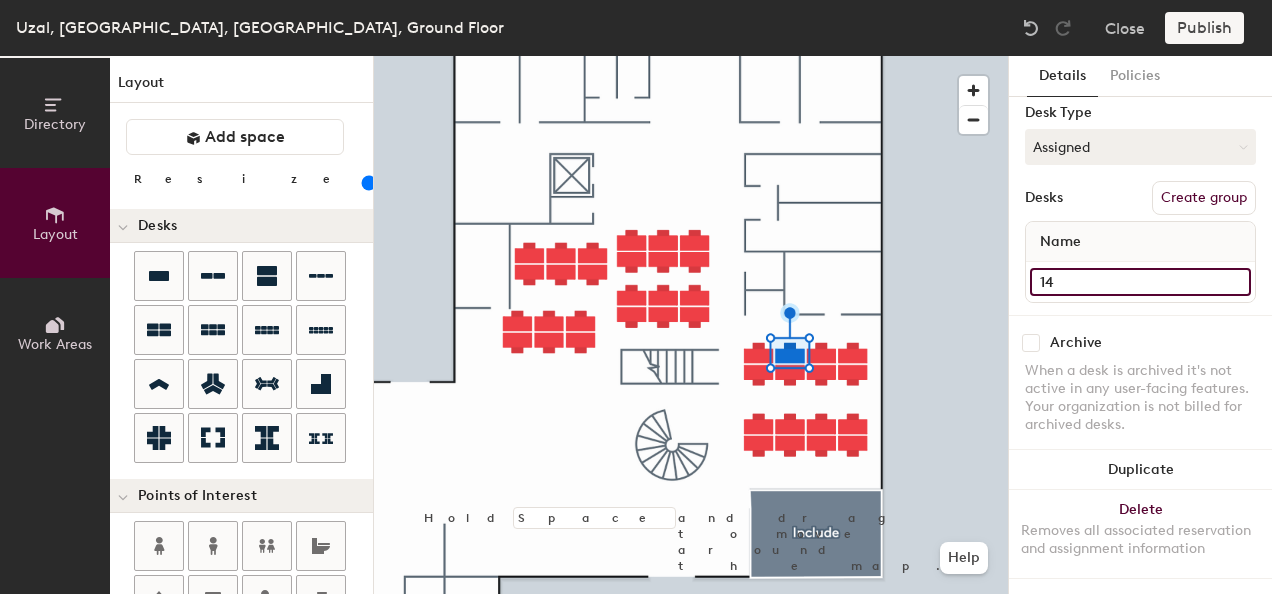 click on "14" 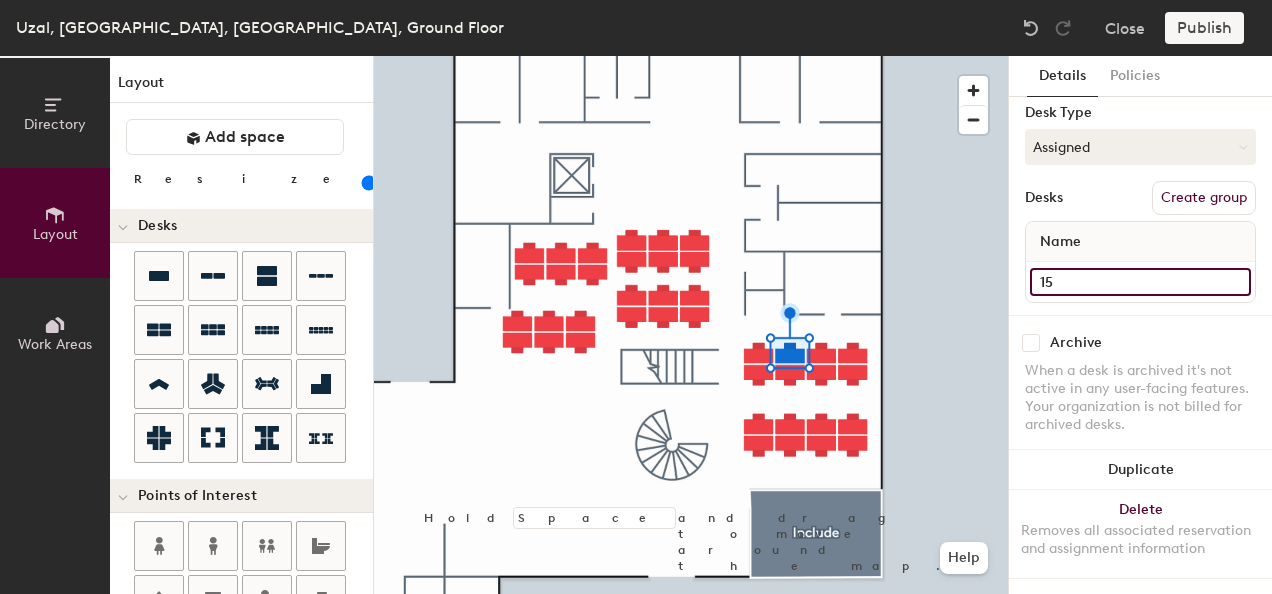 type on "15" 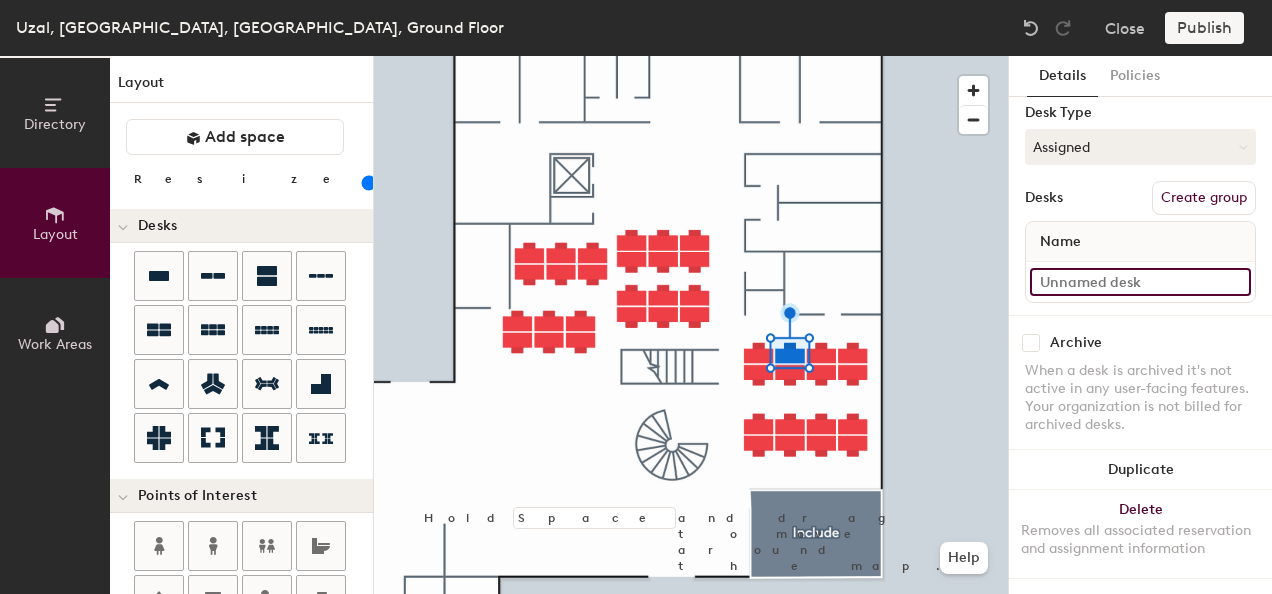 click 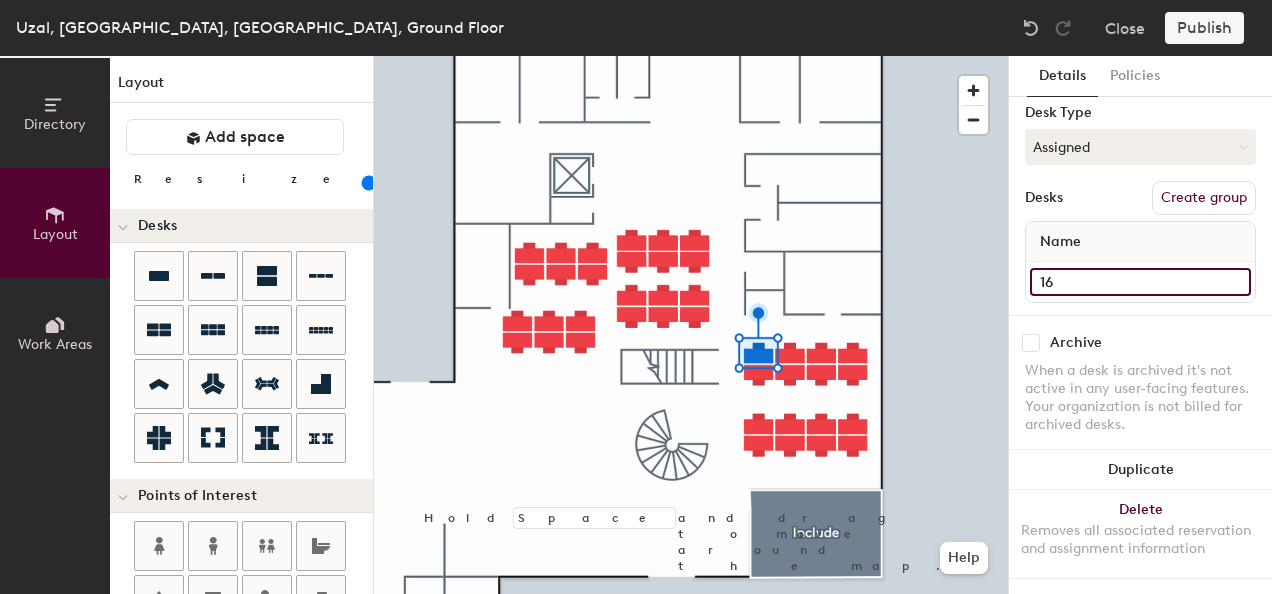 type on "16" 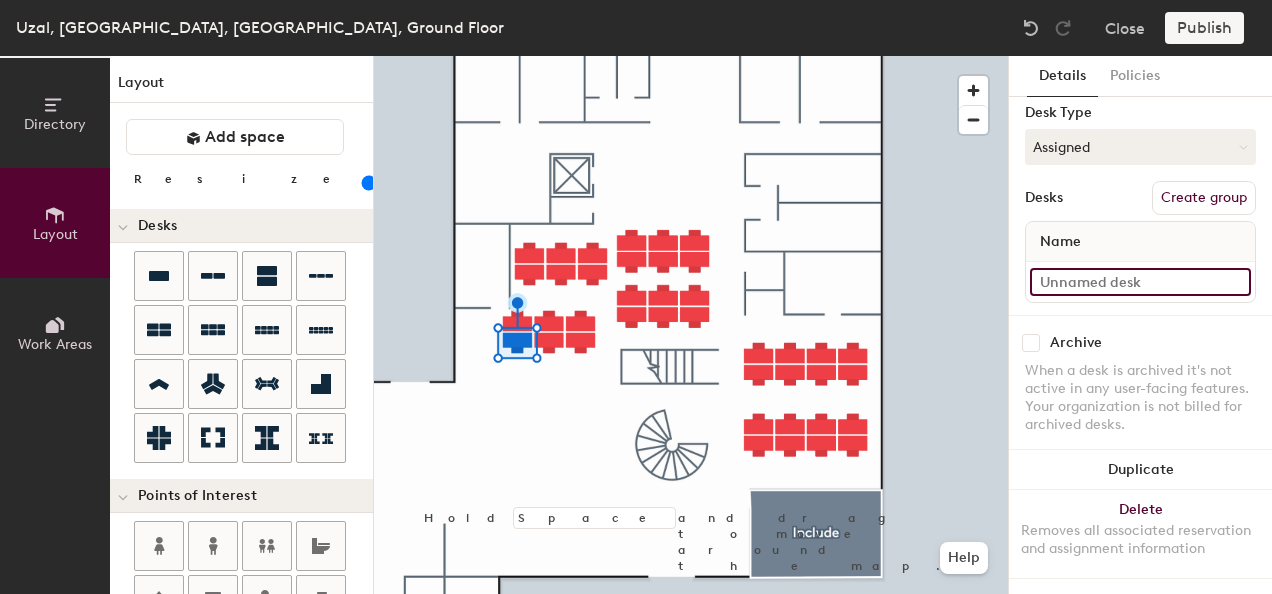 click 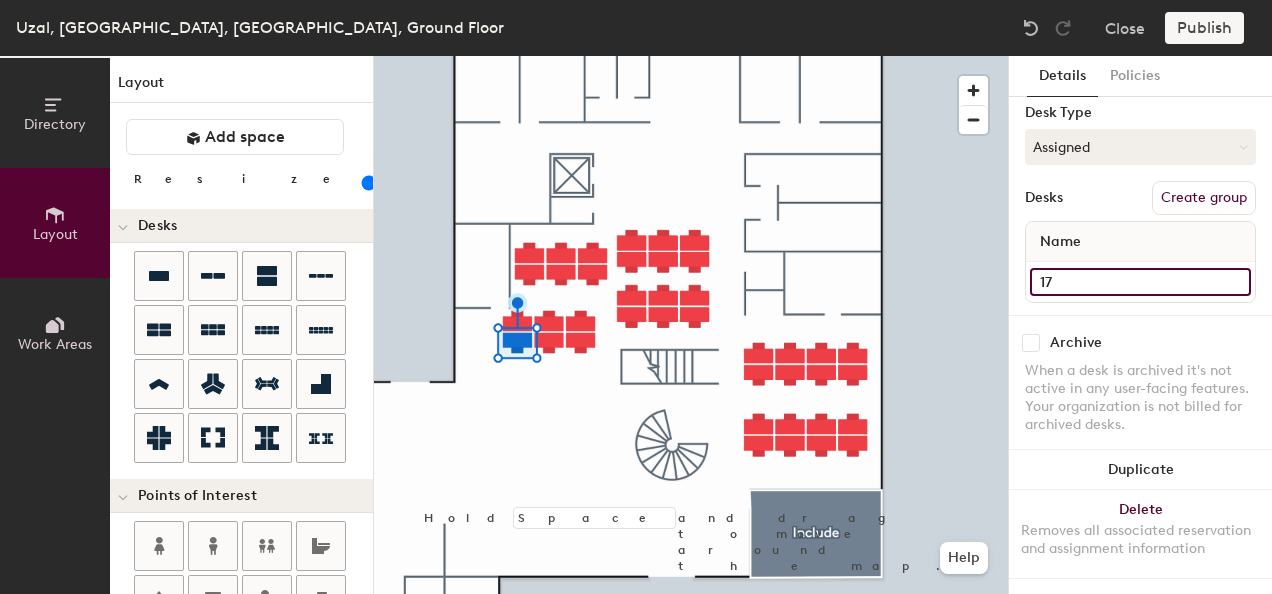 type on "17" 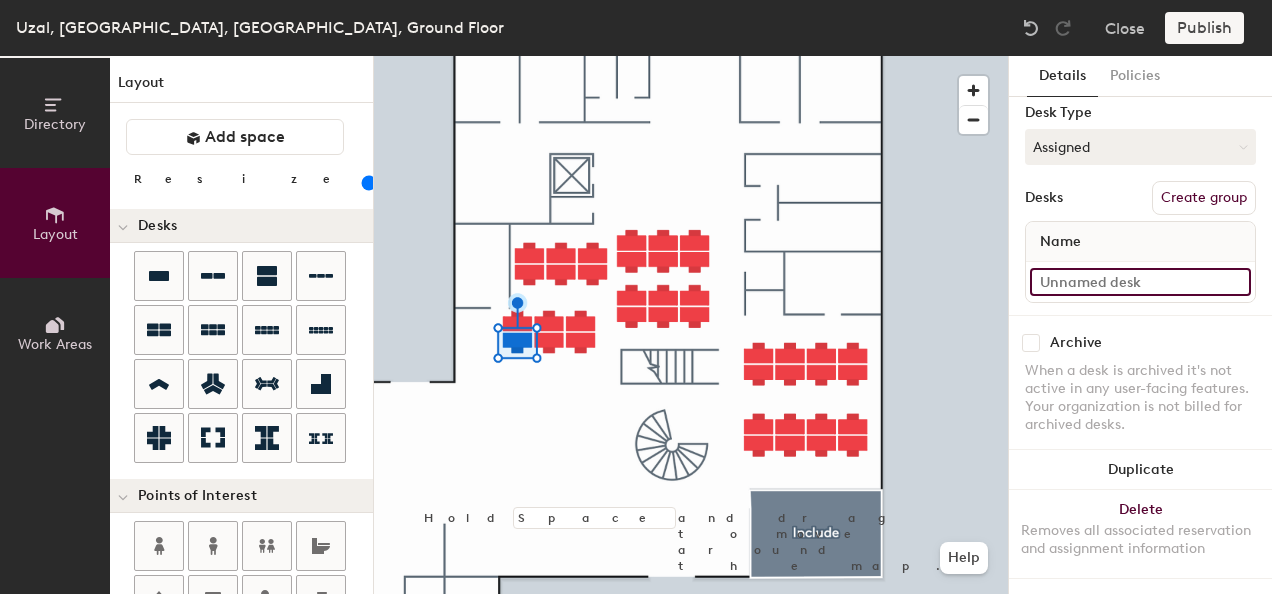 click 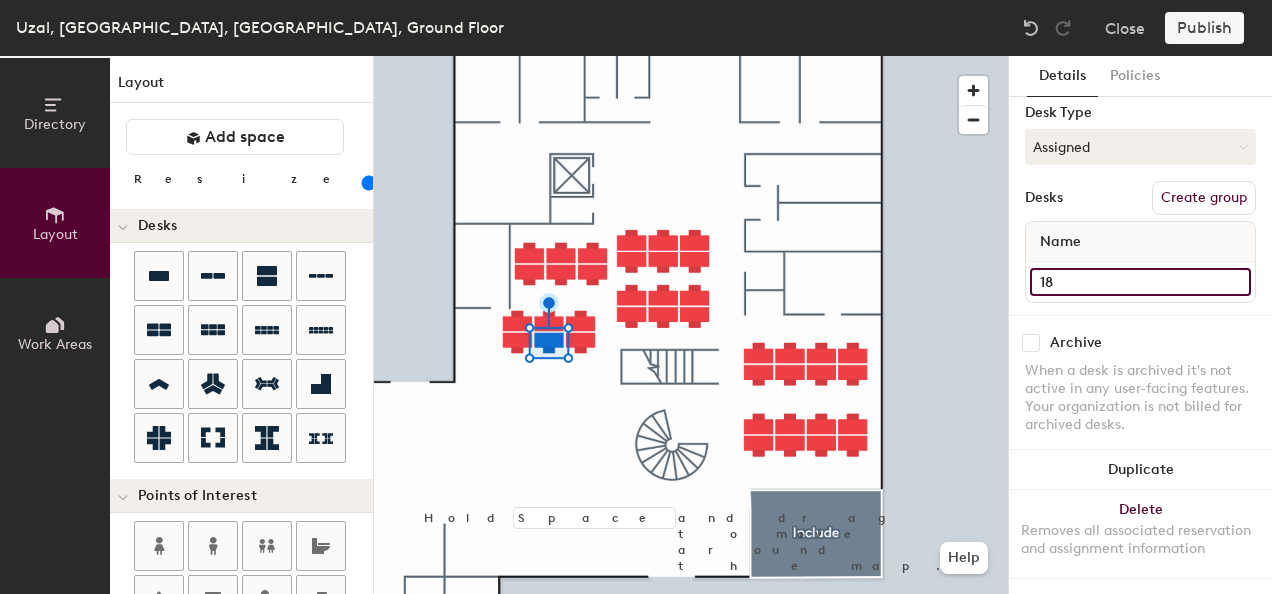 type on "18" 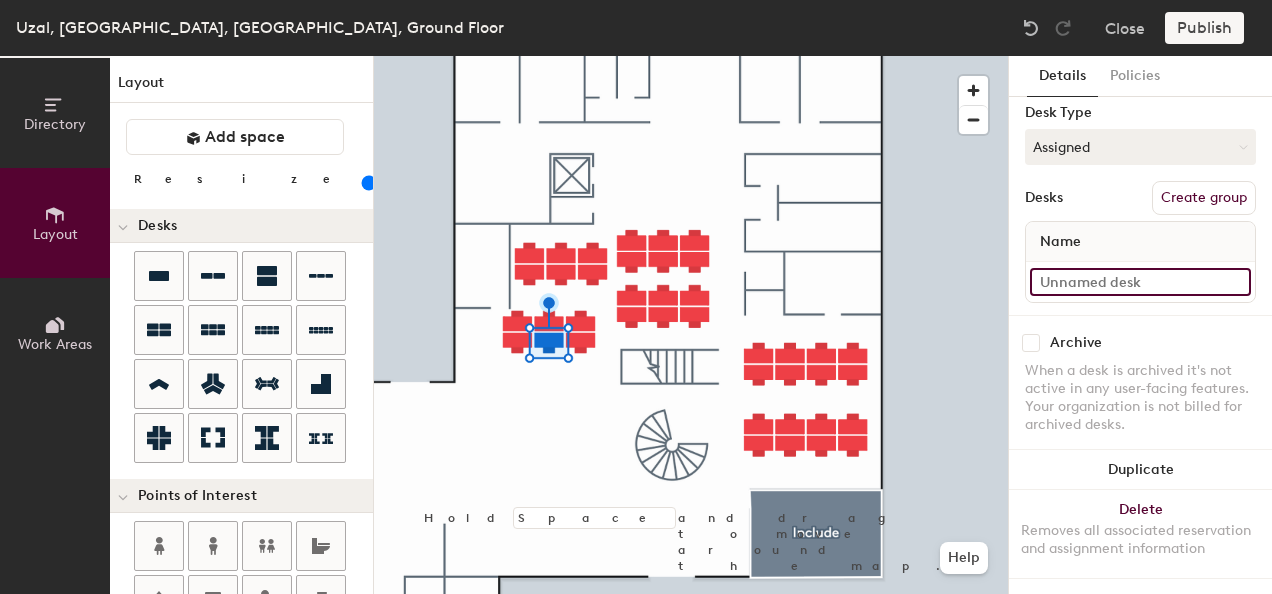 click 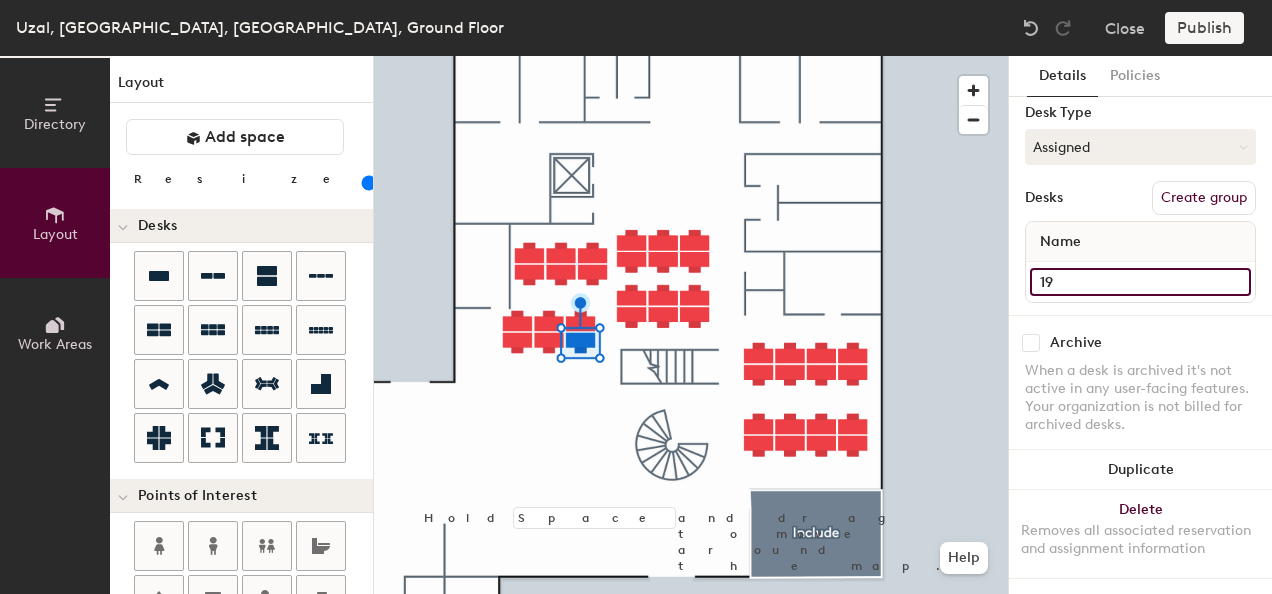 type on "19" 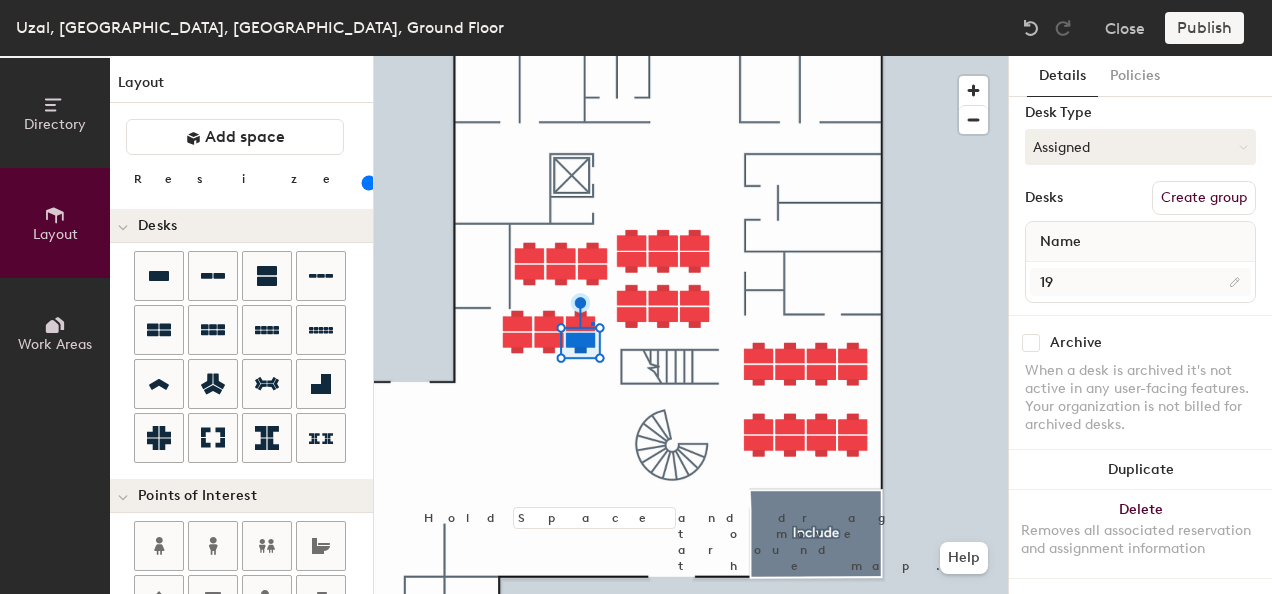 click 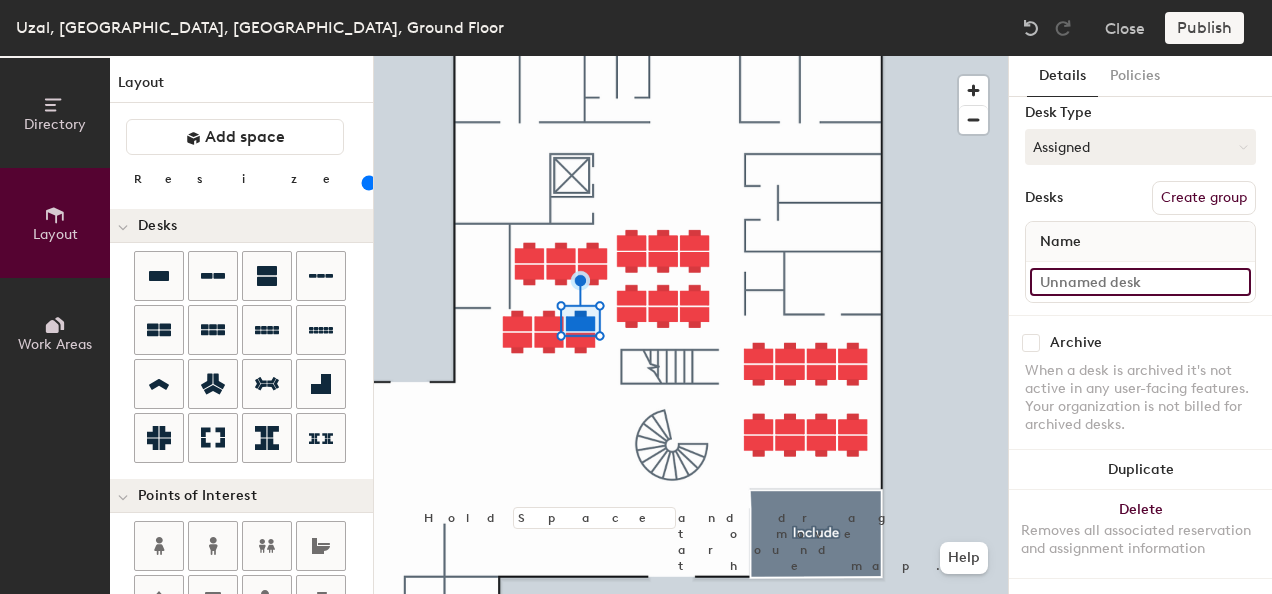 click 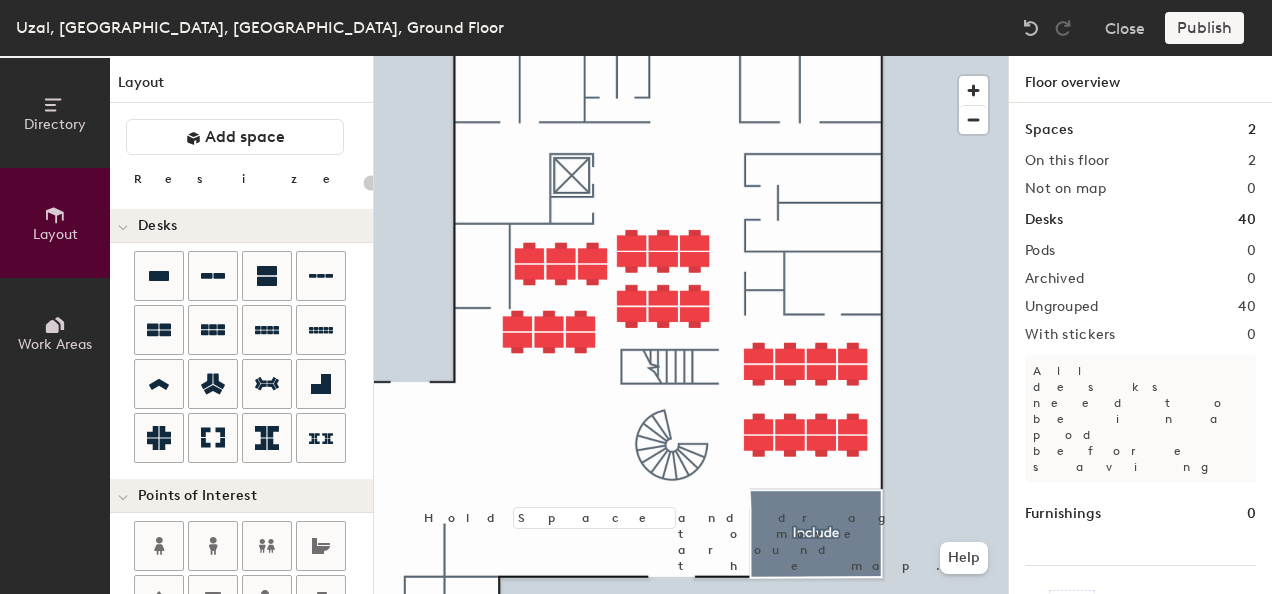 type on "100" 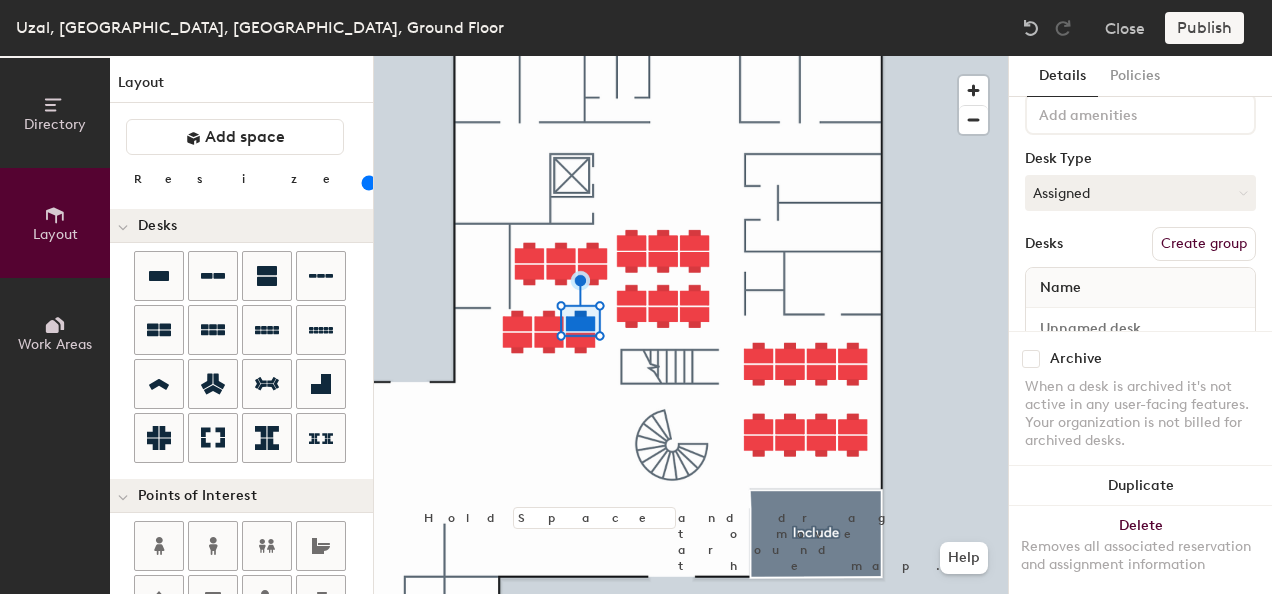 scroll, scrollTop: 165, scrollLeft: 0, axis: vertical 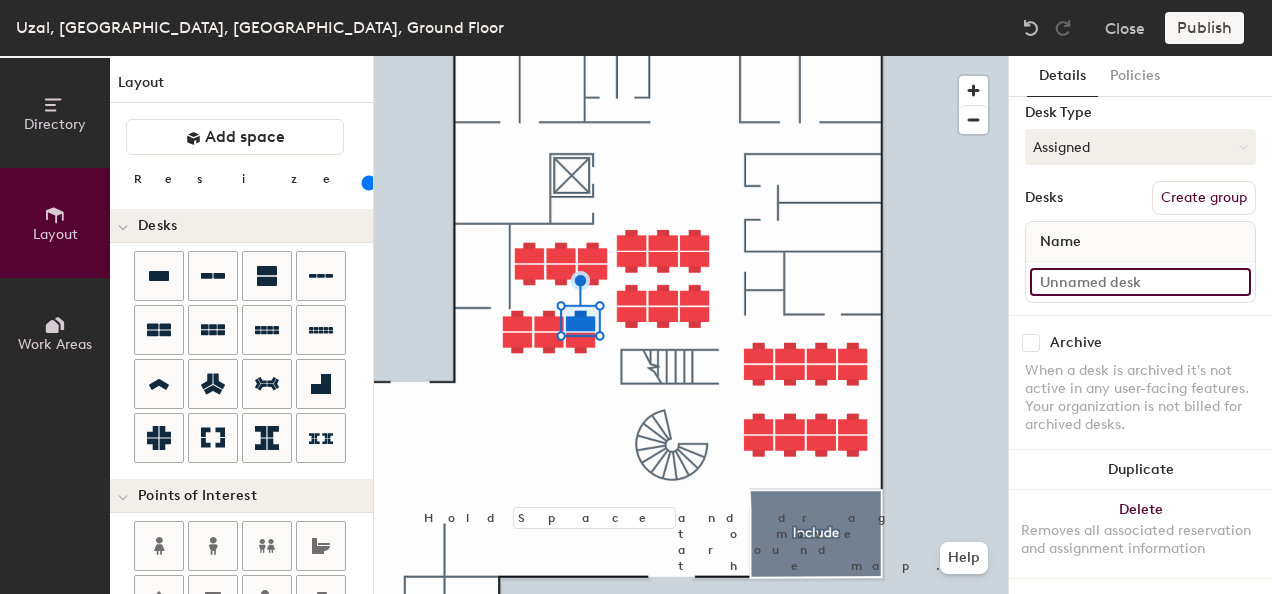 click 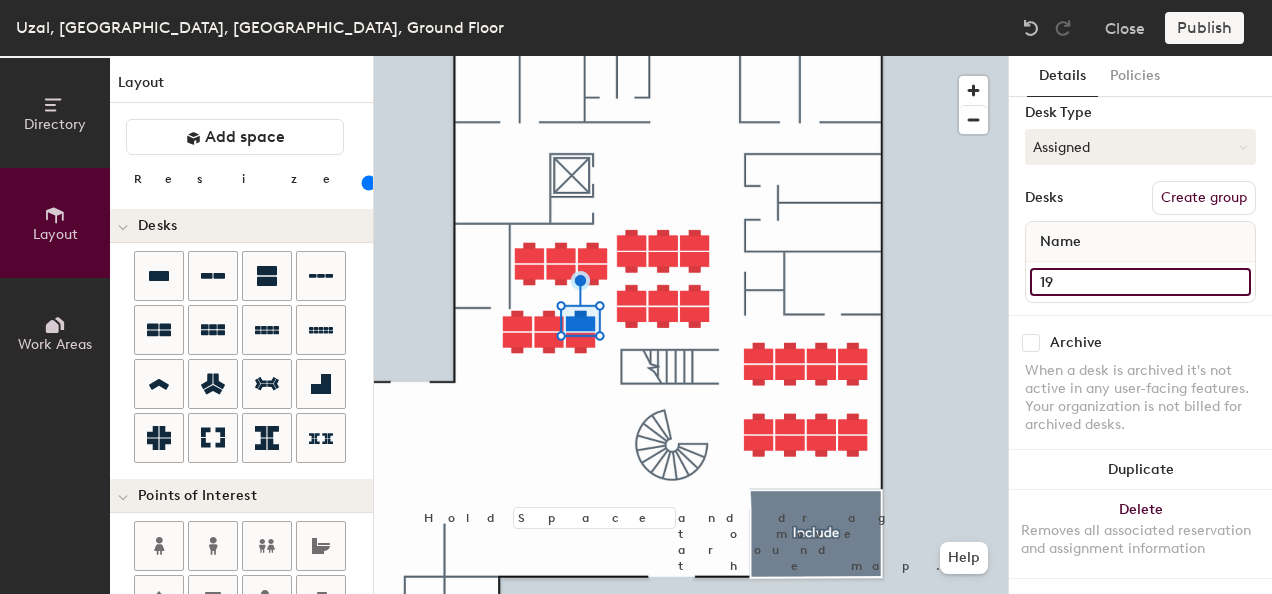 type on "19" 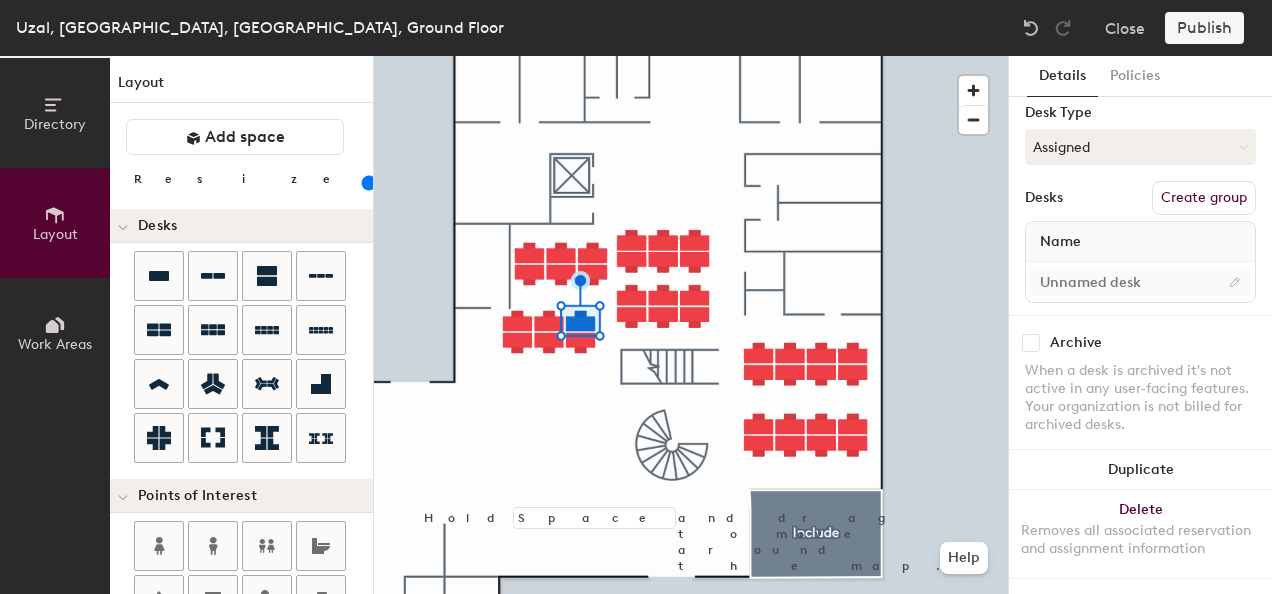 drag, startPoint x: 1096, startPoint y: 248, endPoint x: 1102, endPoint y: 259, distance: 12.529964 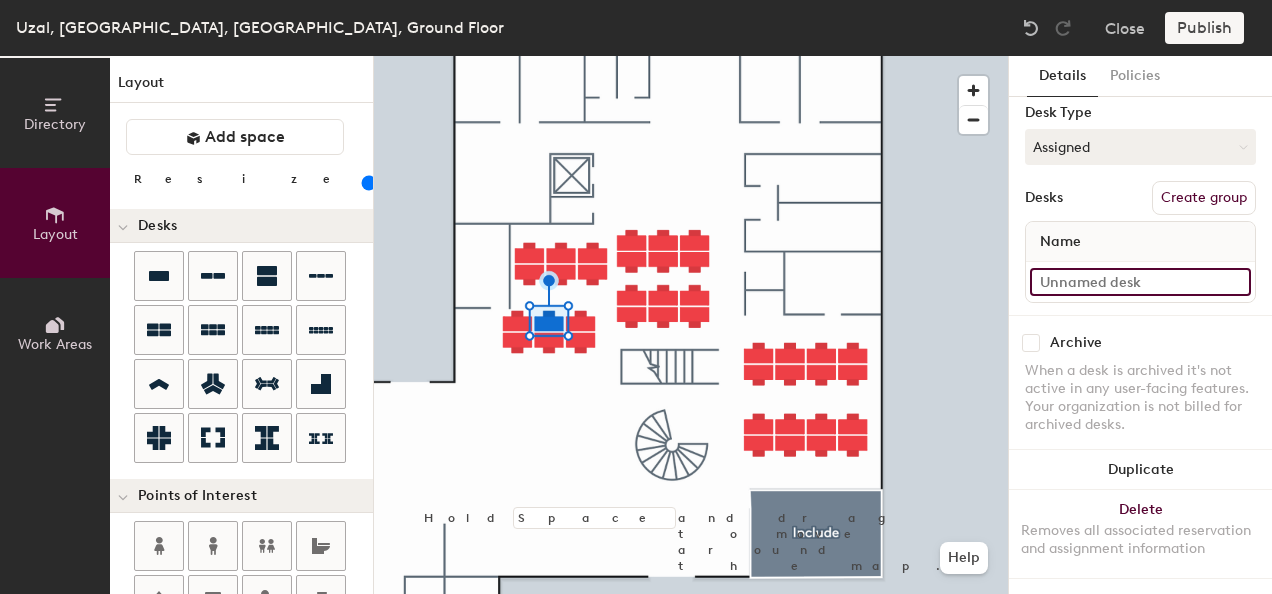 click 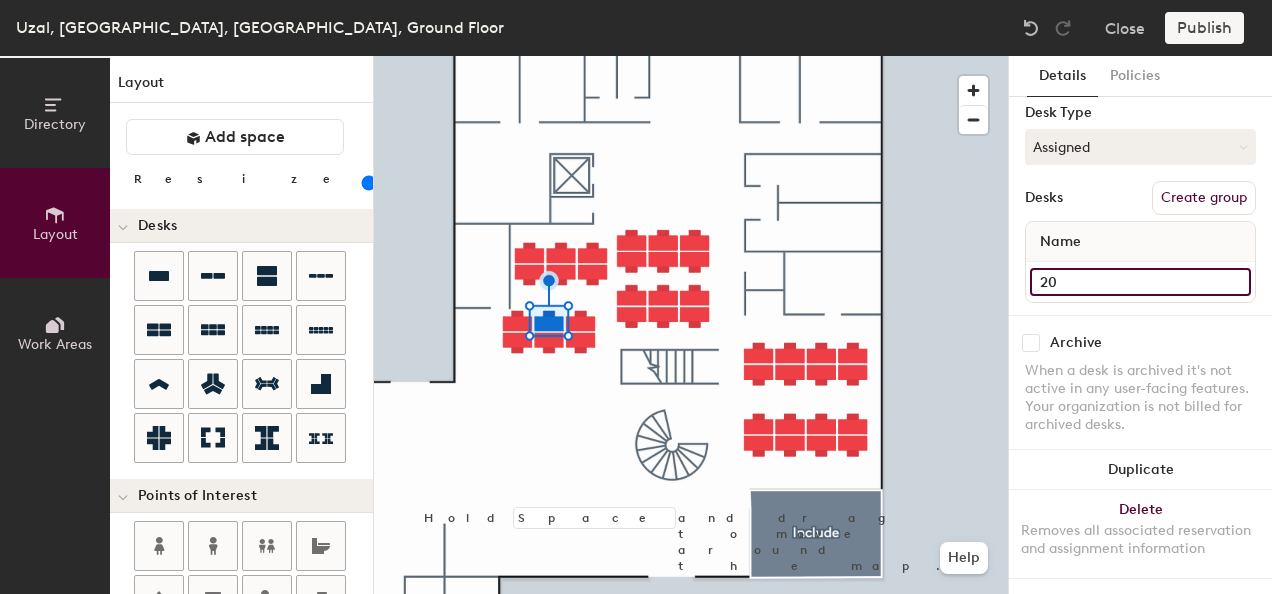 type on "20" 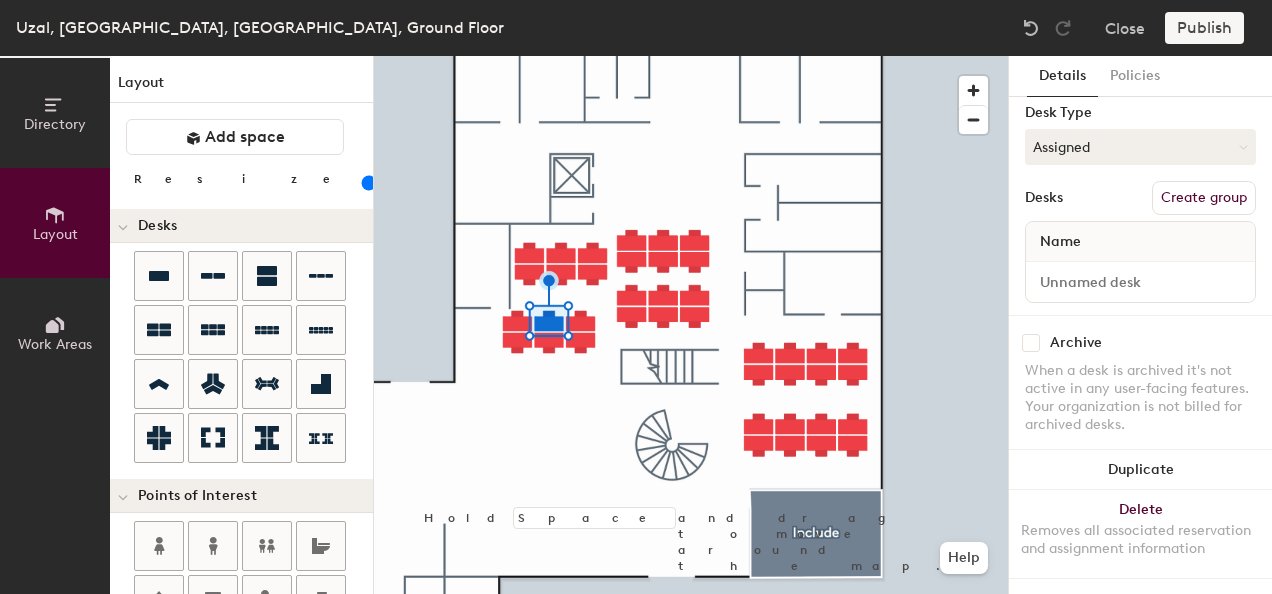 click 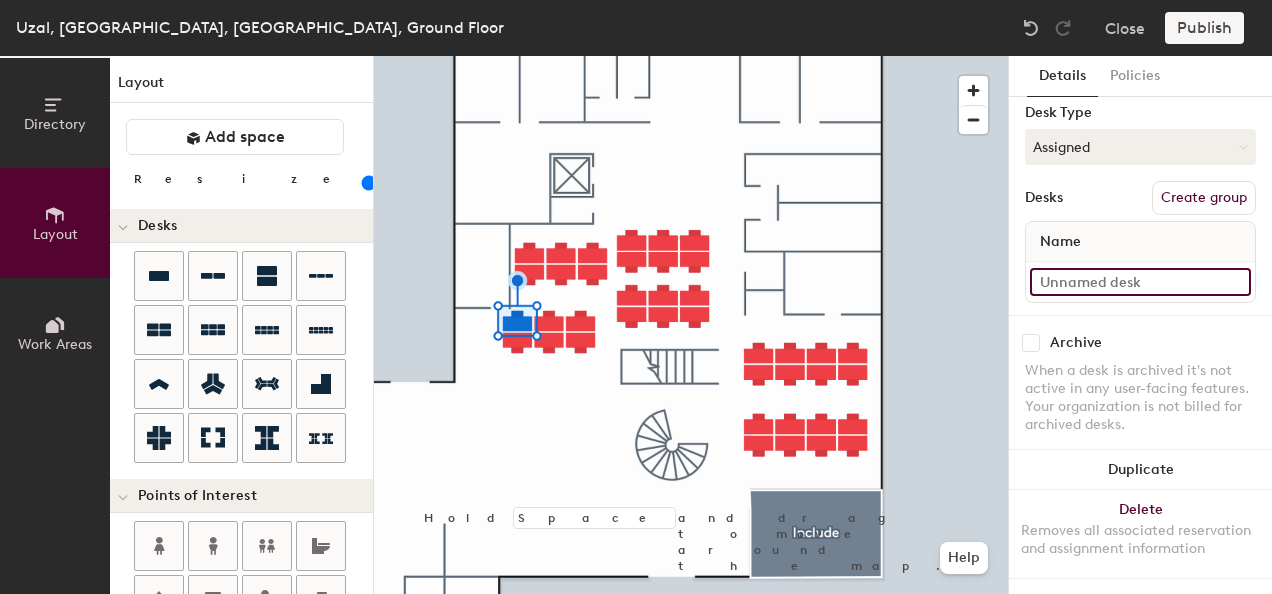 click 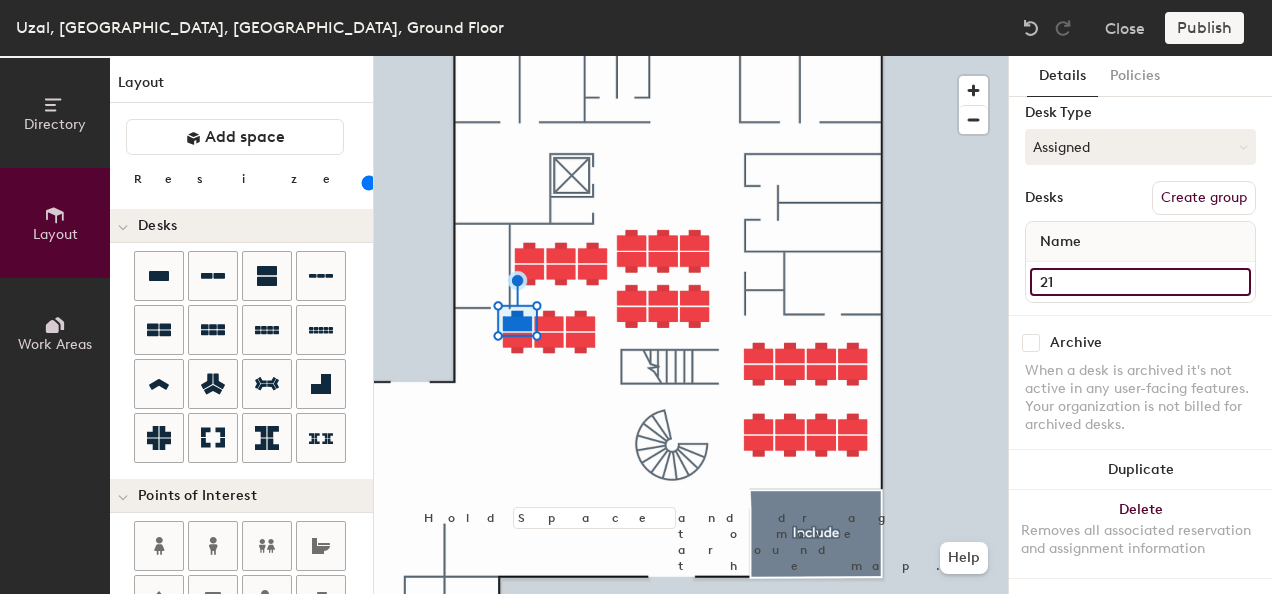 type on "21" 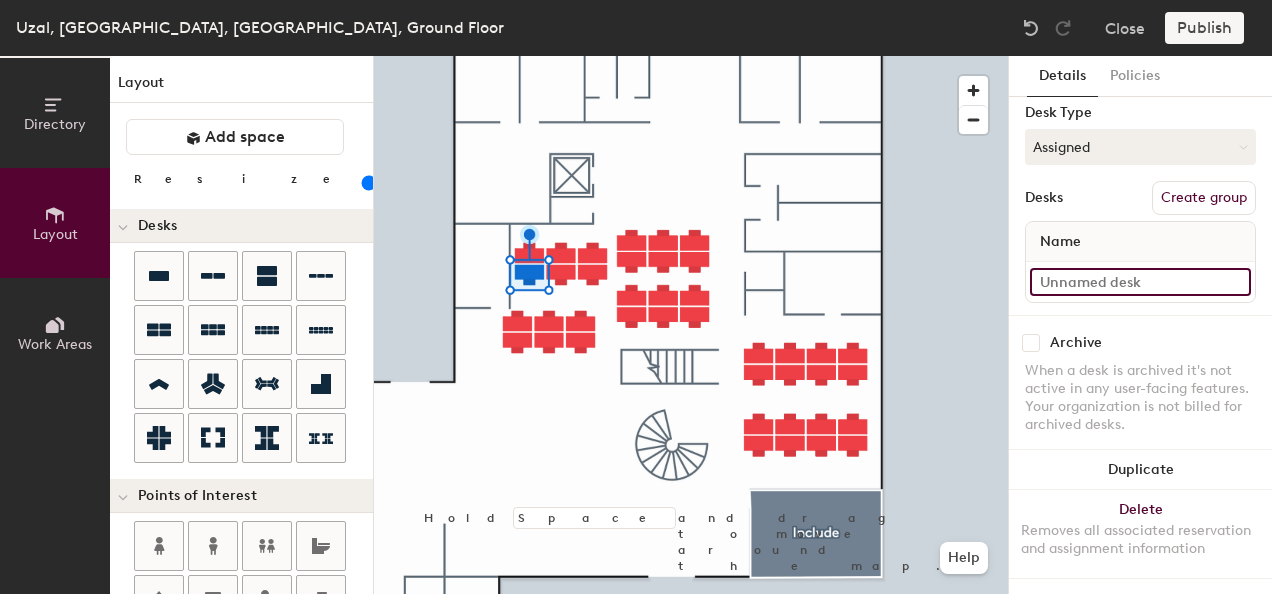 click 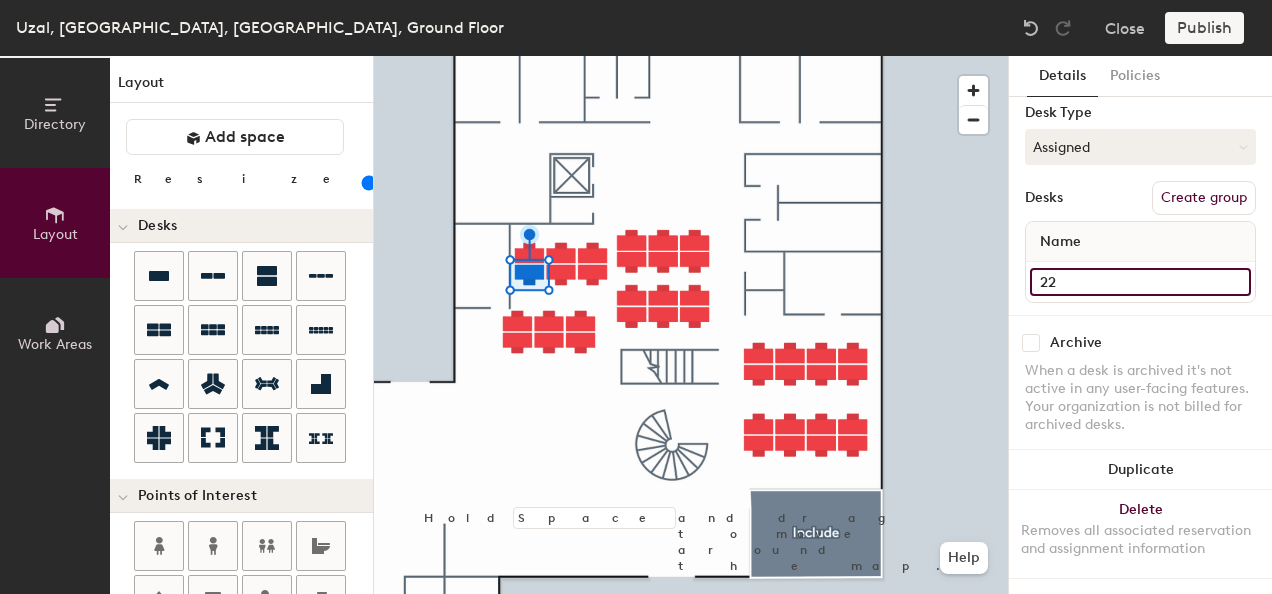 type on "22" 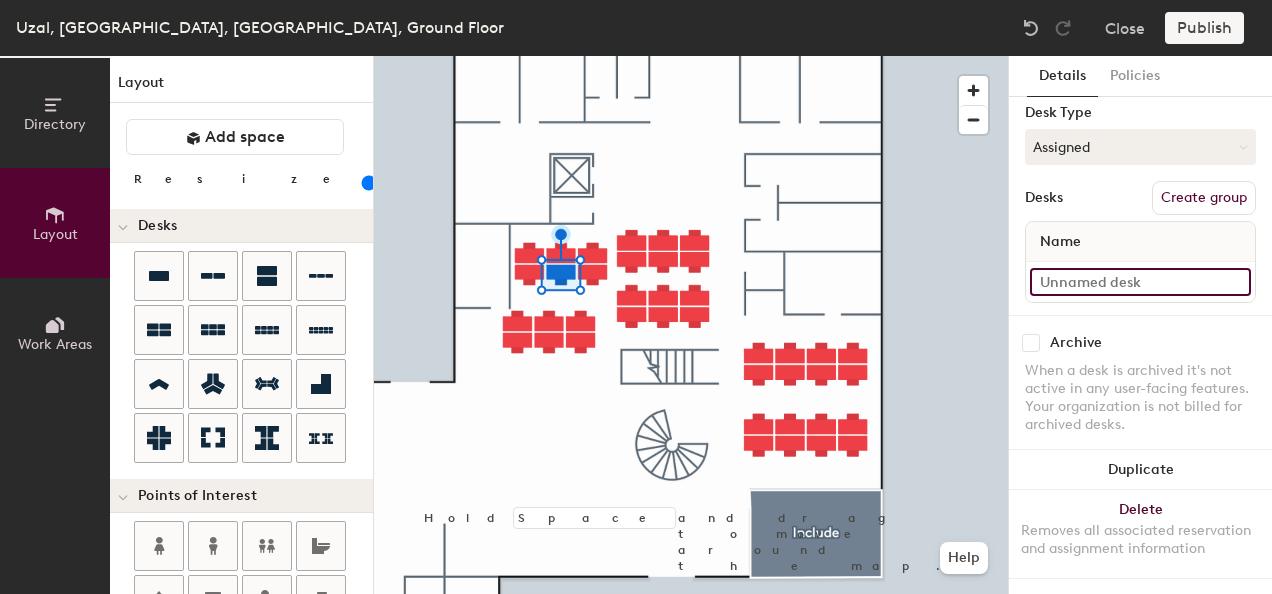 click 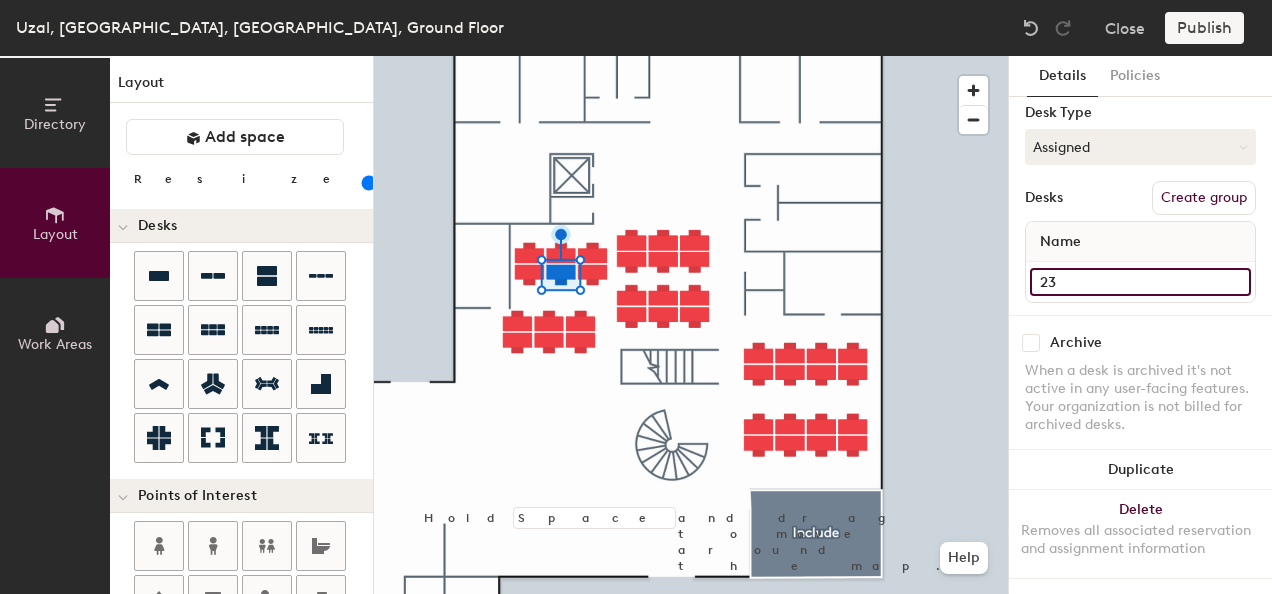 type on "23" 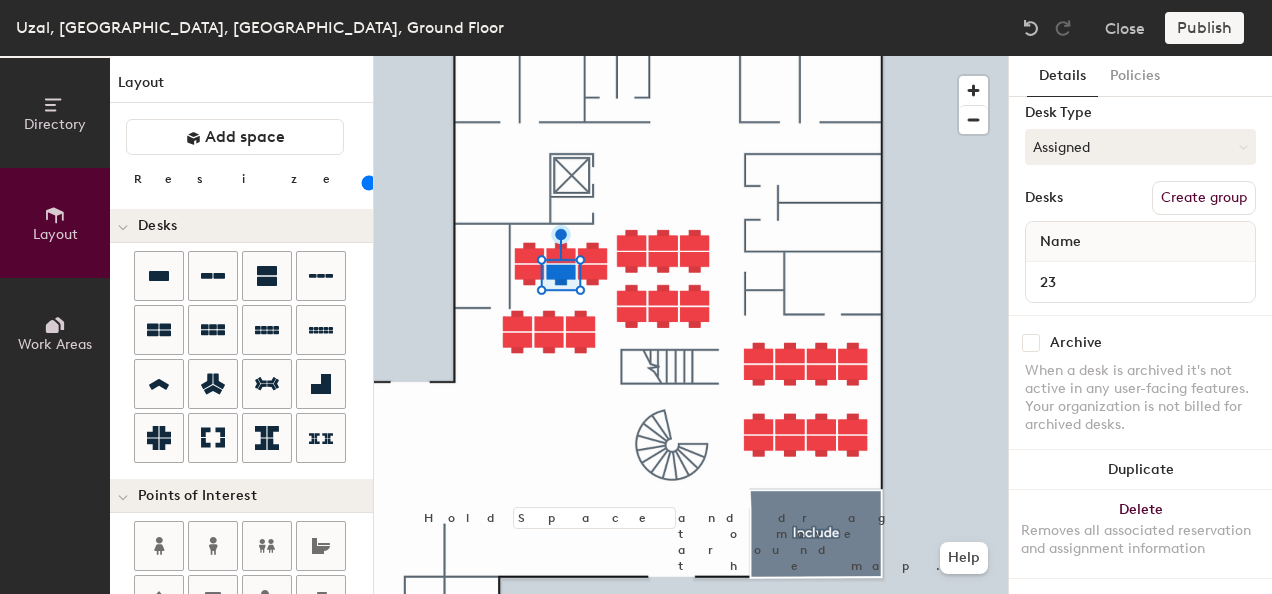 click 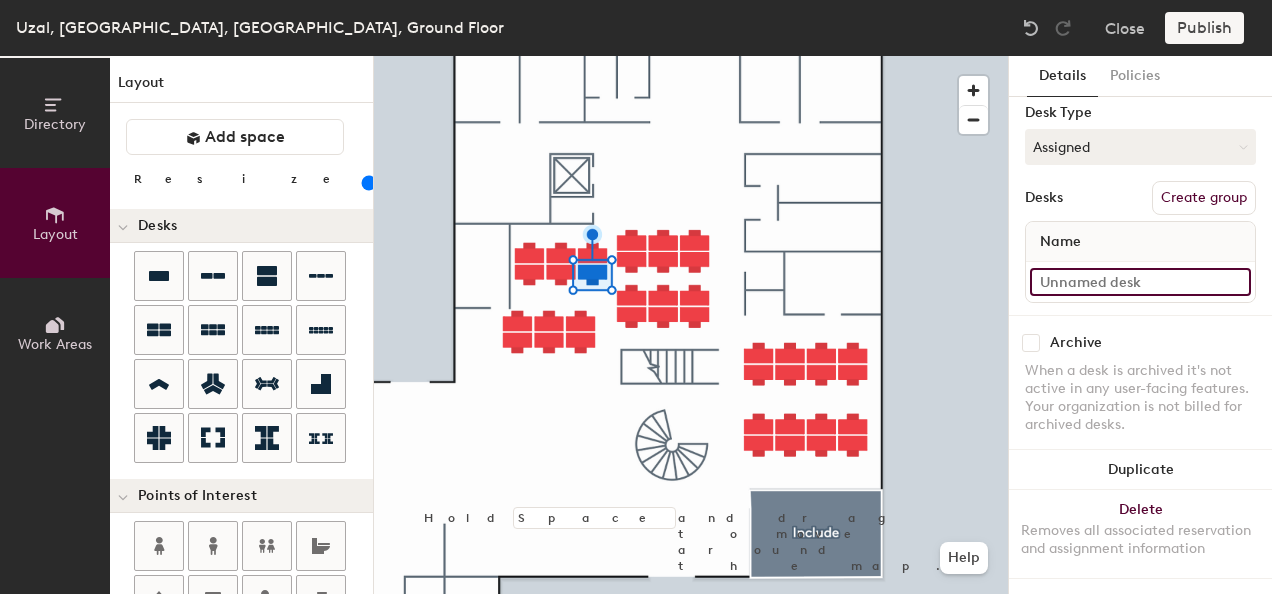 click 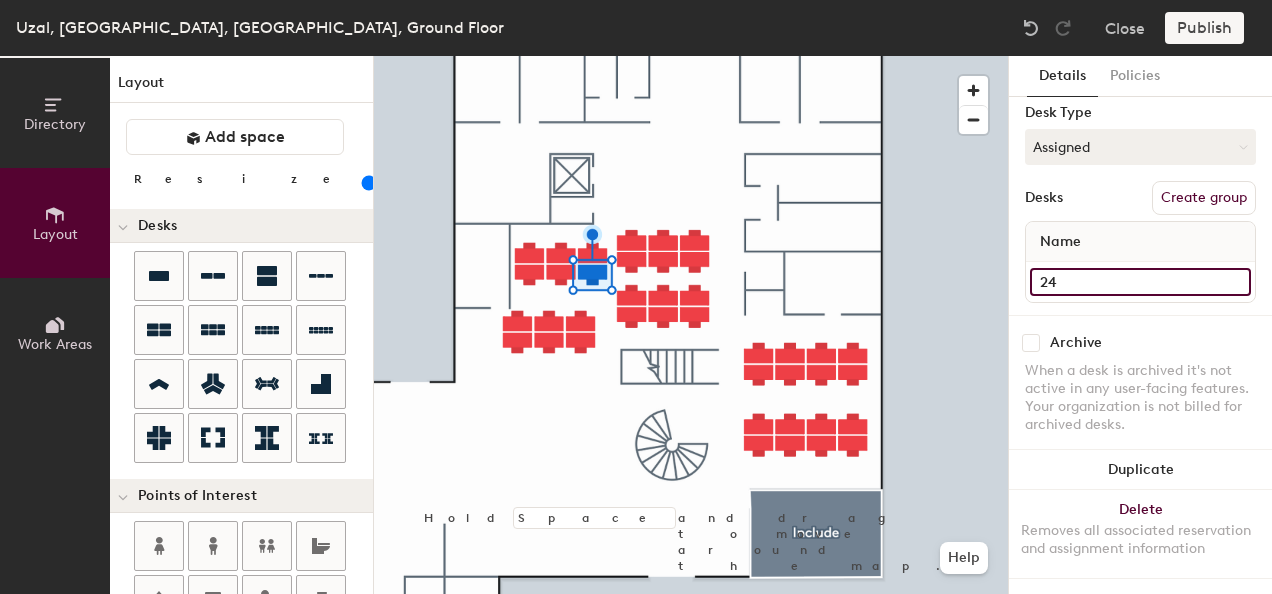 type on "24" 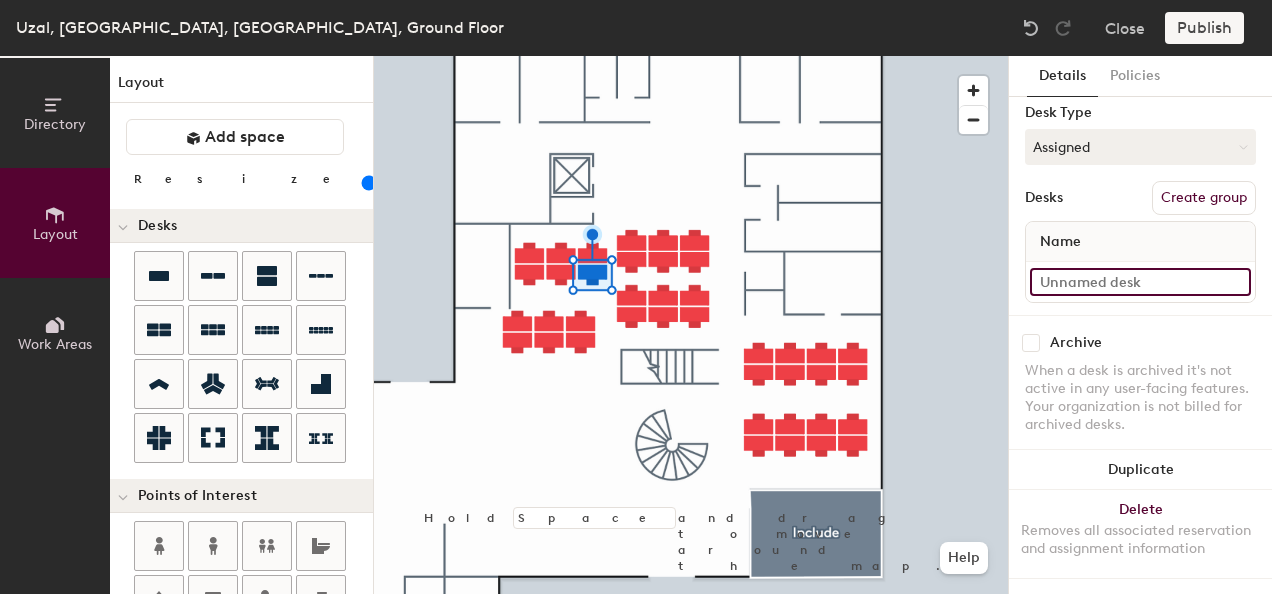 click 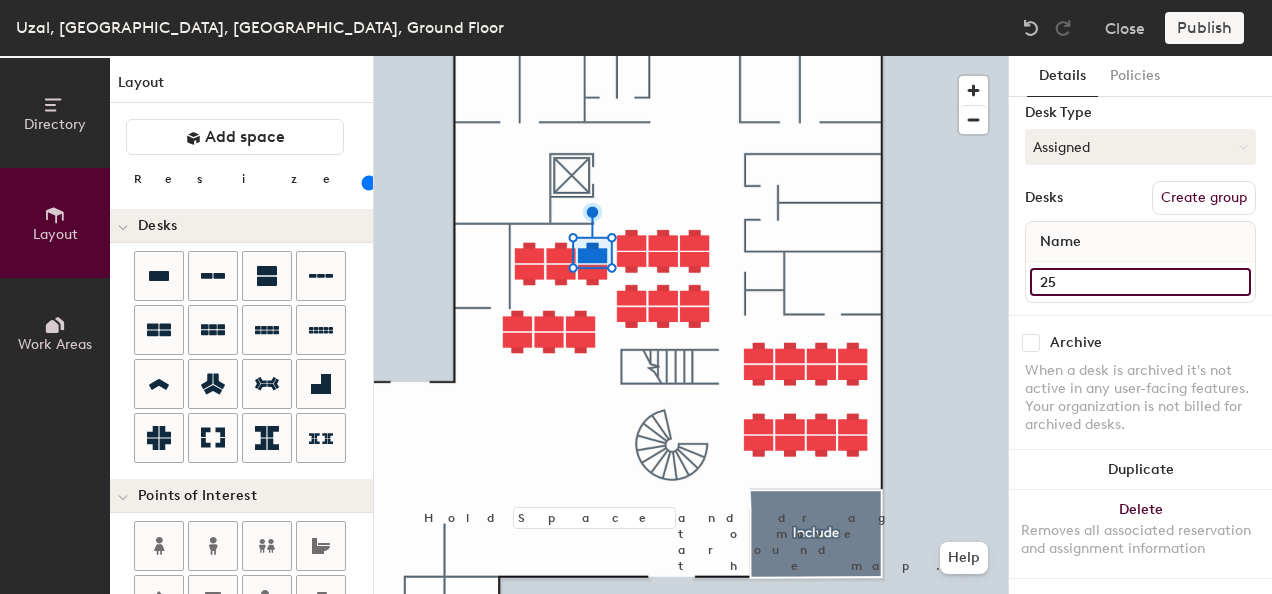 type on "25" 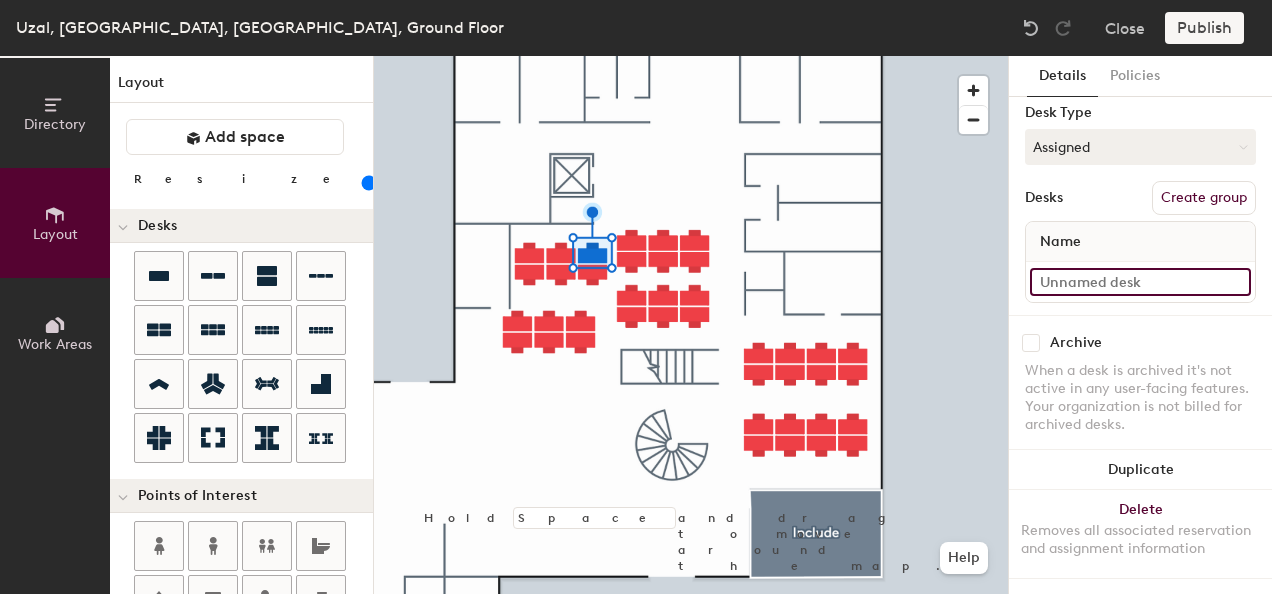 click 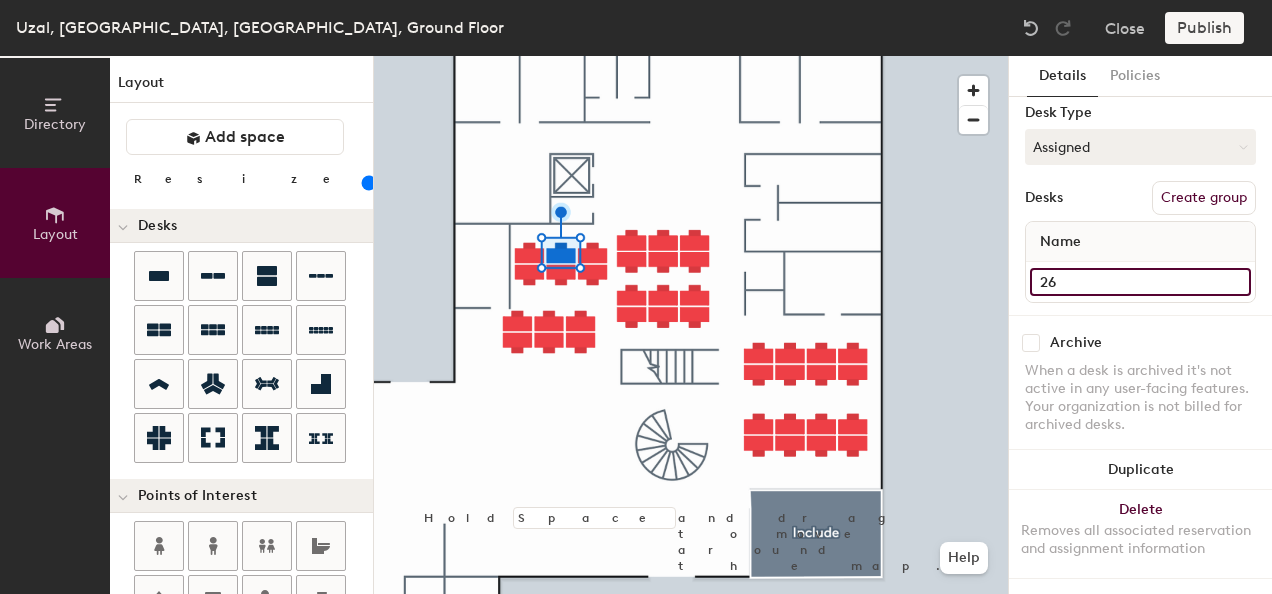type on "26" 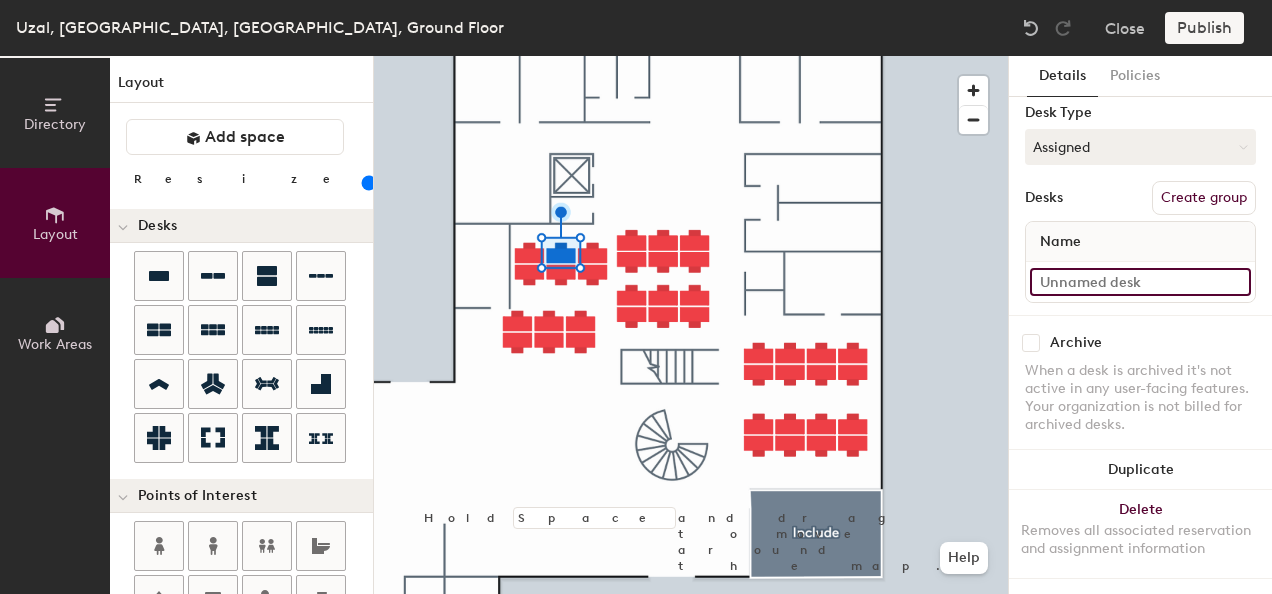 click 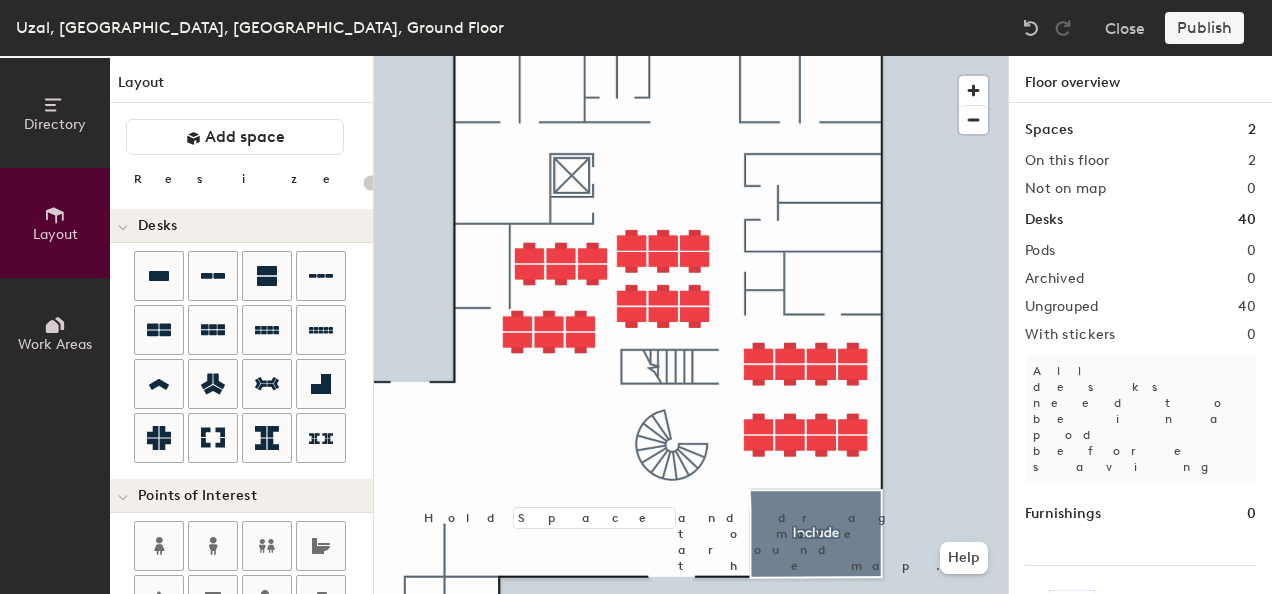 type on "100" 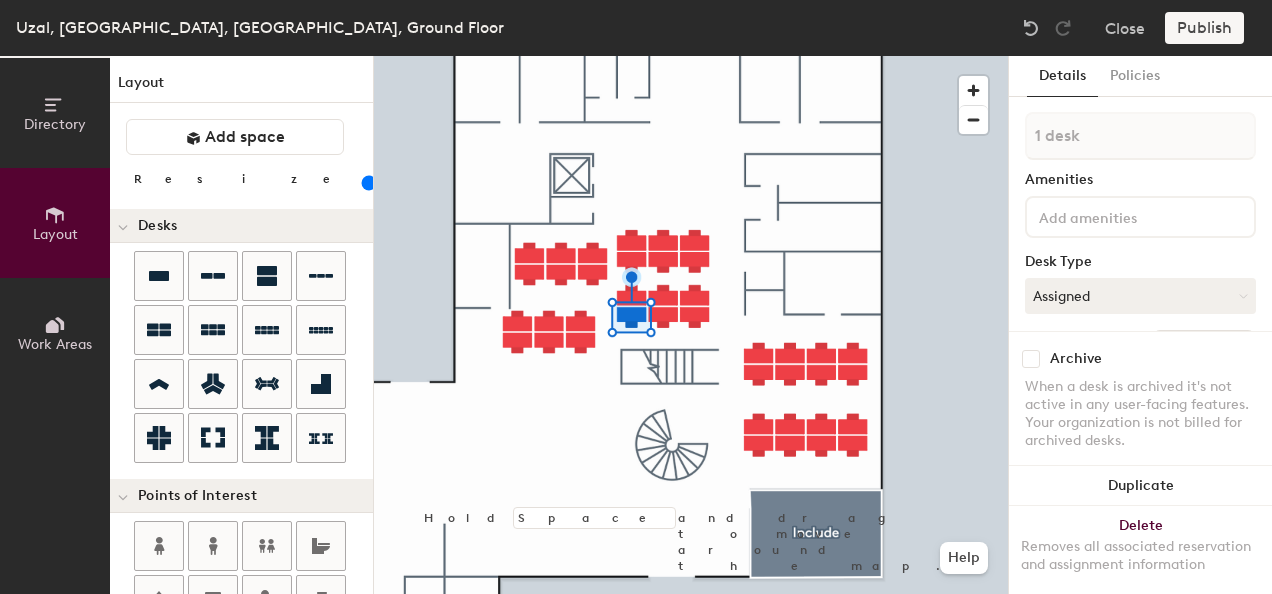 scroll, scrollTop: 165, scrollLeft: 0, axis: vertical 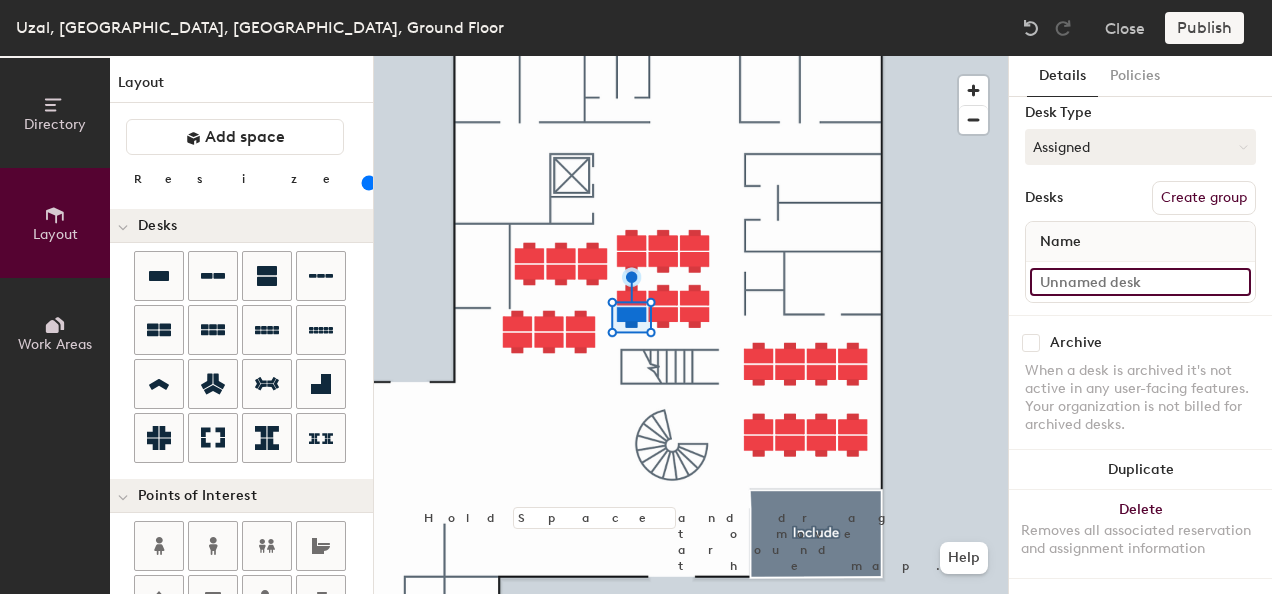 click 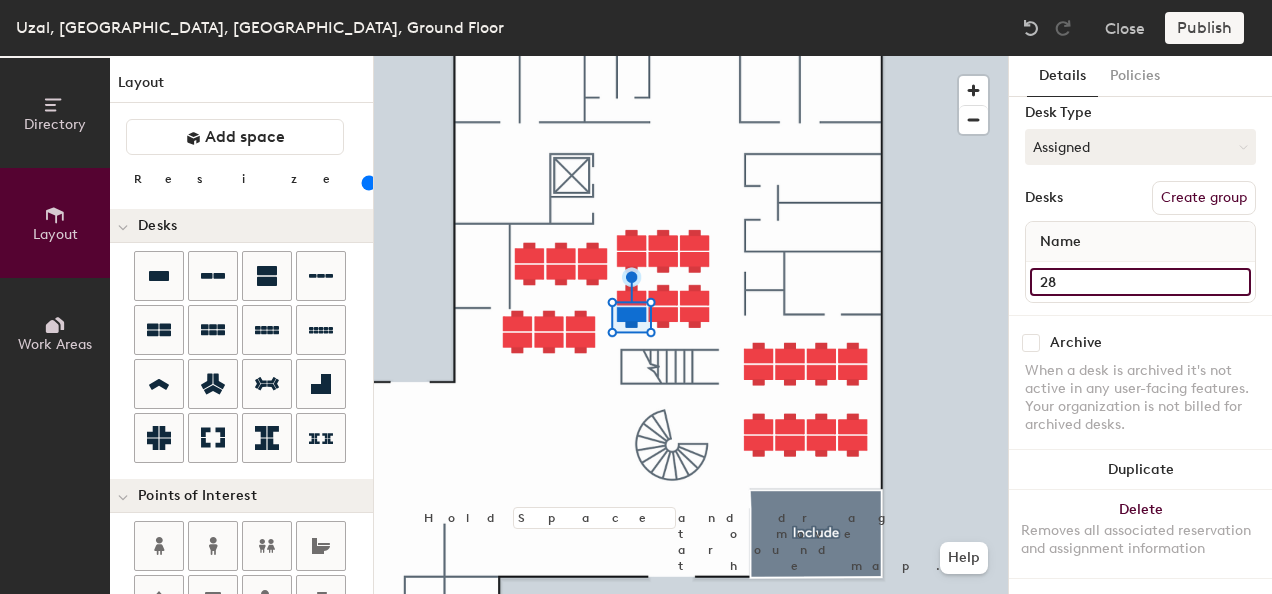 type on "28" 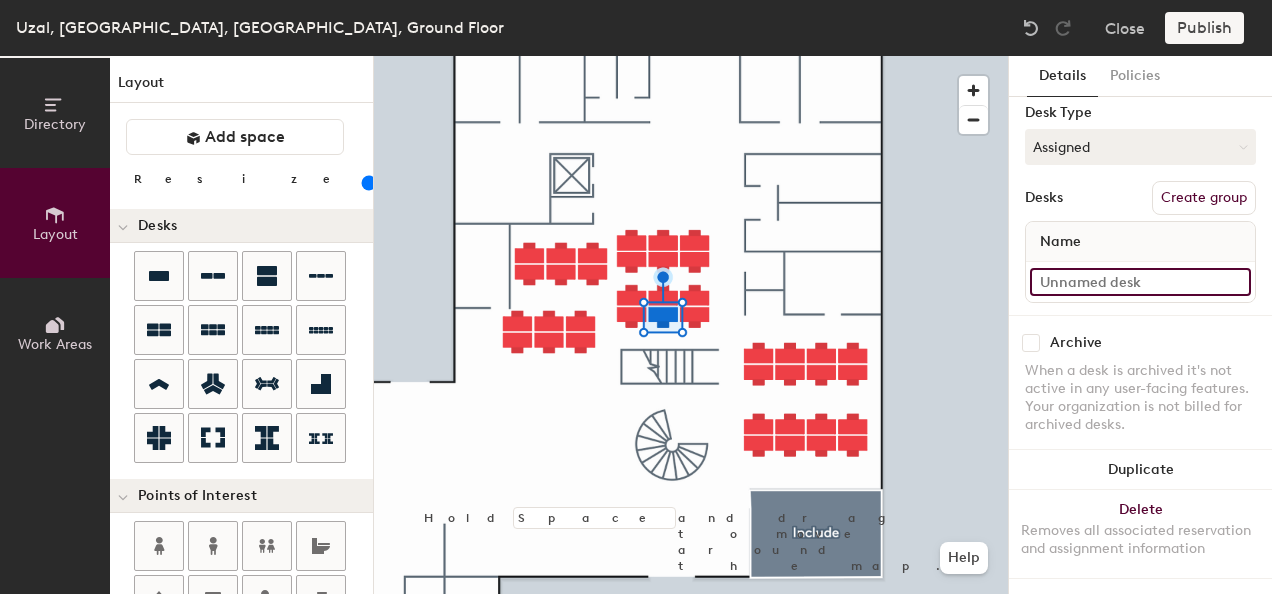 click 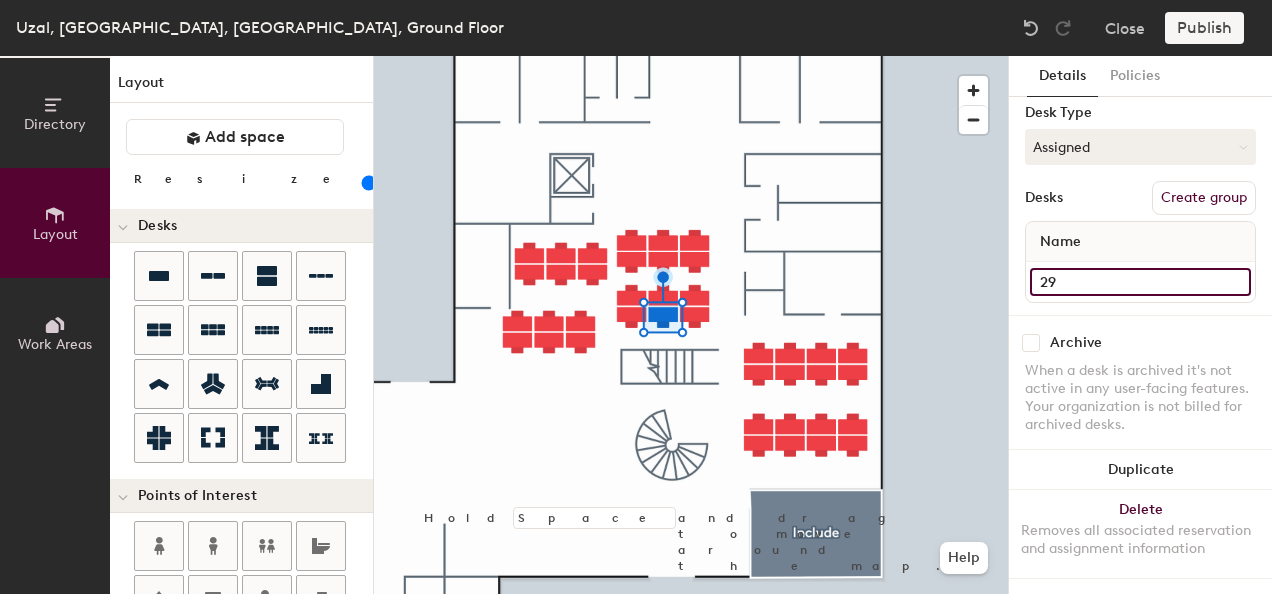 type on "29" 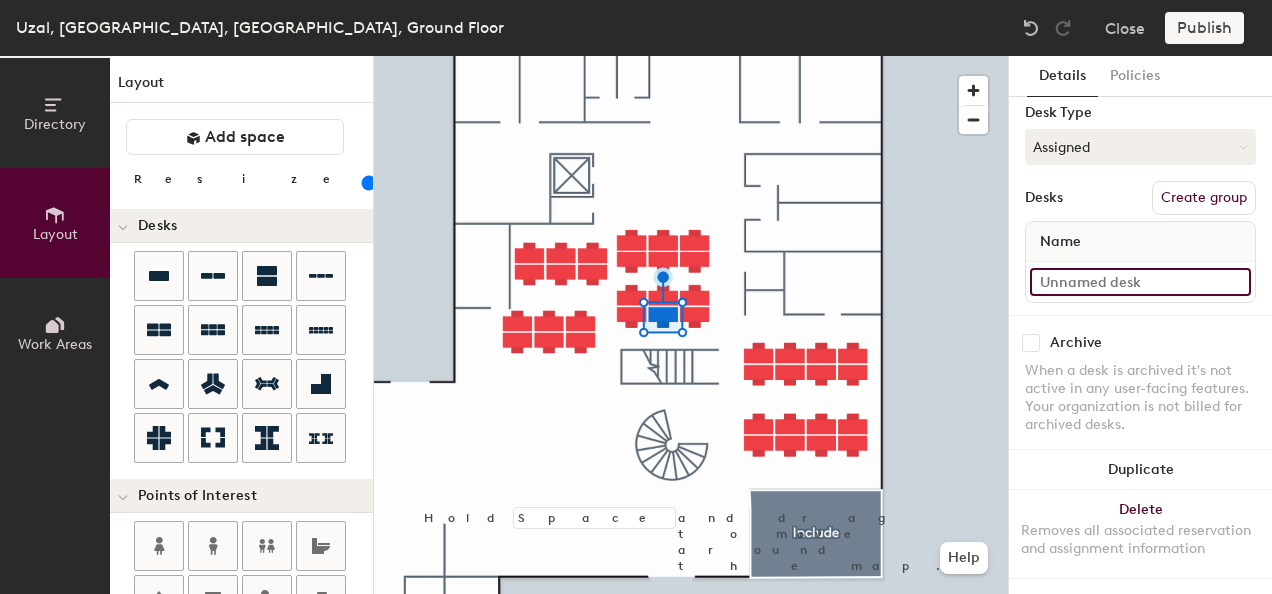 click 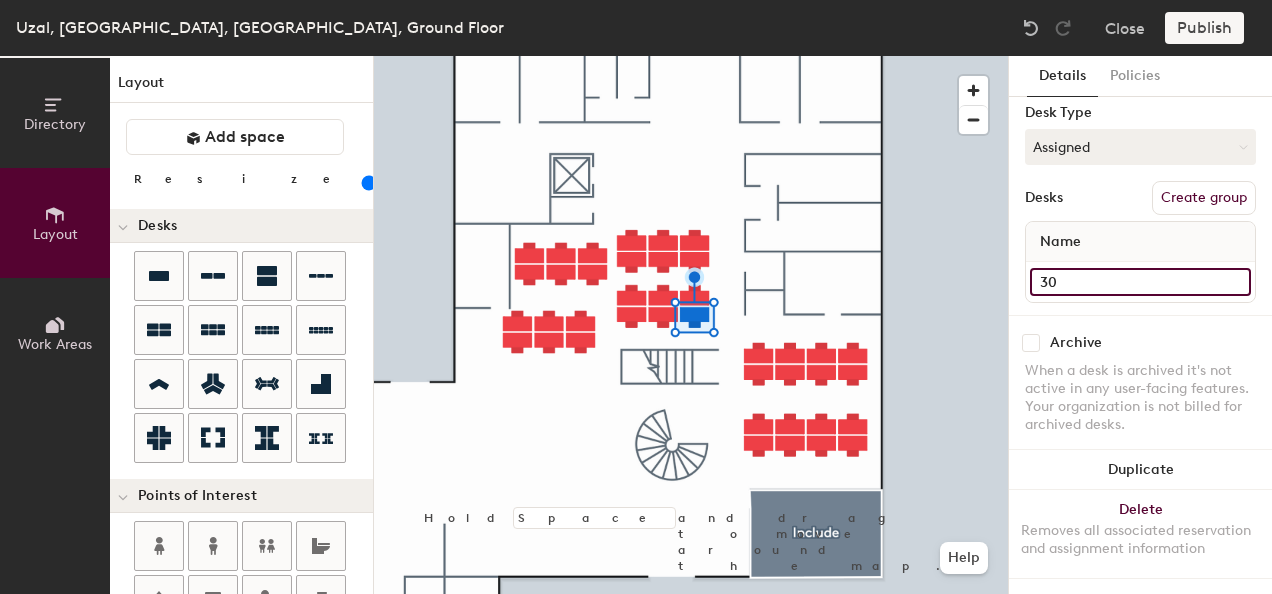 type on "30" 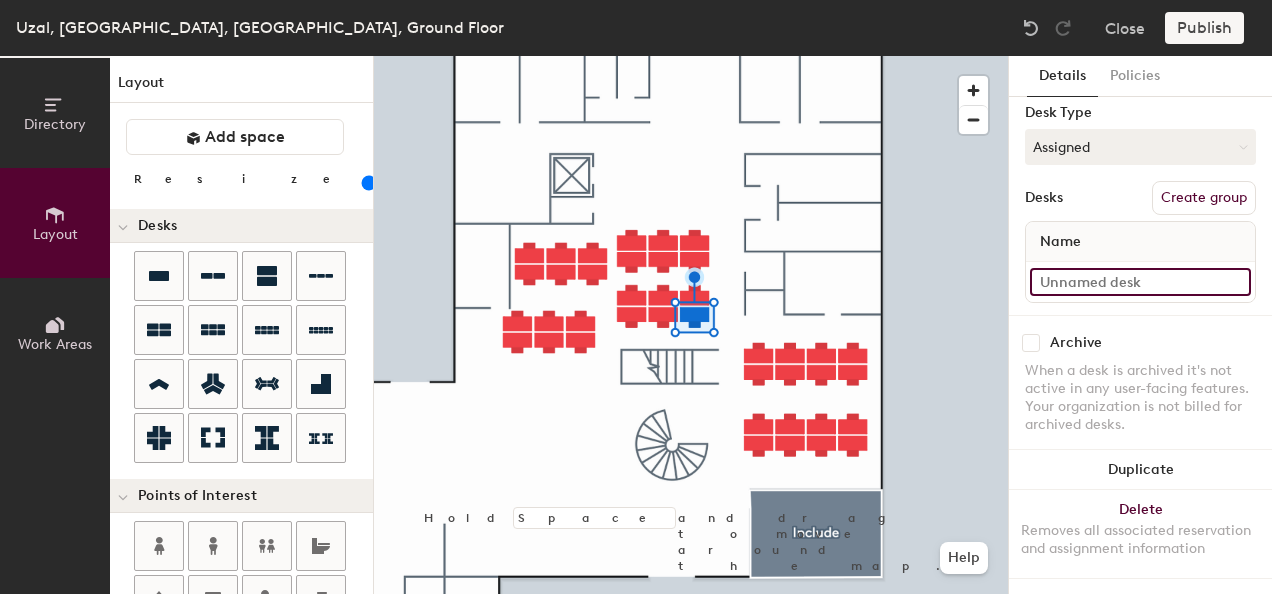 click 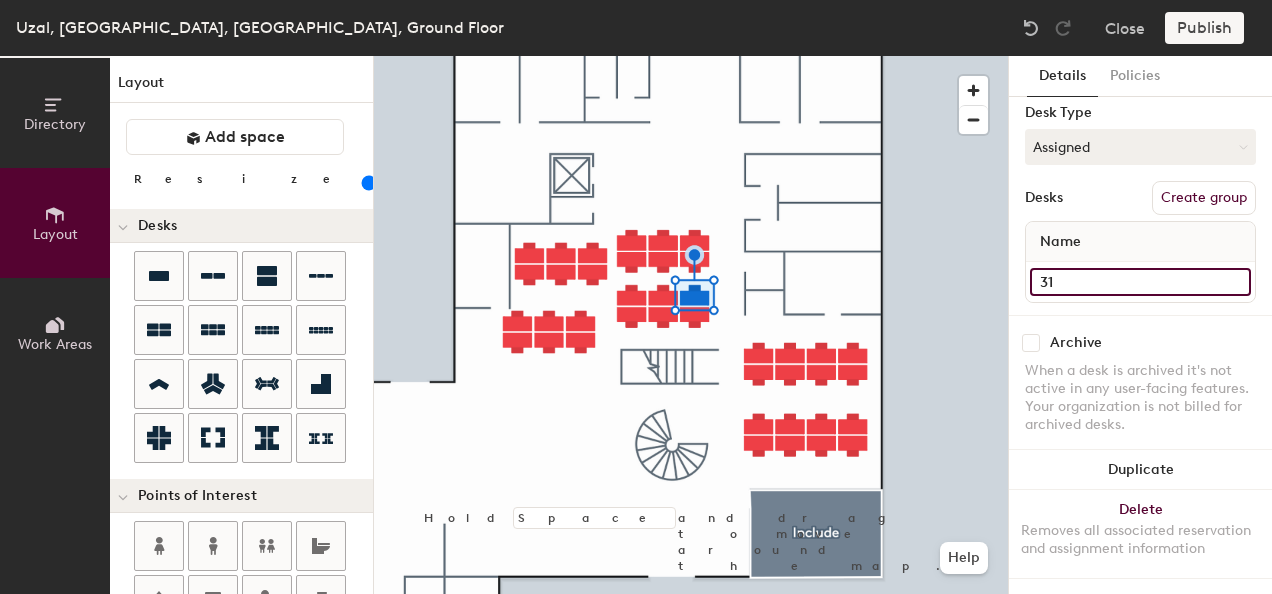 type on "31" 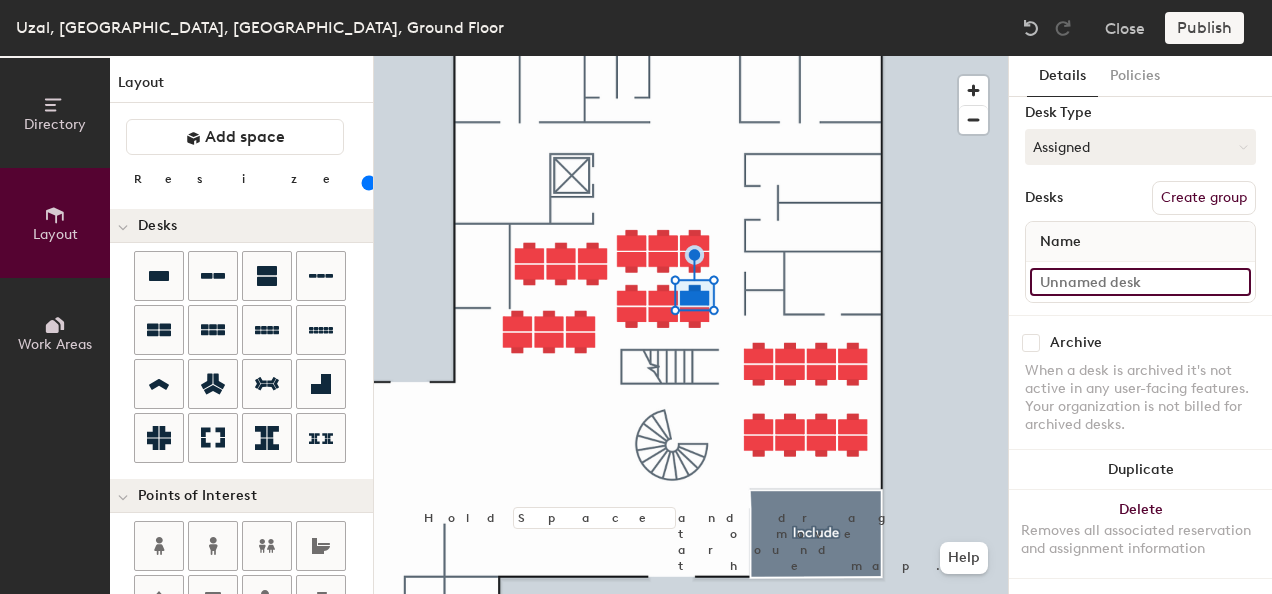 click 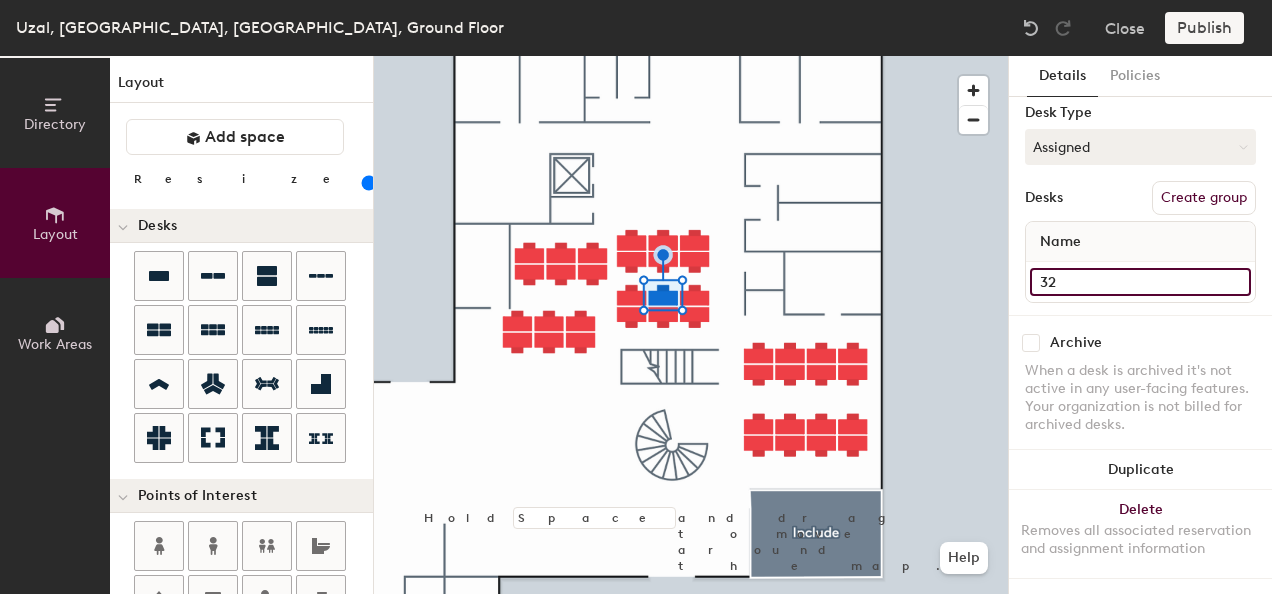 type on "32" 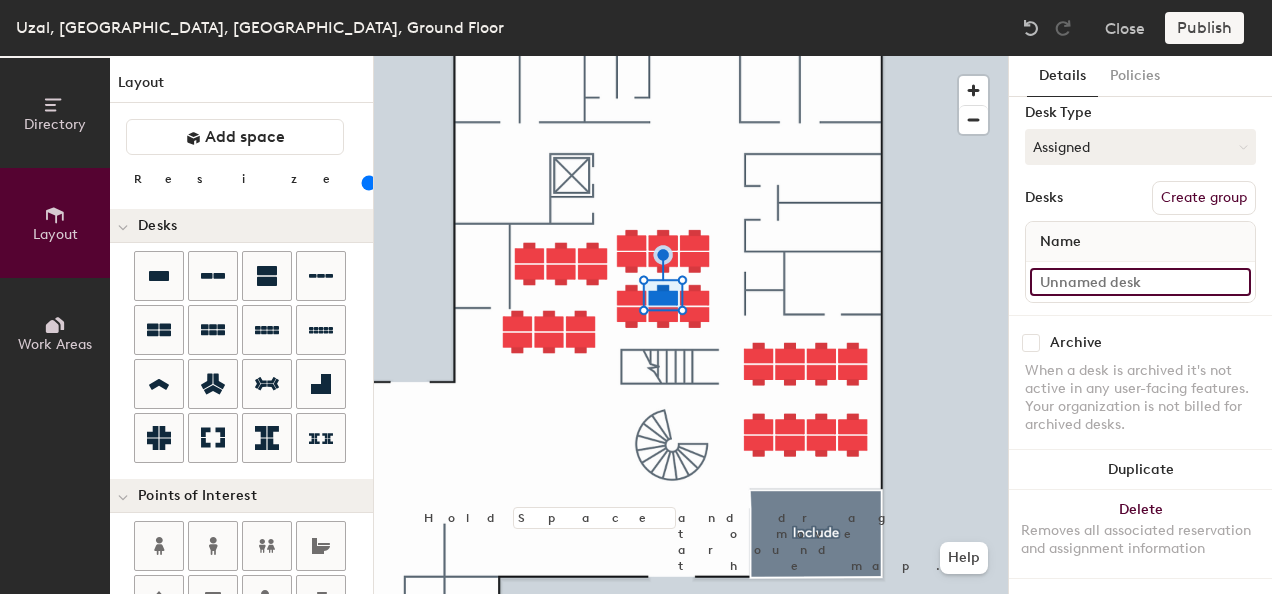 click 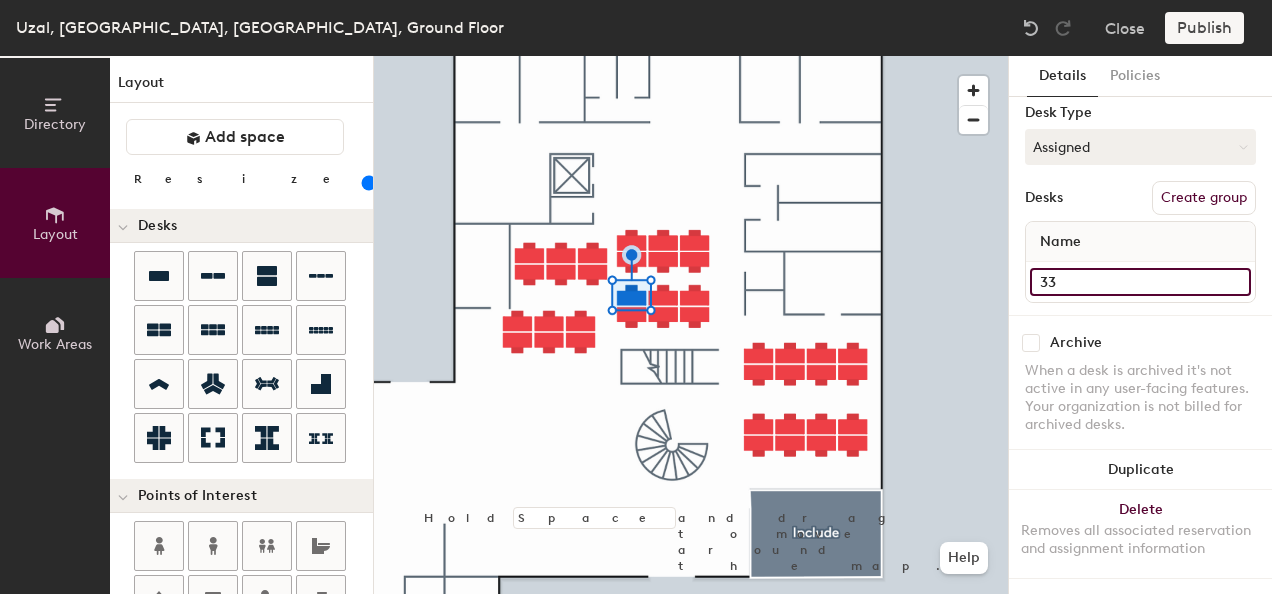 type on "33" 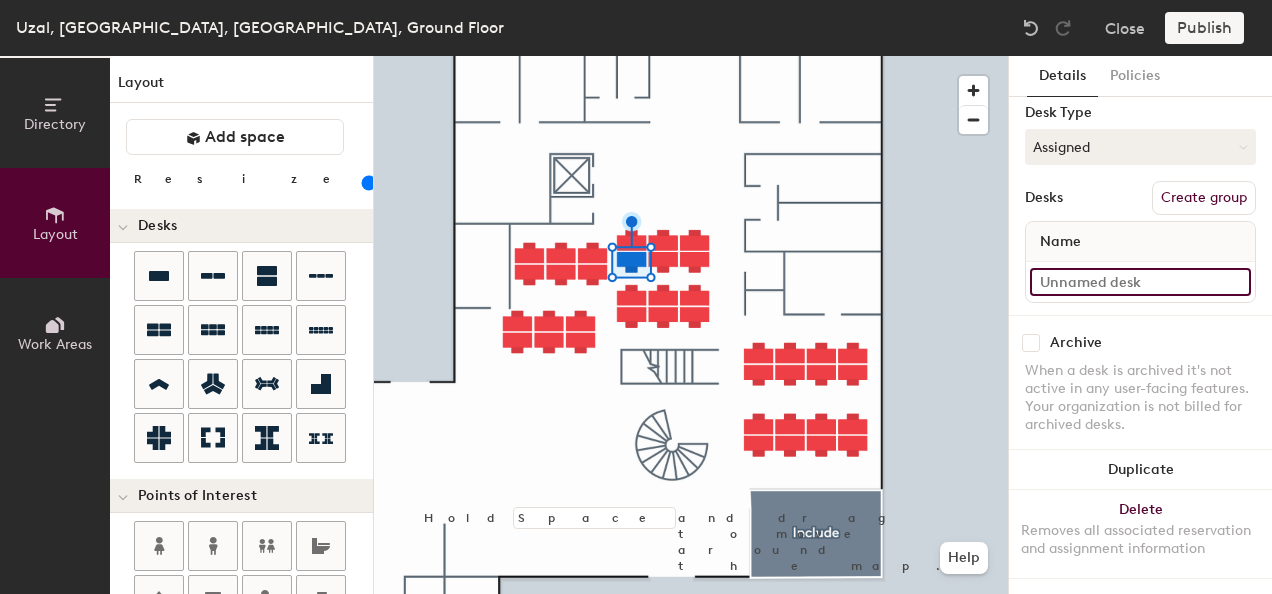 click 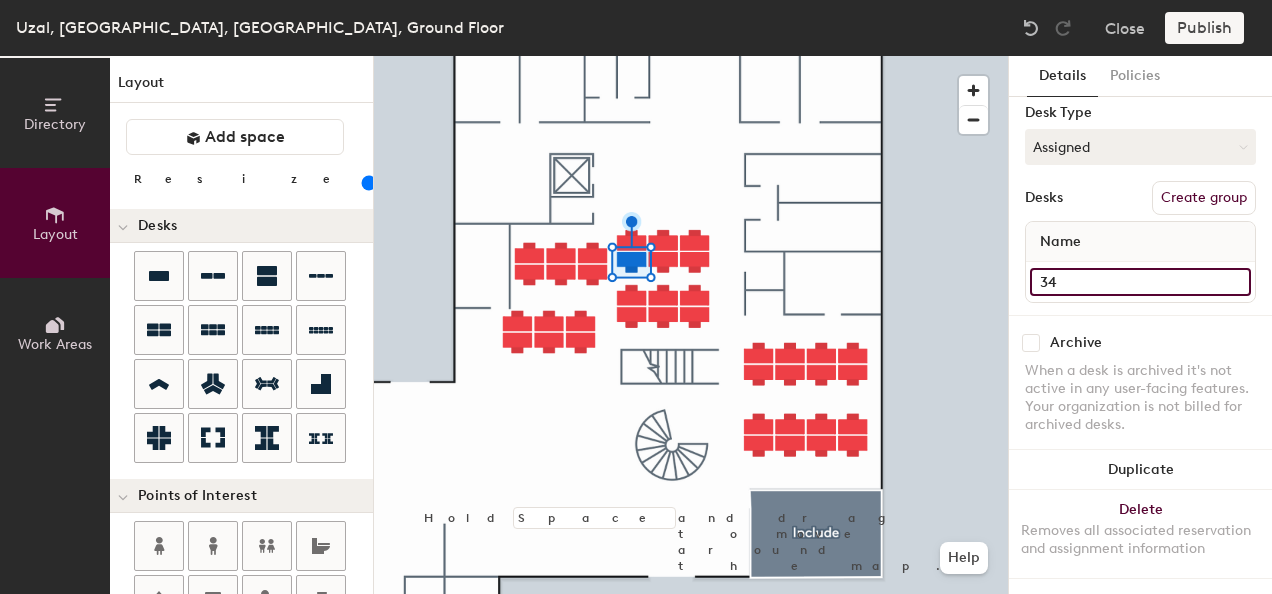 type on "34" 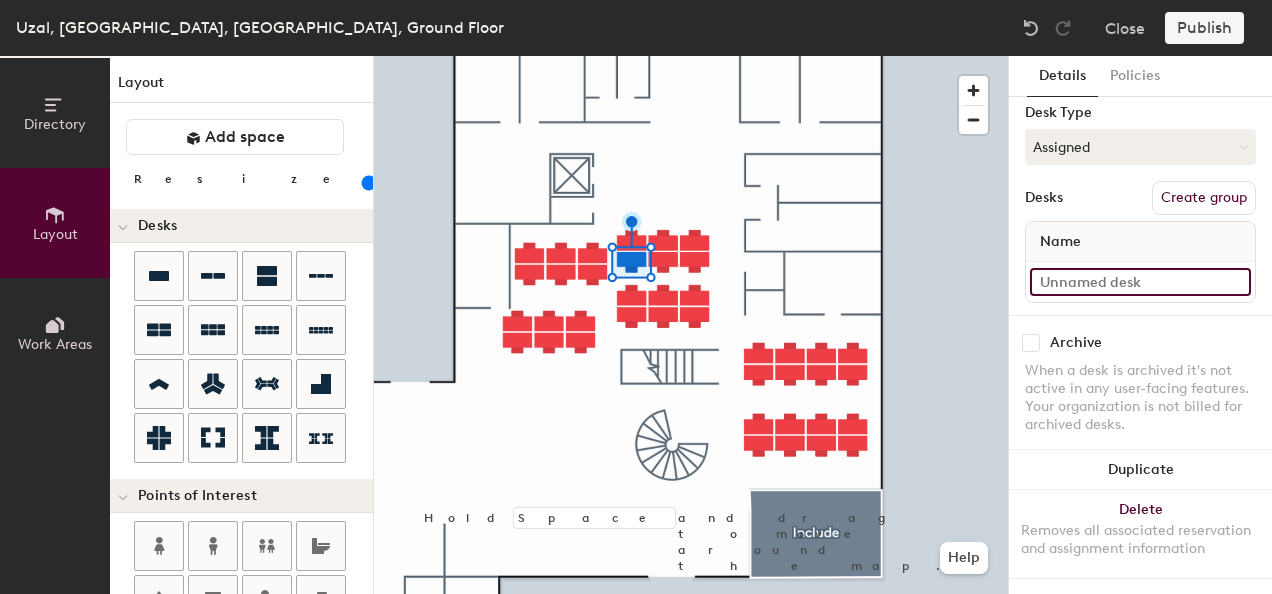 click 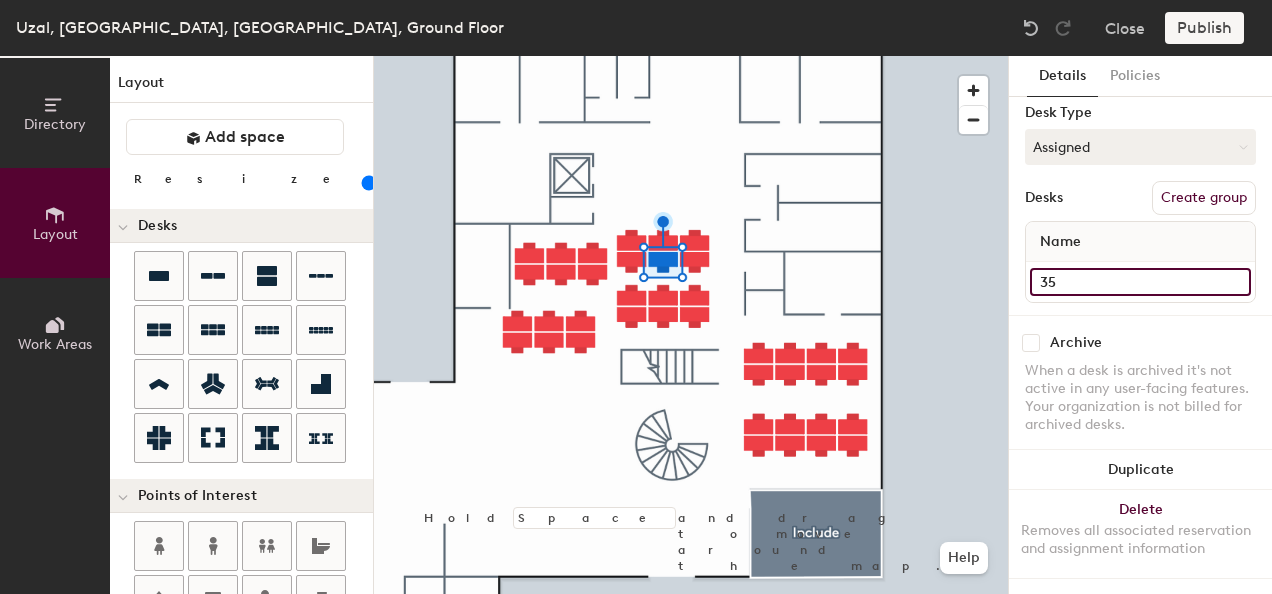 type on "35" 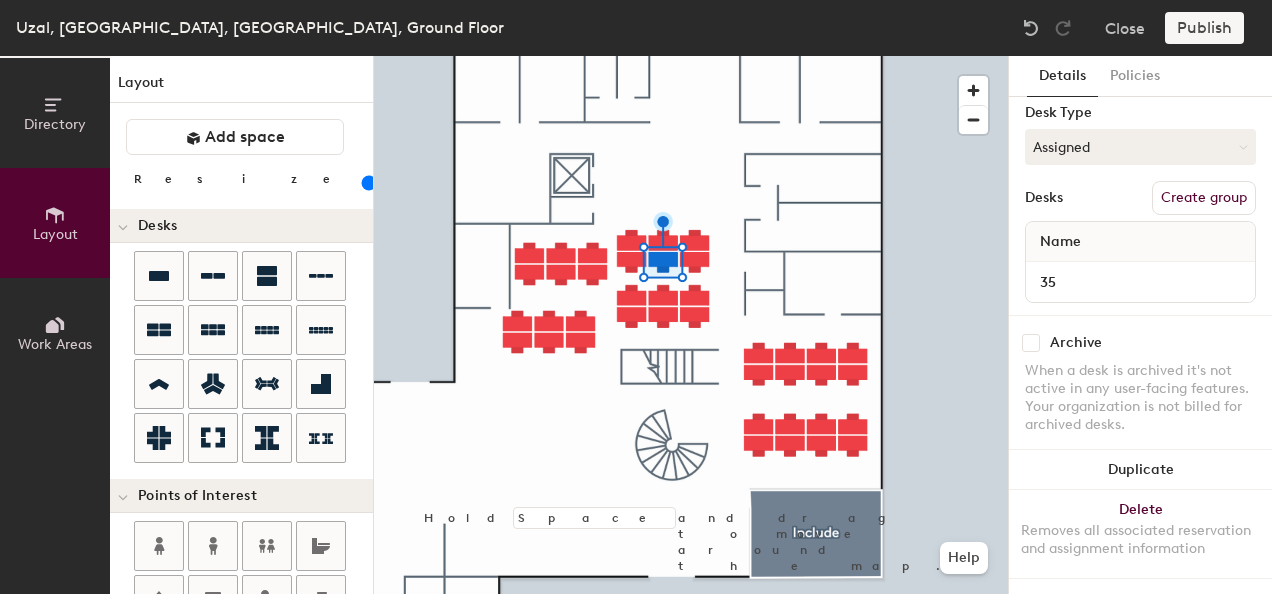 click 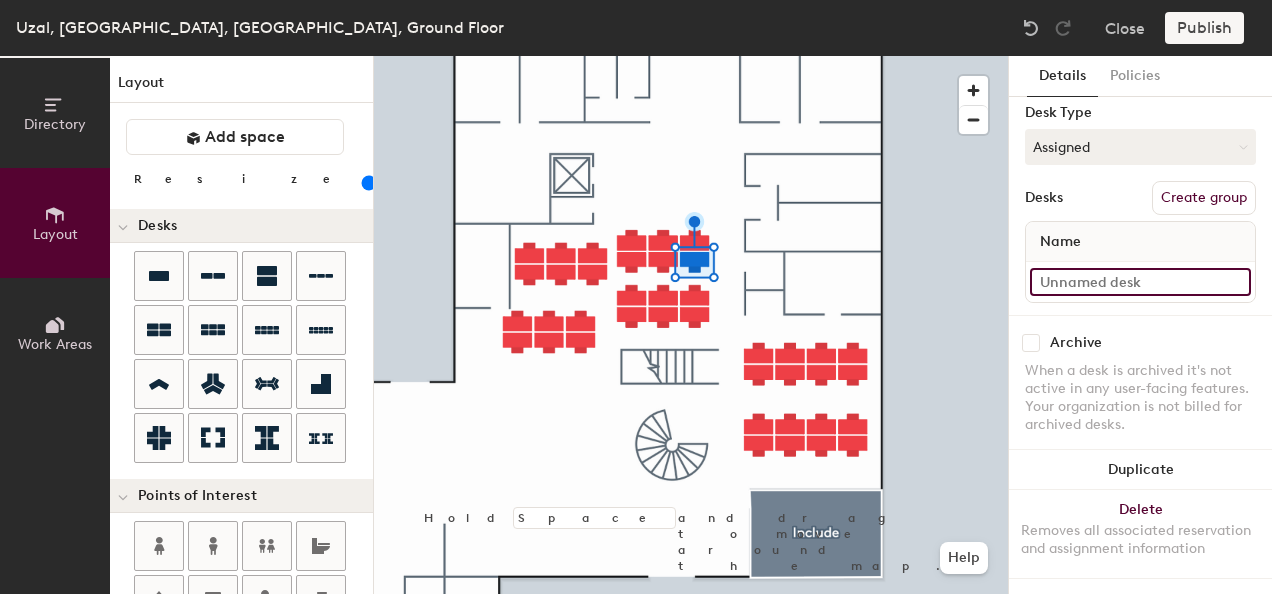 click 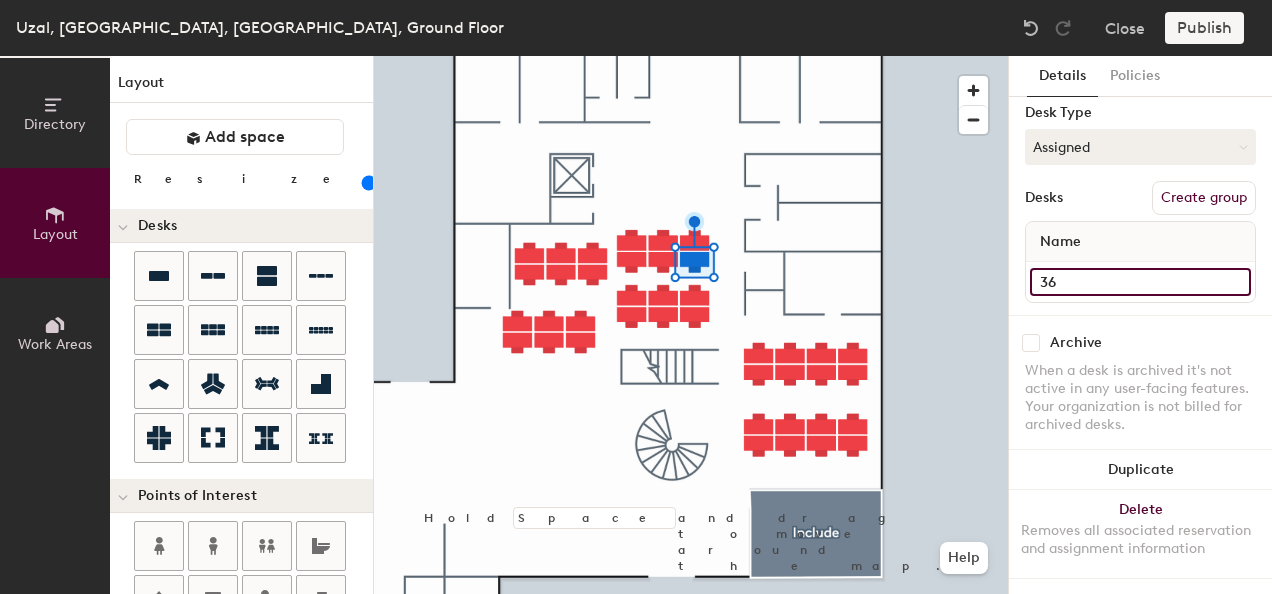 type on "36" 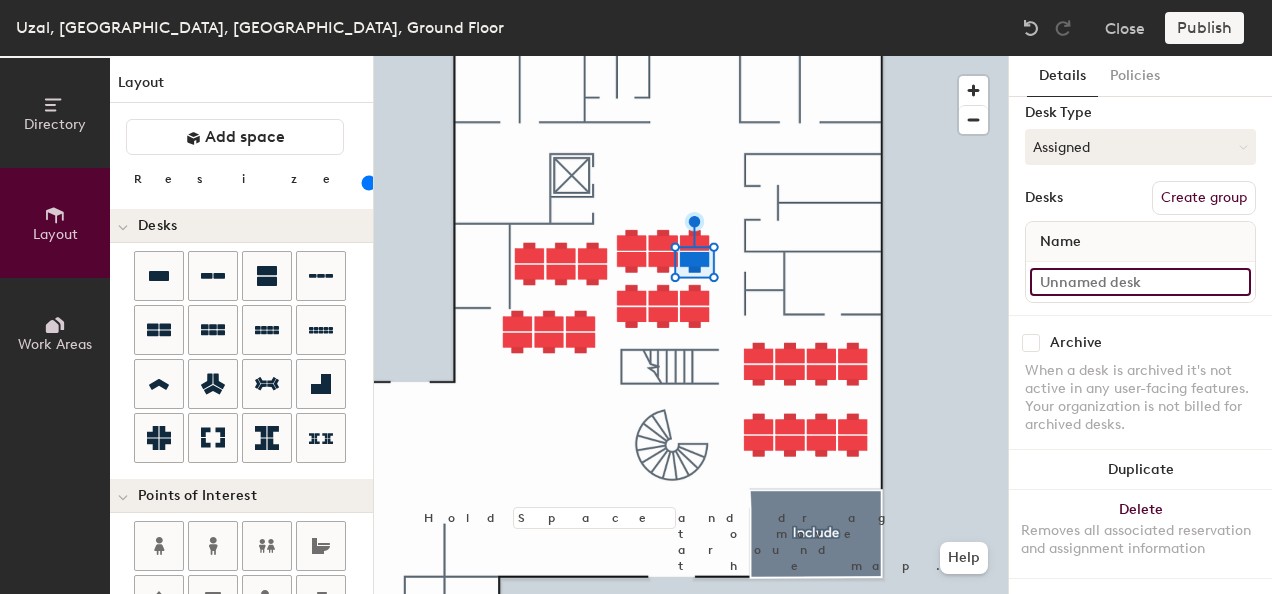 click 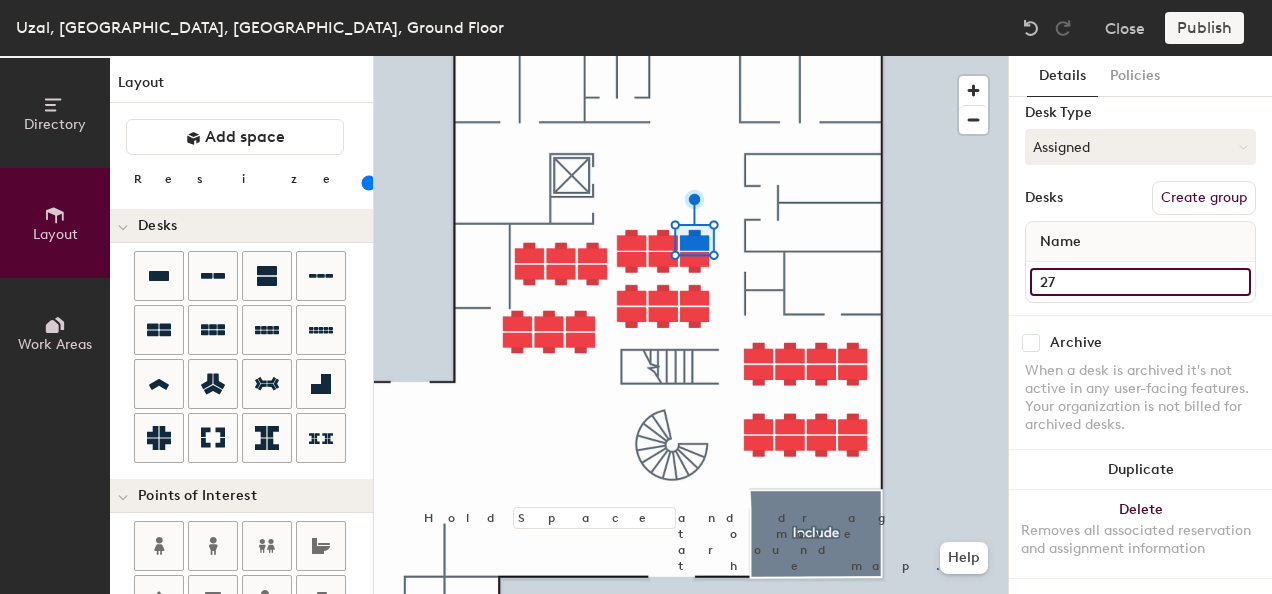 type on "2" 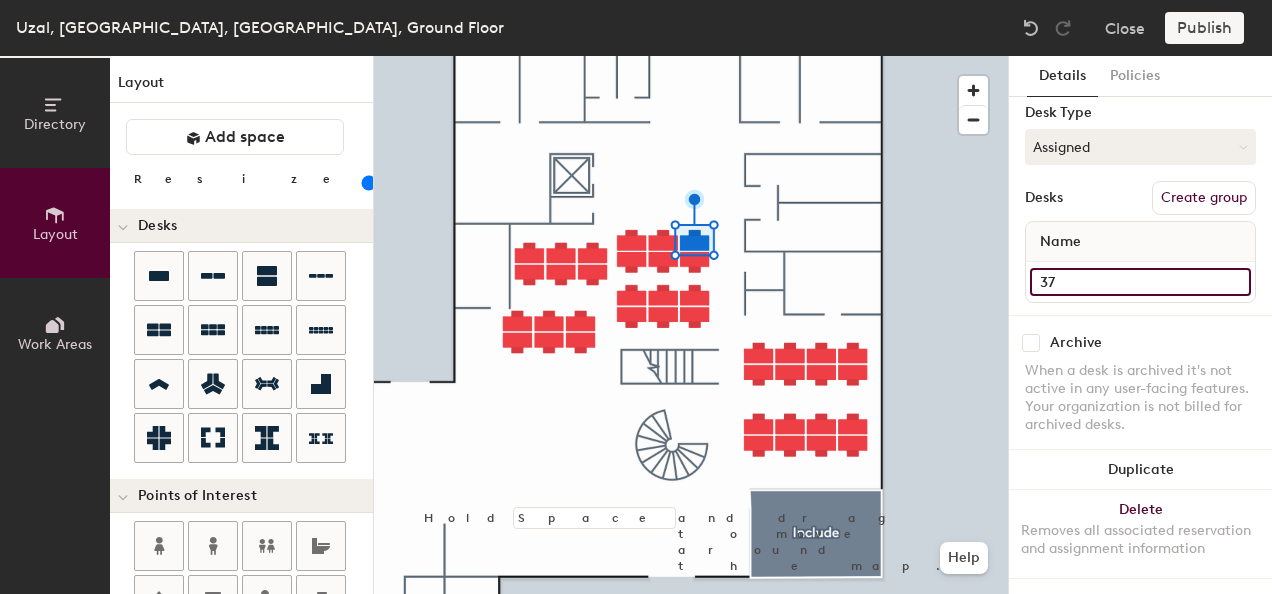 type on "37" 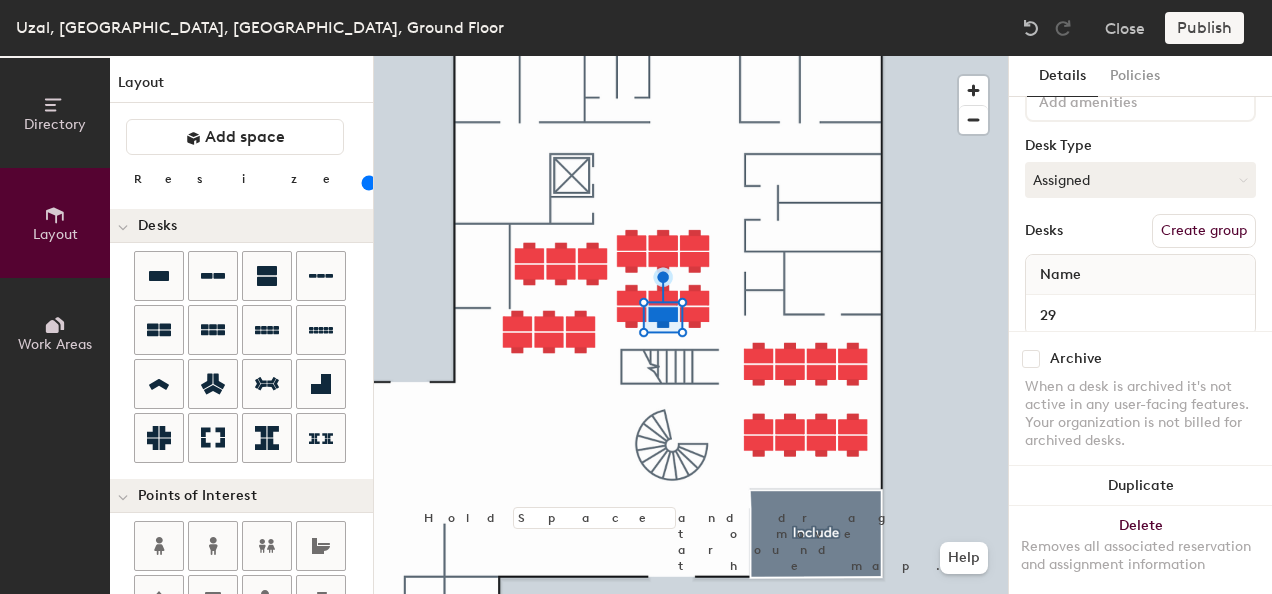 scroll, scrollTop: 165, scrollLeft: 0, axis: vertical 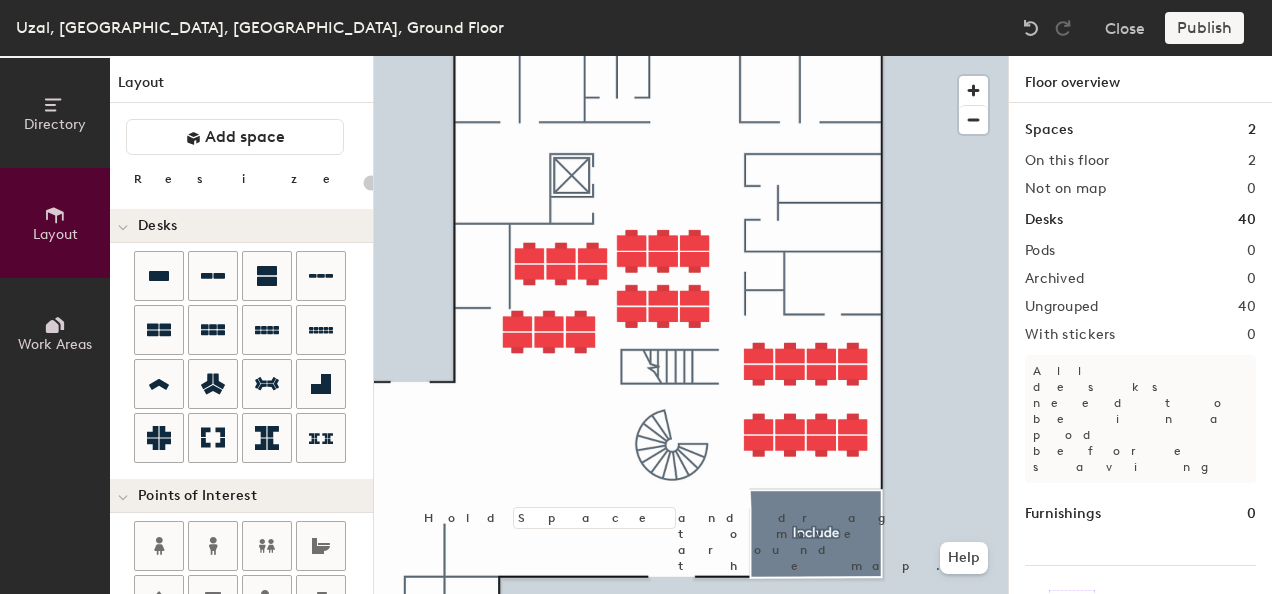 type on "100" 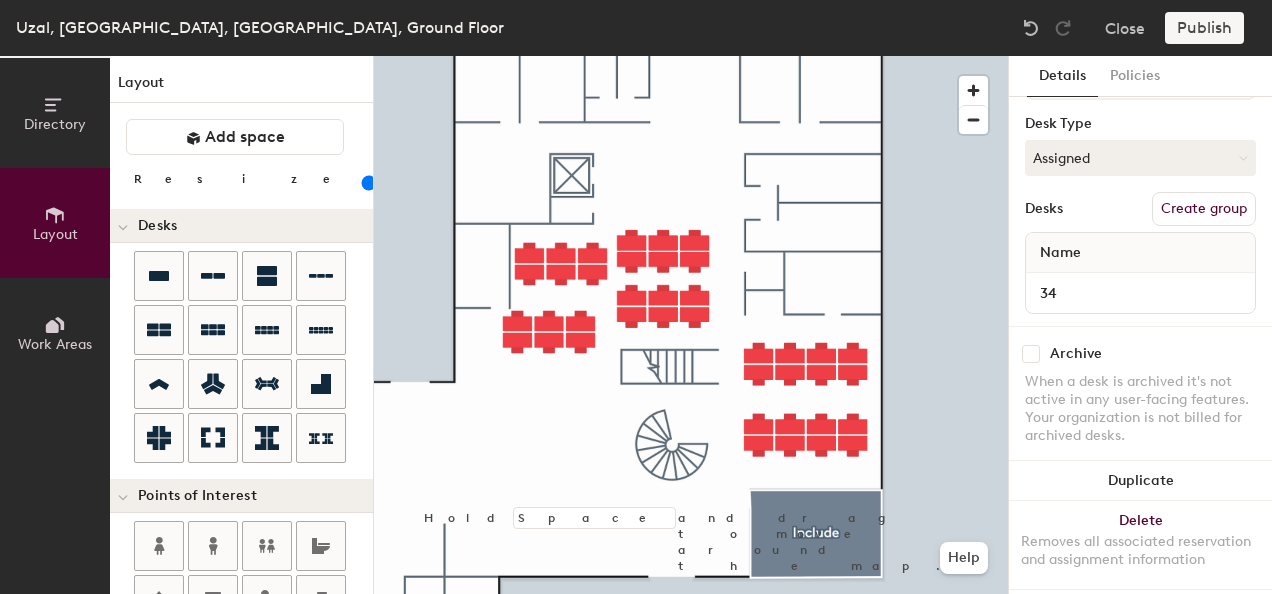 scroll, scrollTop: 165, scrollLeft: 0, axis: vertical 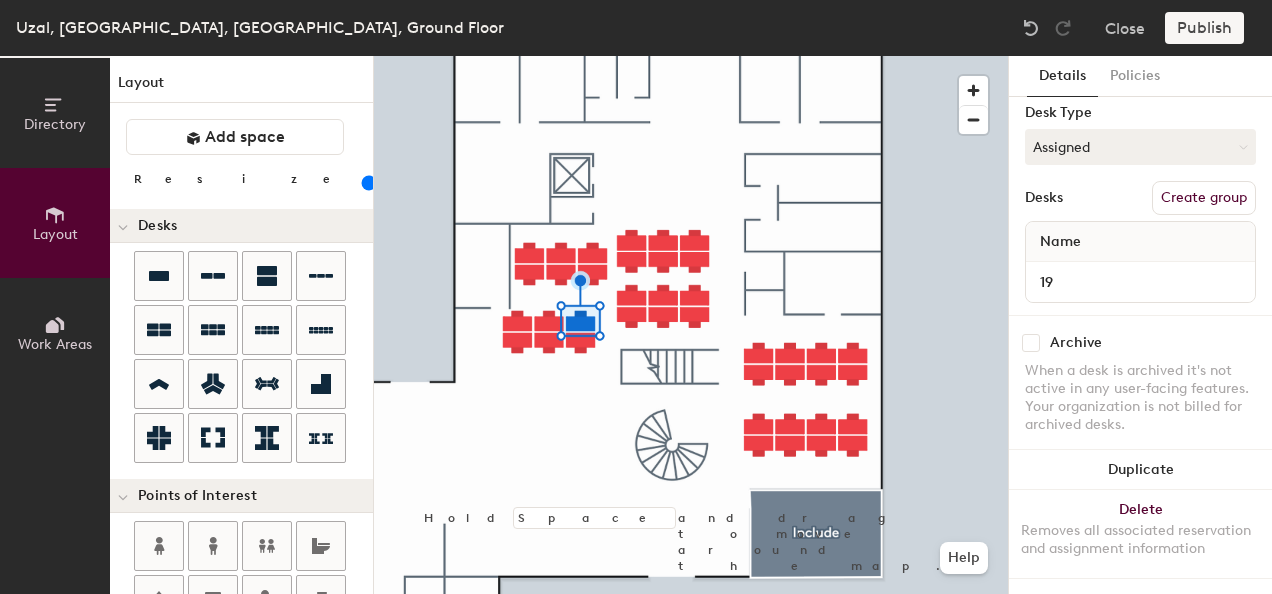 click 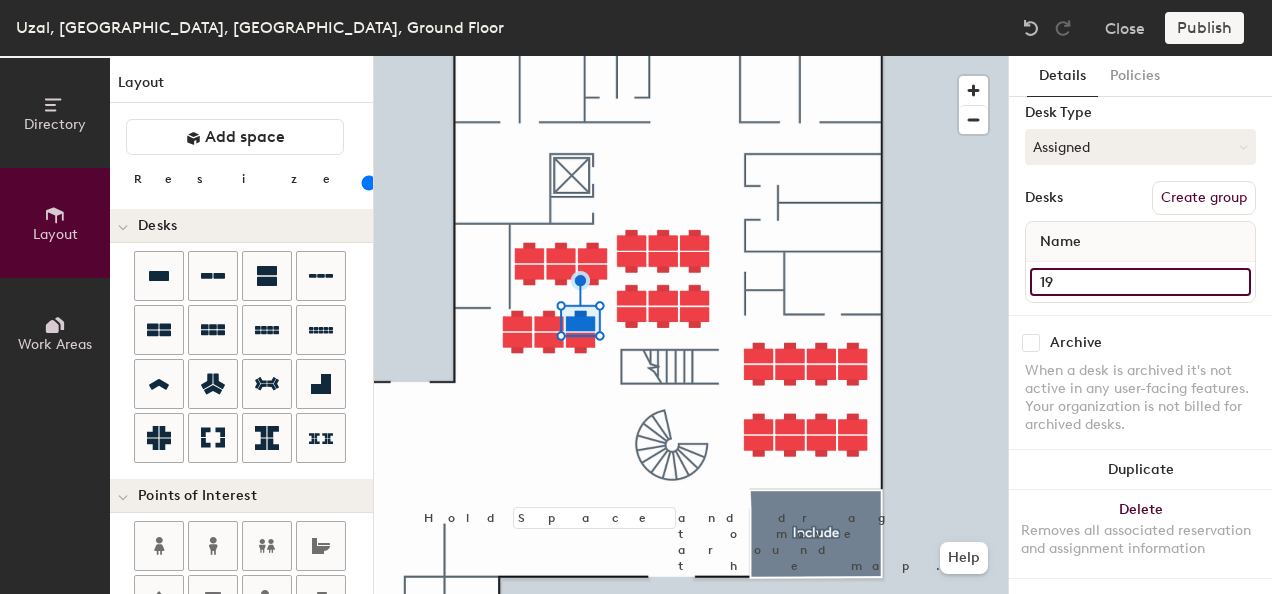 click on "Directory Layout Work Areas Layout   Add space Resize Desks Points of Interest Furnishings Seating Tables Booths Hold Space and drag to move around the map. Help Details Policies 1 desk Amenities Desk Type Assigned Desks Create group Name 19 Archive When a desk is archived it's not active in any user-facing features. Your organization is not billed for archived desks. Duplicate Delete Removes all associated reservation and assignment information" 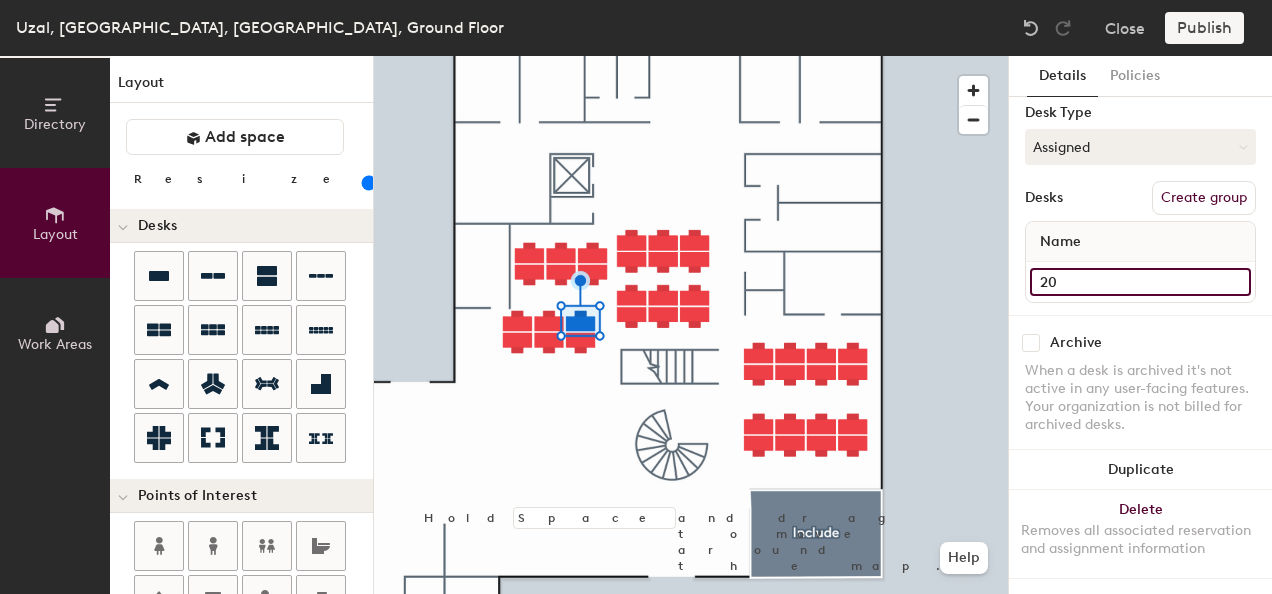 type on "20" 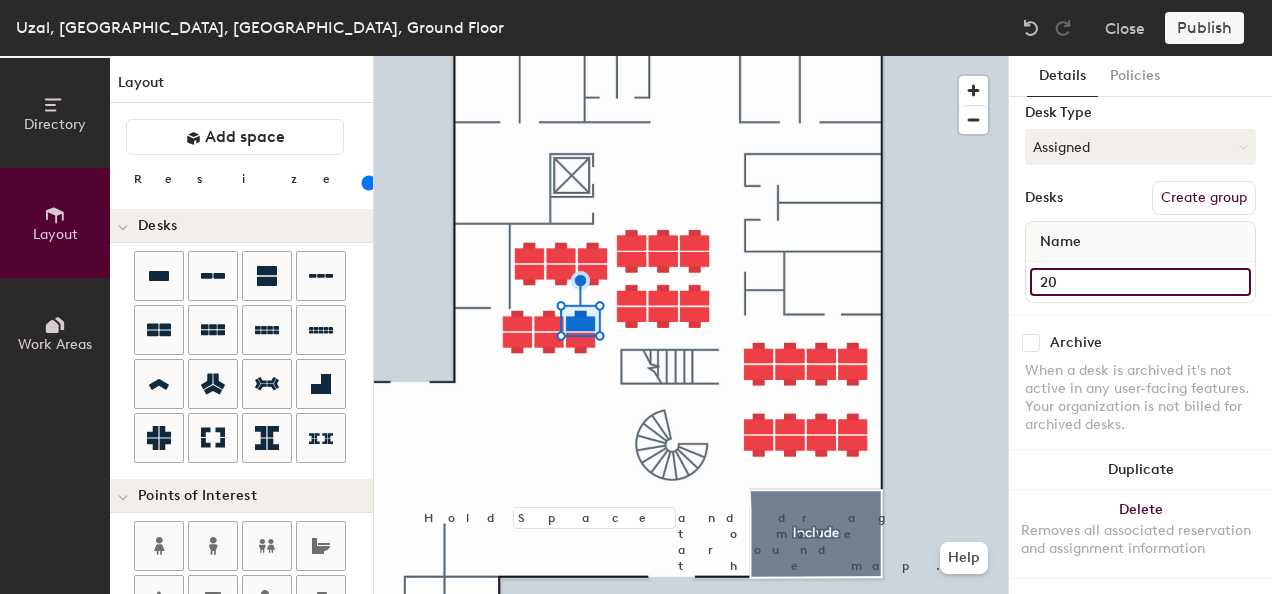 click on "20" 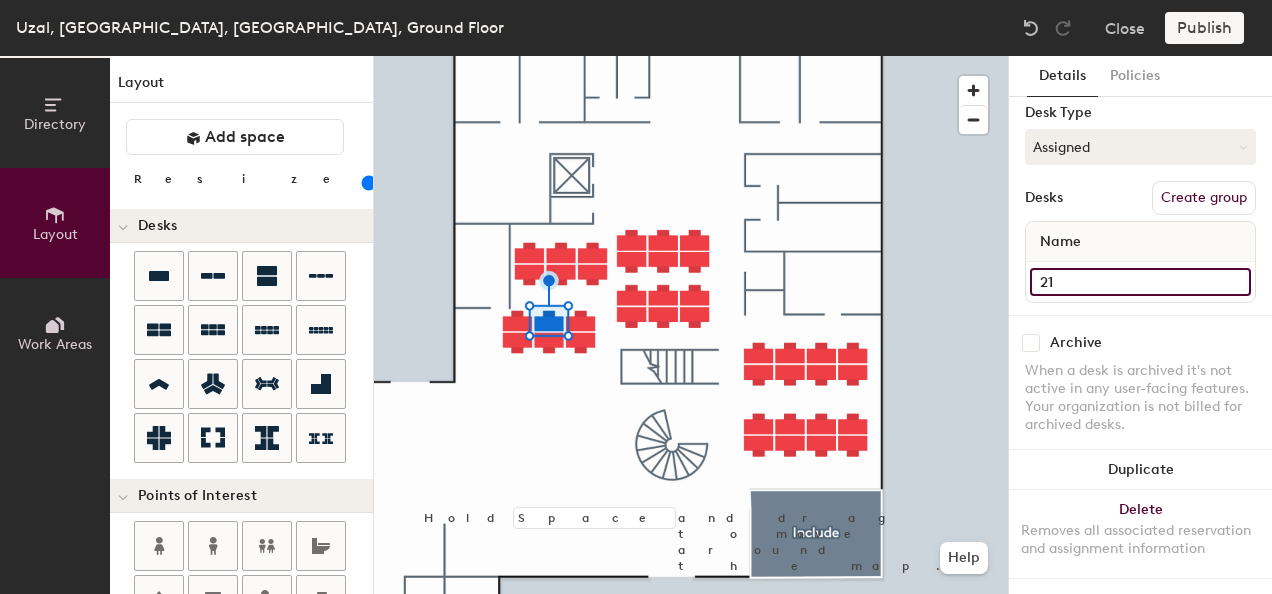type on "21" 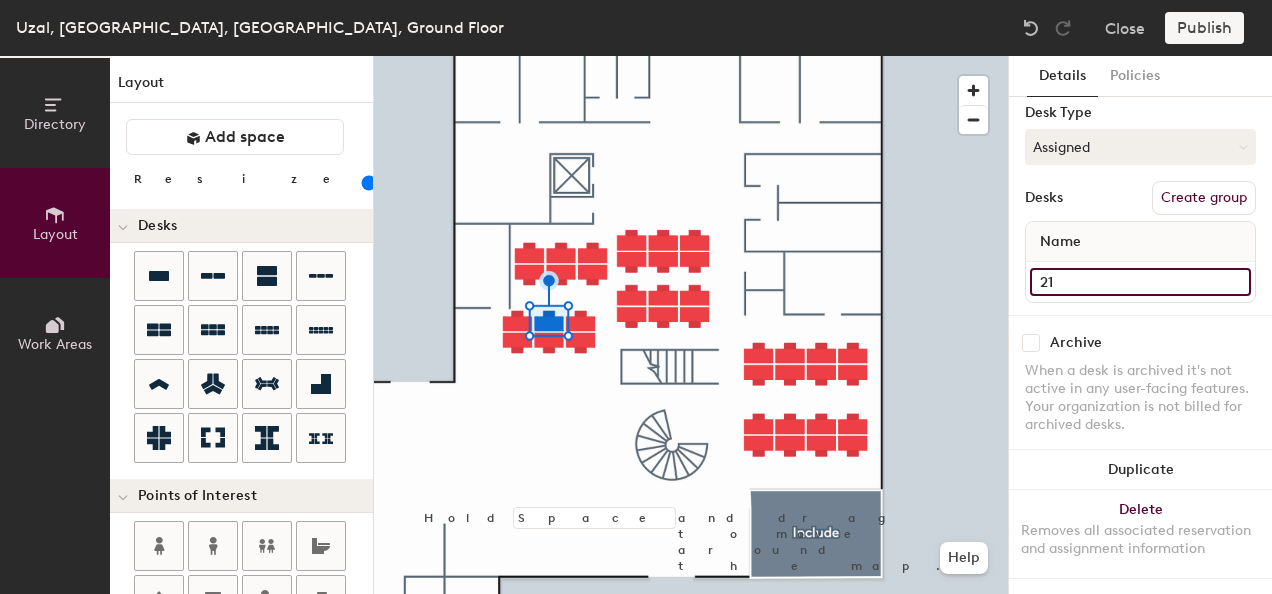 click on "21" 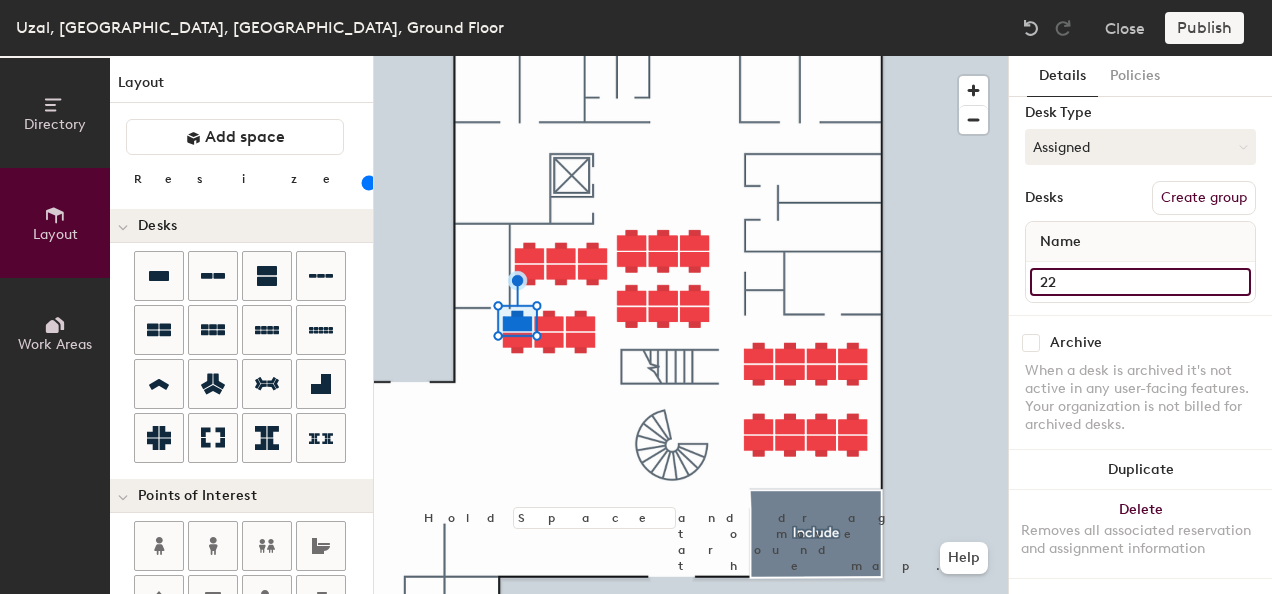 type on "22" 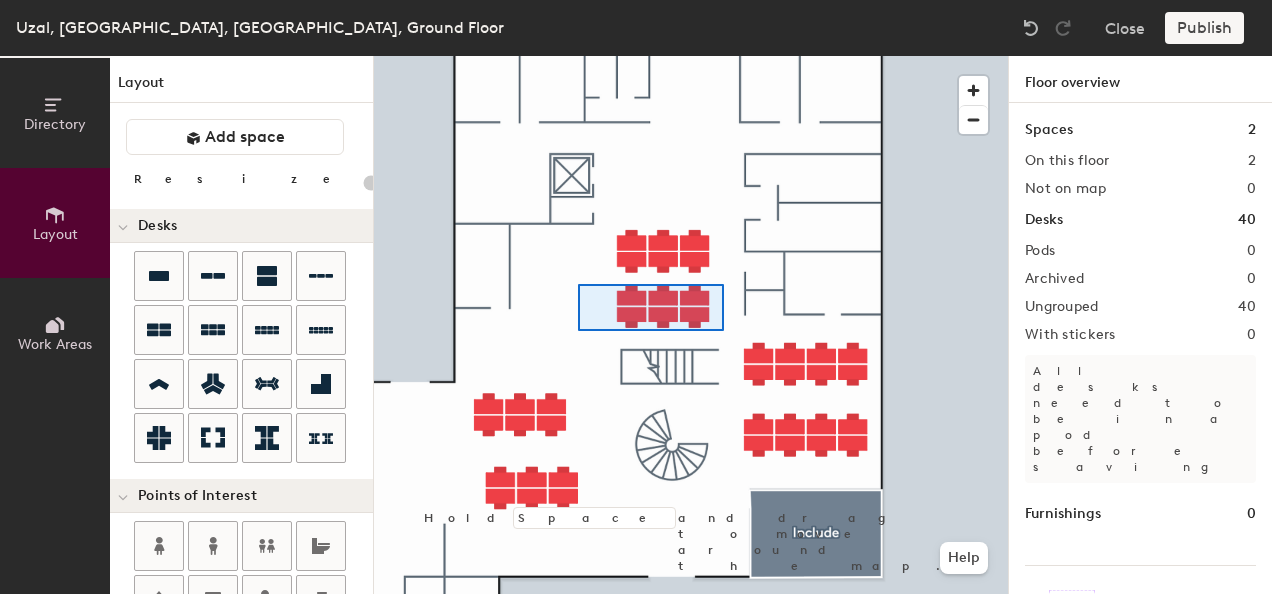 click 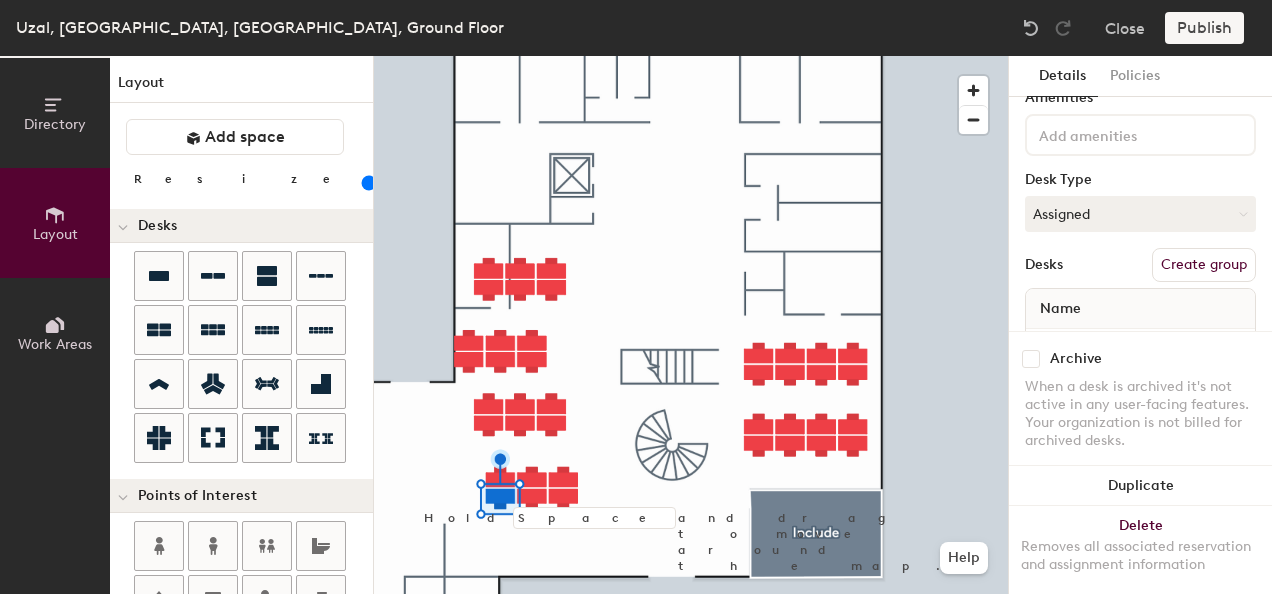 scroll, scrollTop: 165, scrollLeft: 0, axis: vertical 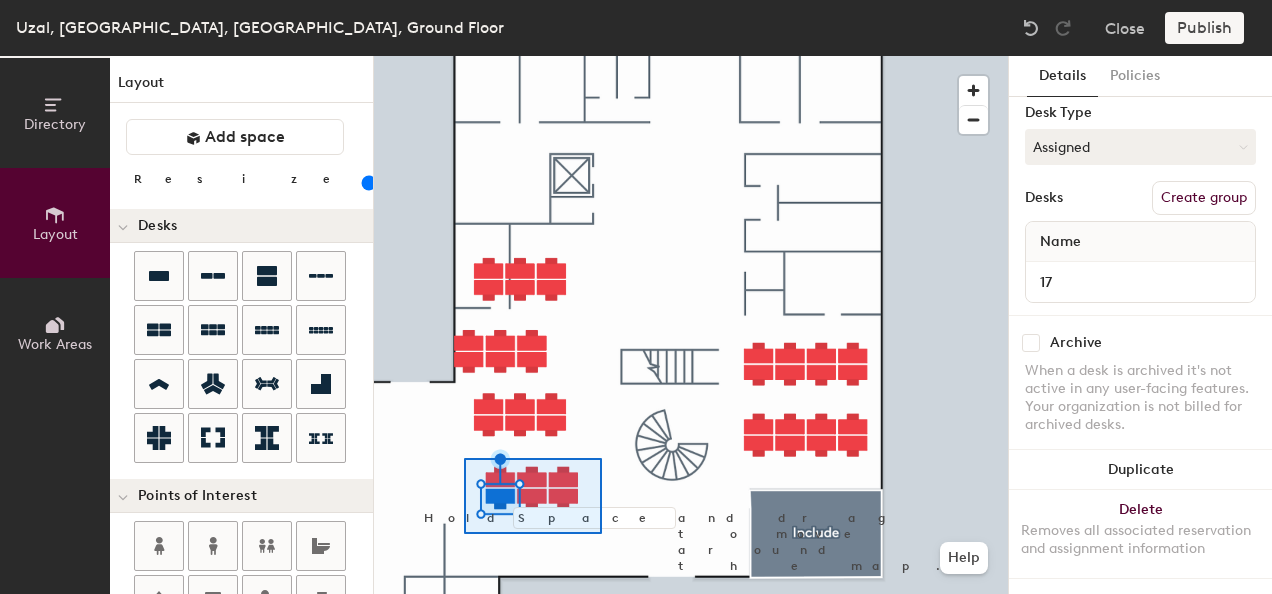 type on "6 desks" 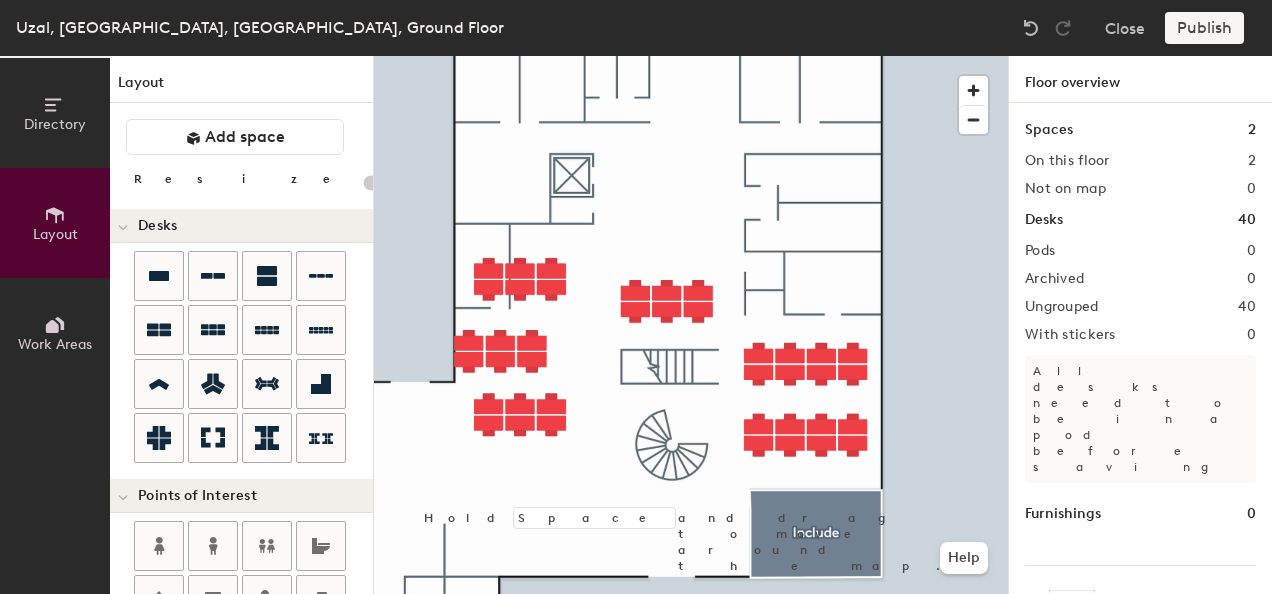 type on "100" 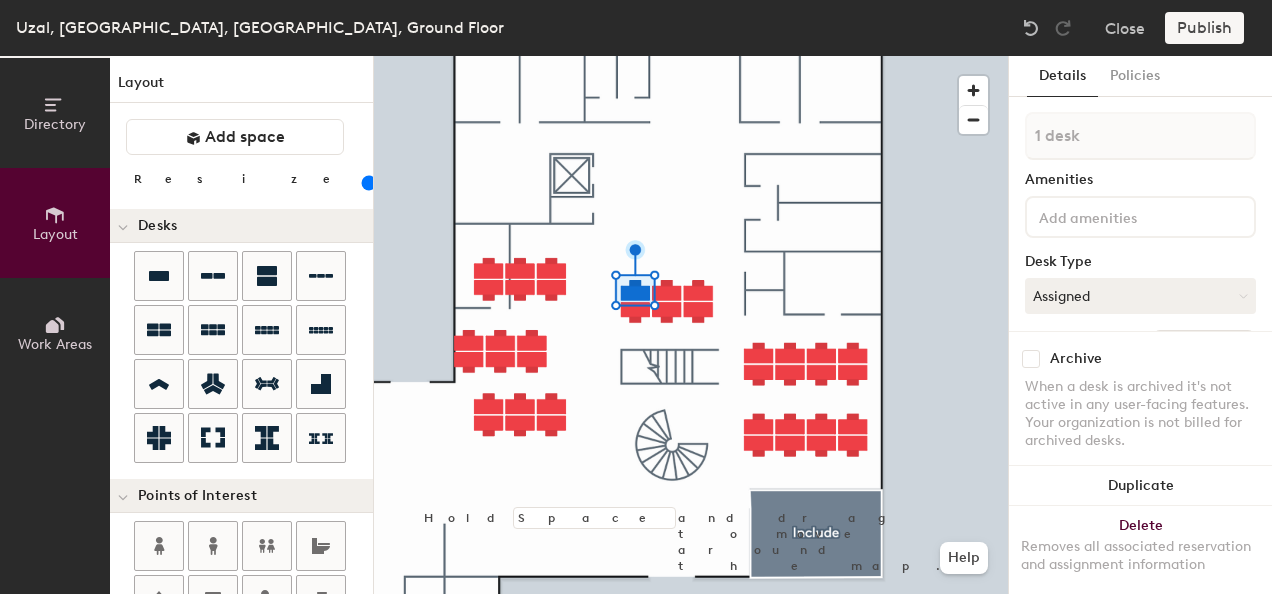 scroll, scrollTop: 165, scrollLeft: 0, axis: vertical 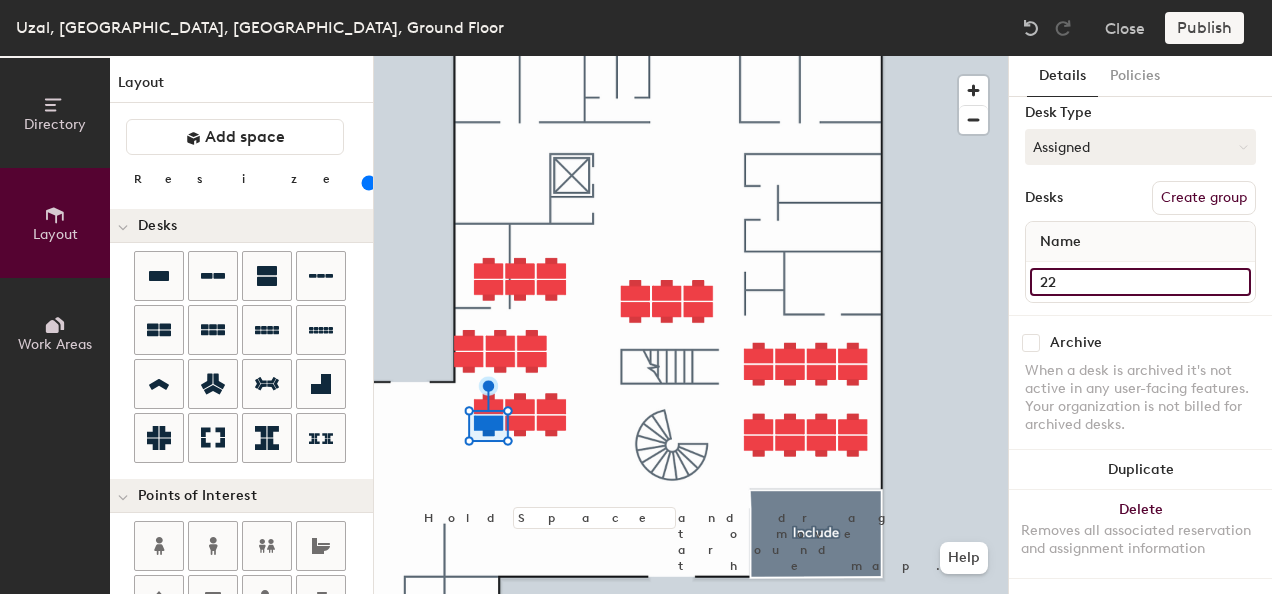 click on "22" 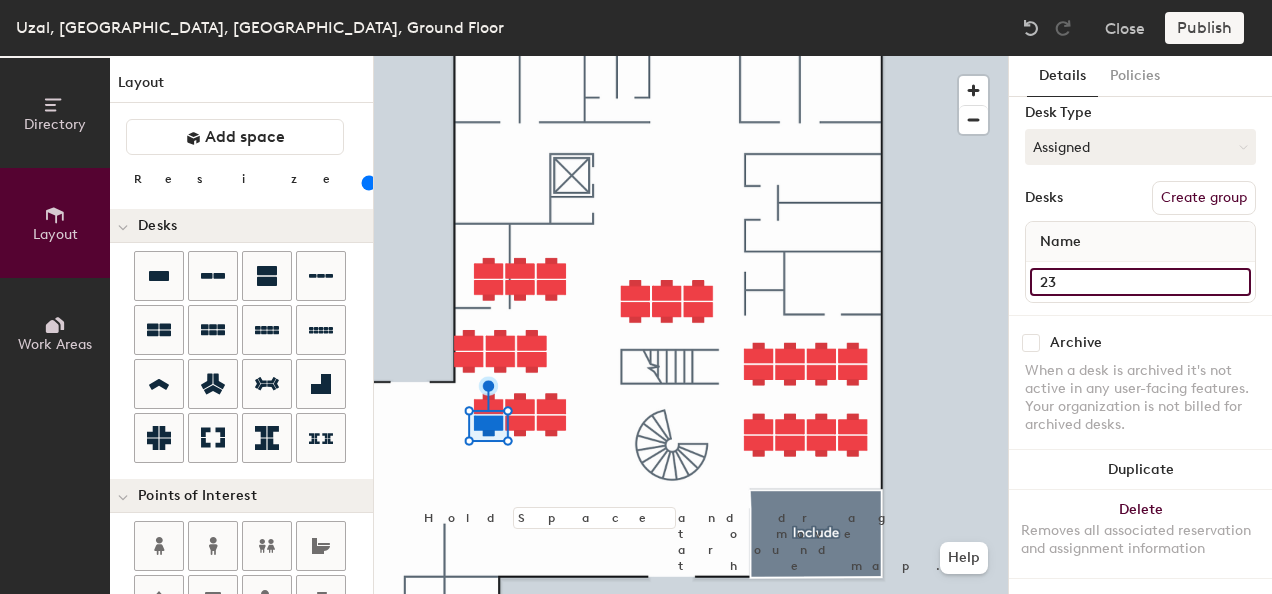 type on "23" 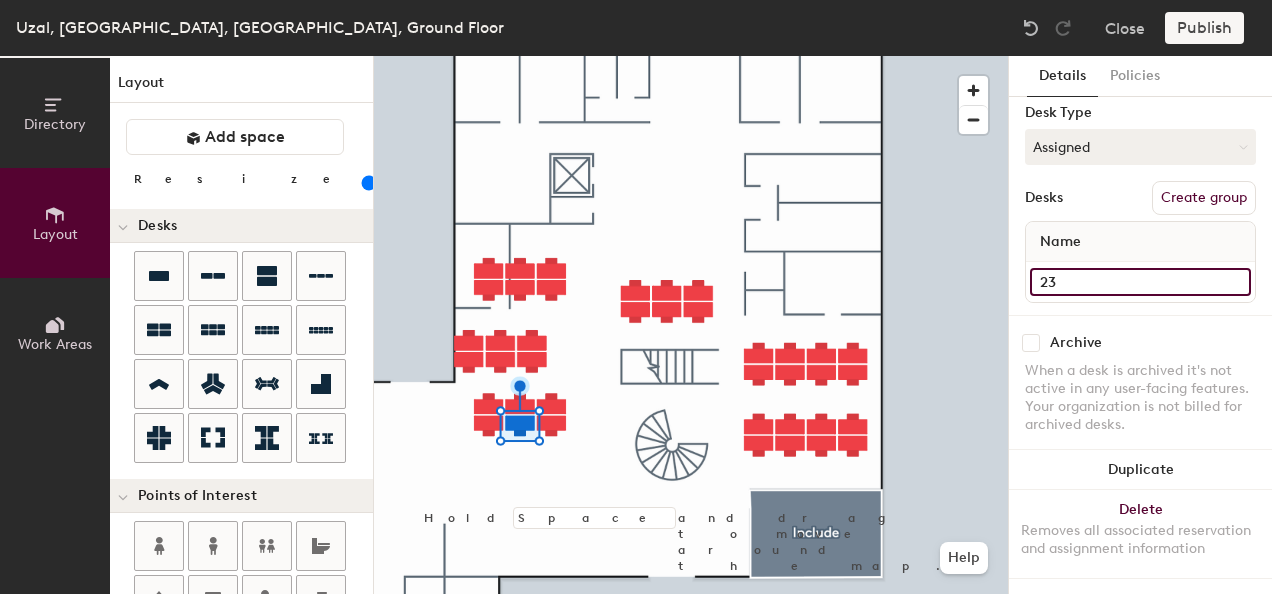 click on "23" 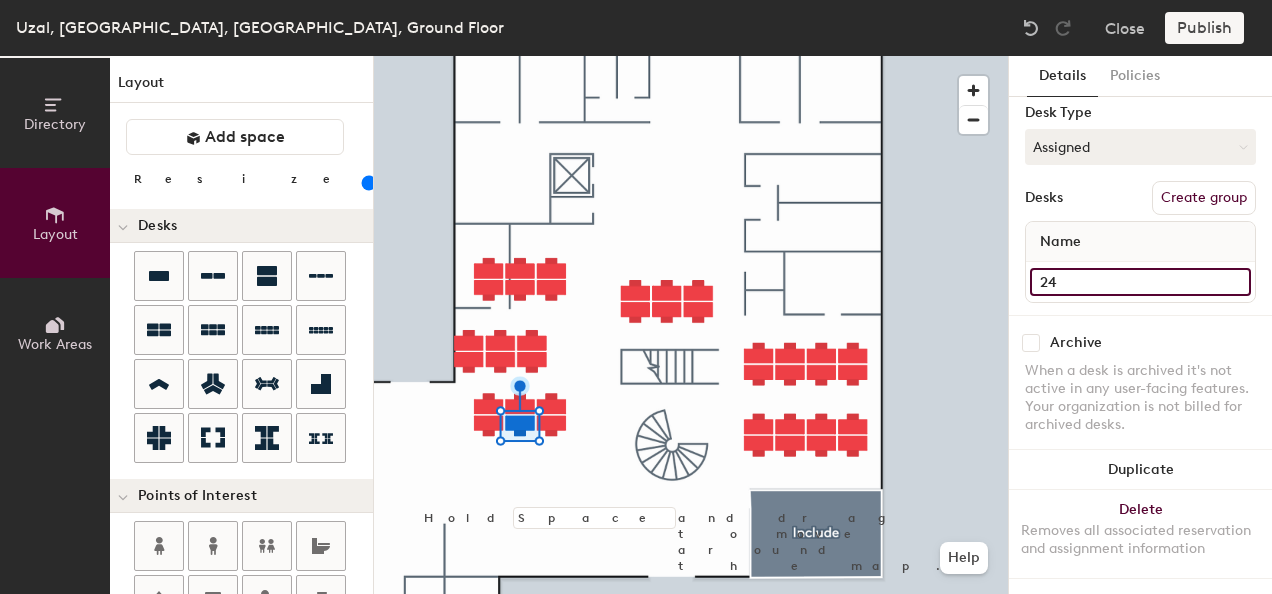 type on "24" 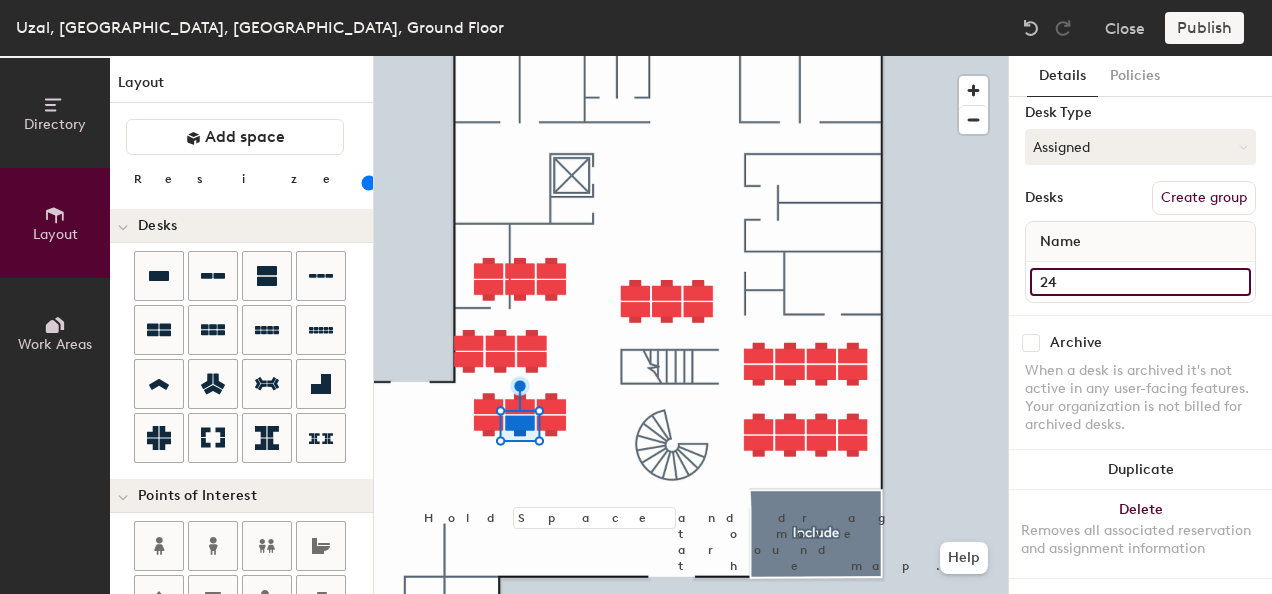 click on "24" 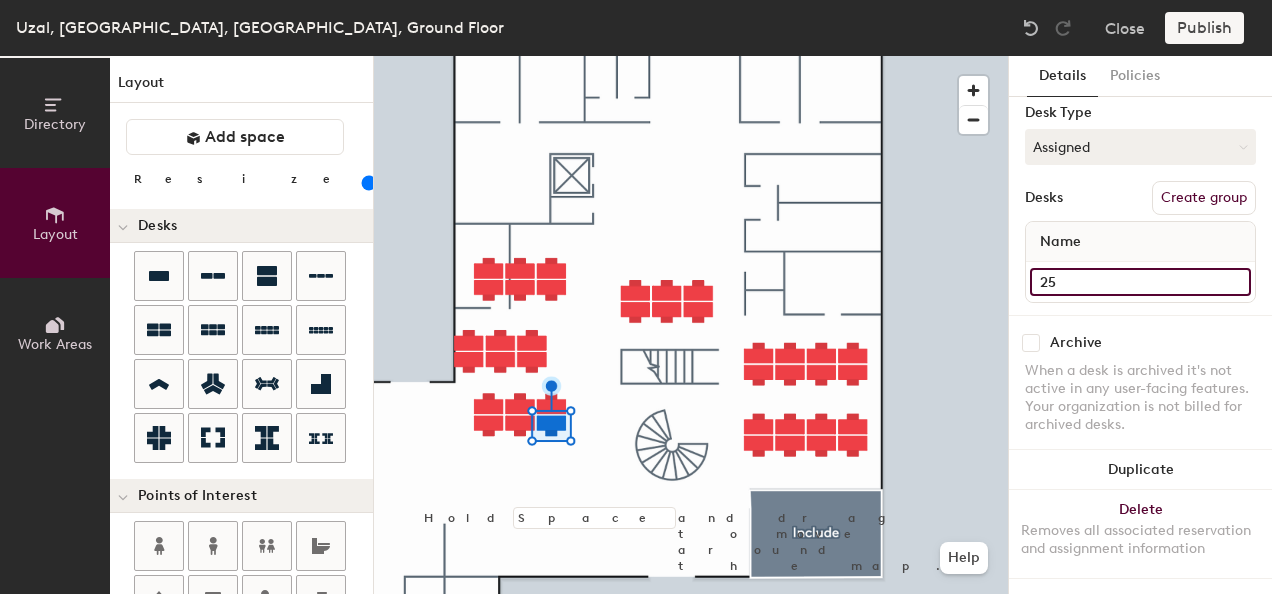 type on "25" 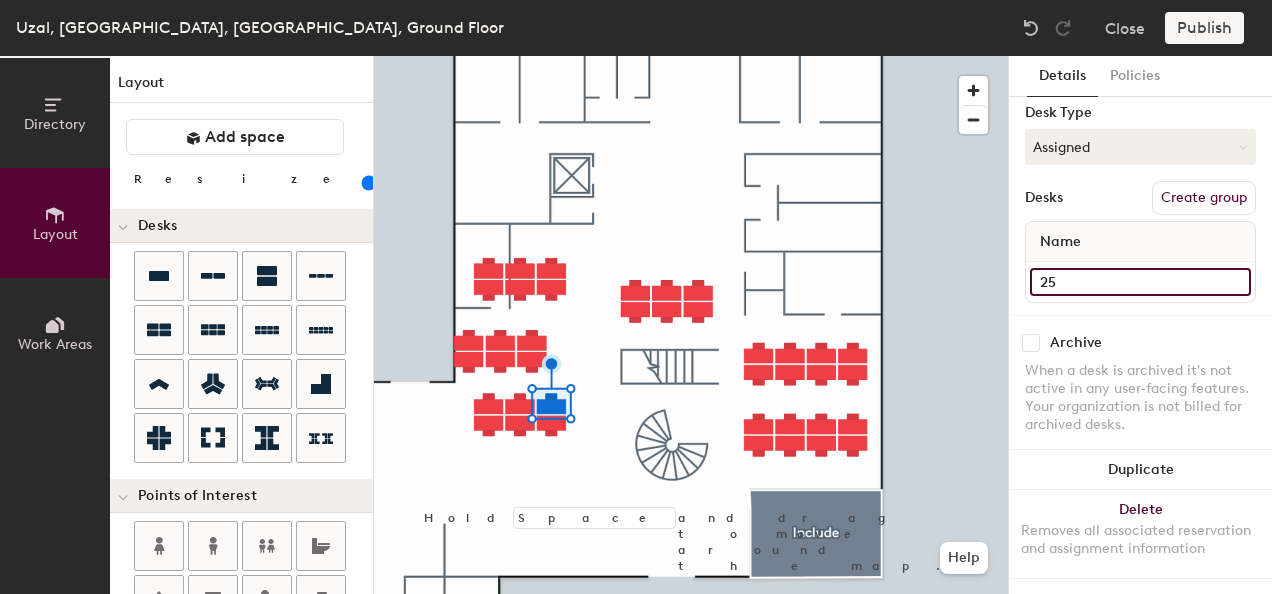 click on "25" 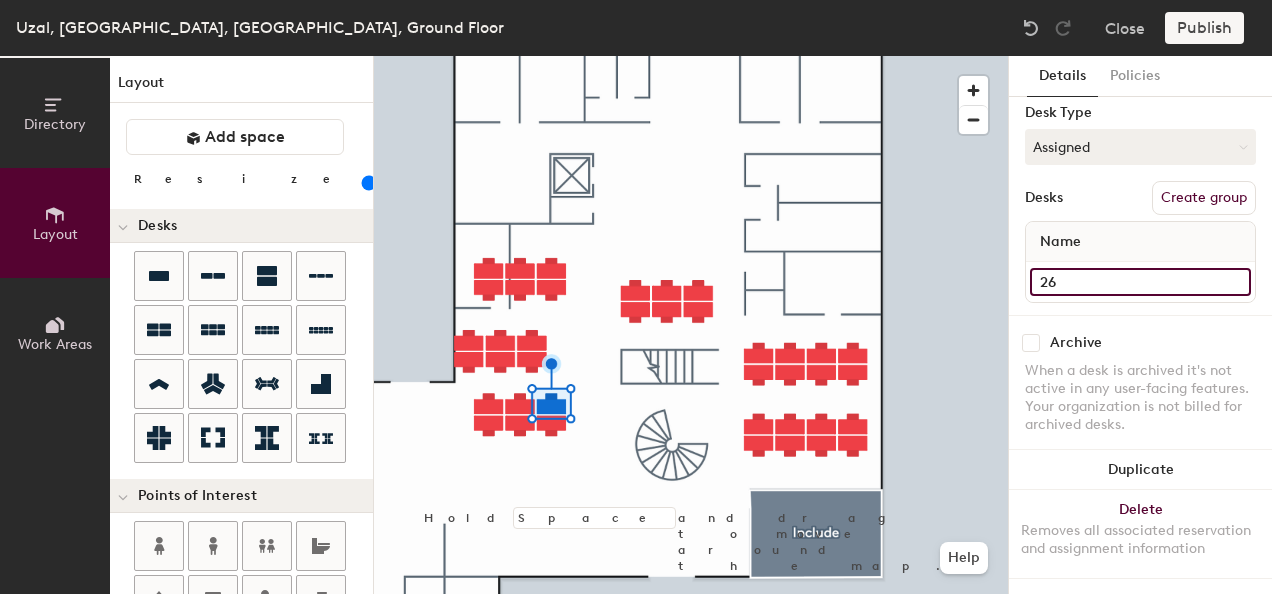 type on "26" 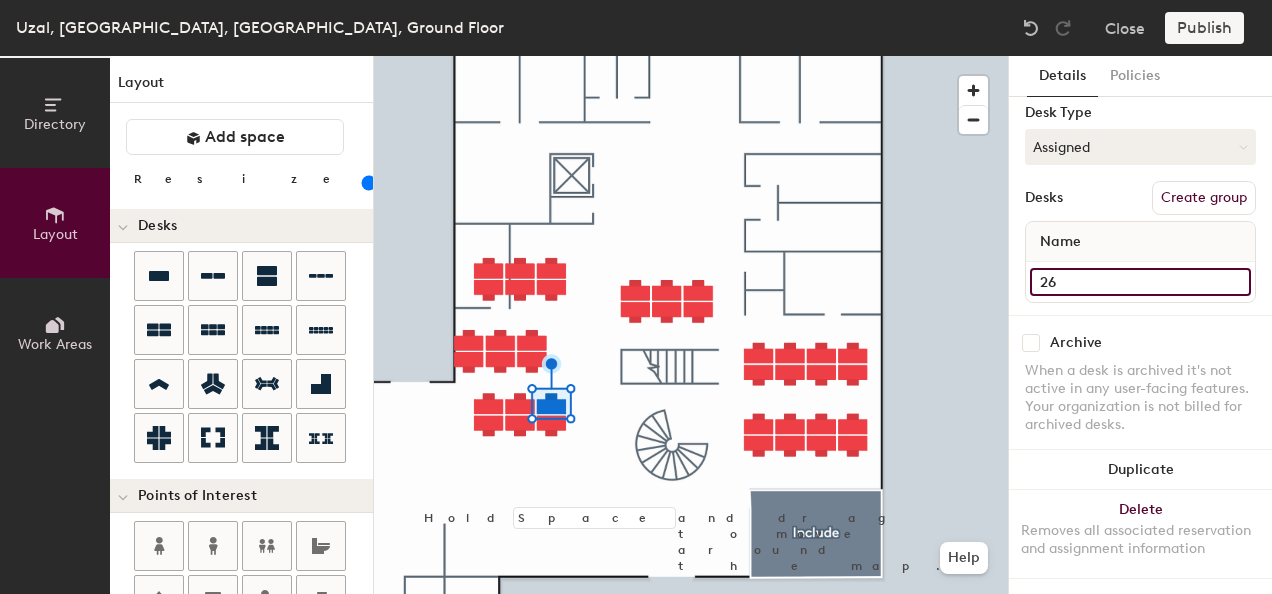 click on "26" 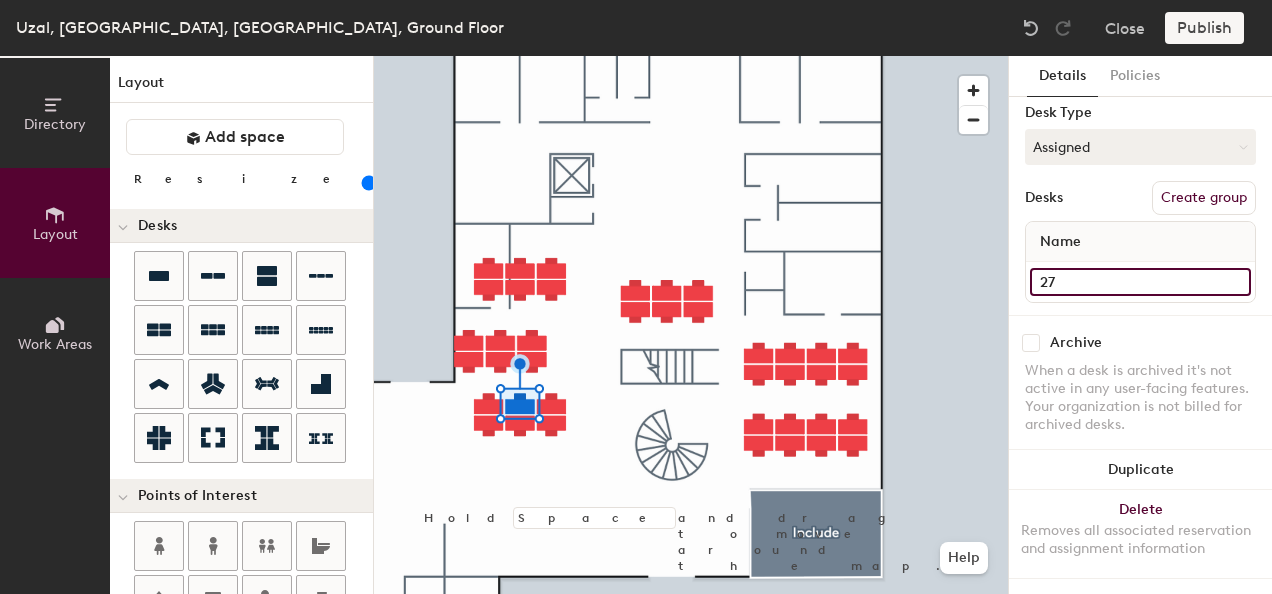 type on "27" 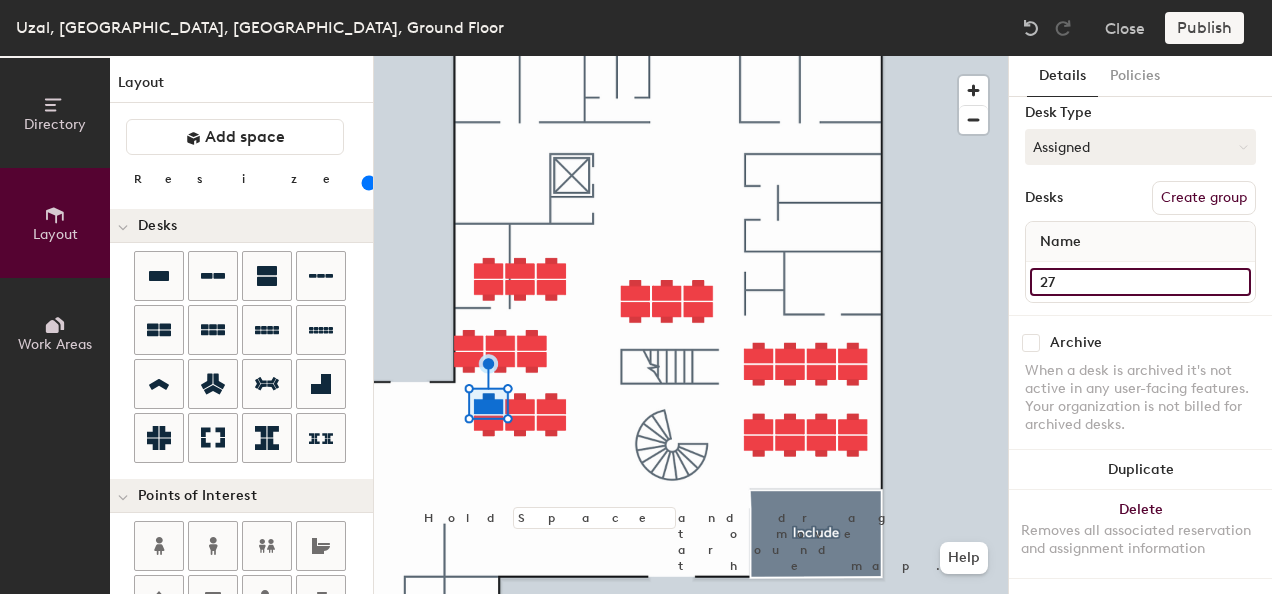 click on "27" 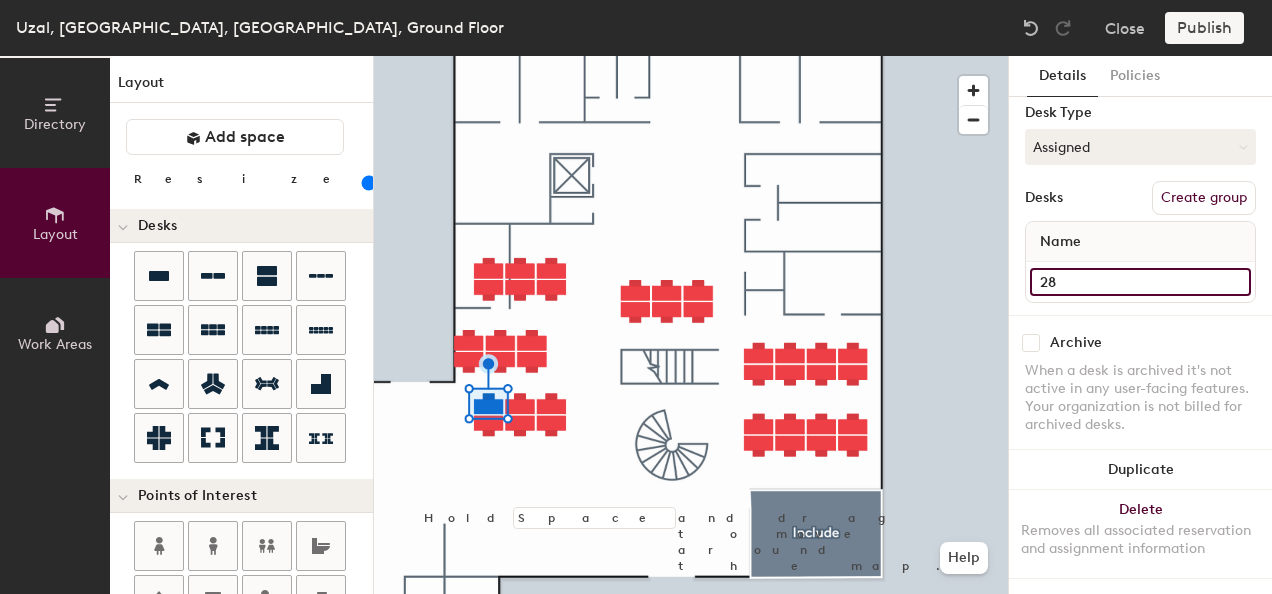 type on "28" 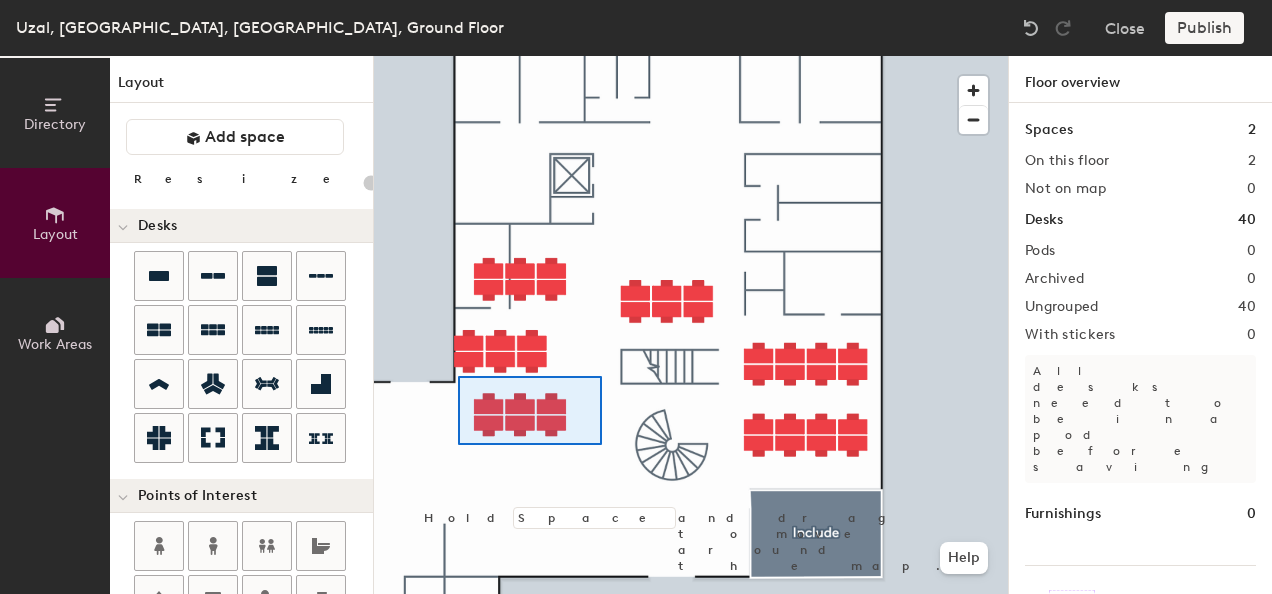 type on "100" 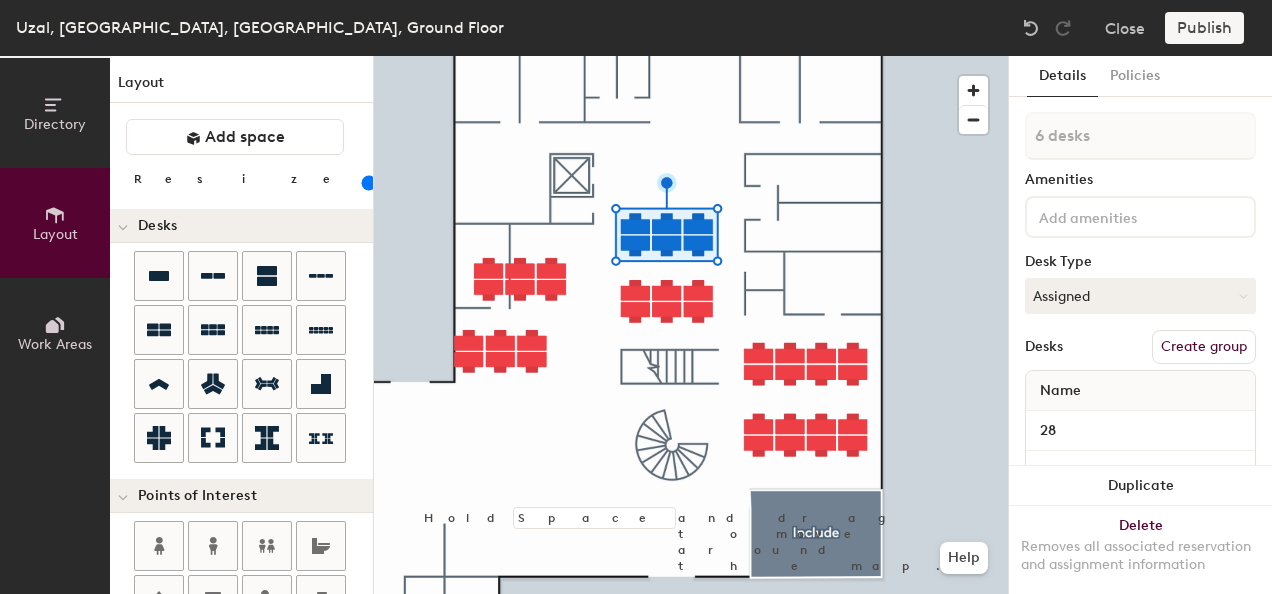 click on "Skip navigation Schedule Office People Analytics Visits Deliveries Services Manage TR
Uzal, Buenos Aires, Argentina, Ground Floor Close Publish Directory Layout Work Areas Layout   Add space Resize Desks Points of Interest Furnishings Seating Tables Booths Hold Space and drag to move around the map. Help Details Policies 6 desks Amenities Desk Type Assigned Desks Create group Name 28 27 26 25 24 23 Duplicate Delete Removes all associated reservation and assignment information
©
2025
Robin Powered, Inc.
Support
Status
Privacy
Terms
Acceptable Use
API" at bounding box center [636, 297] 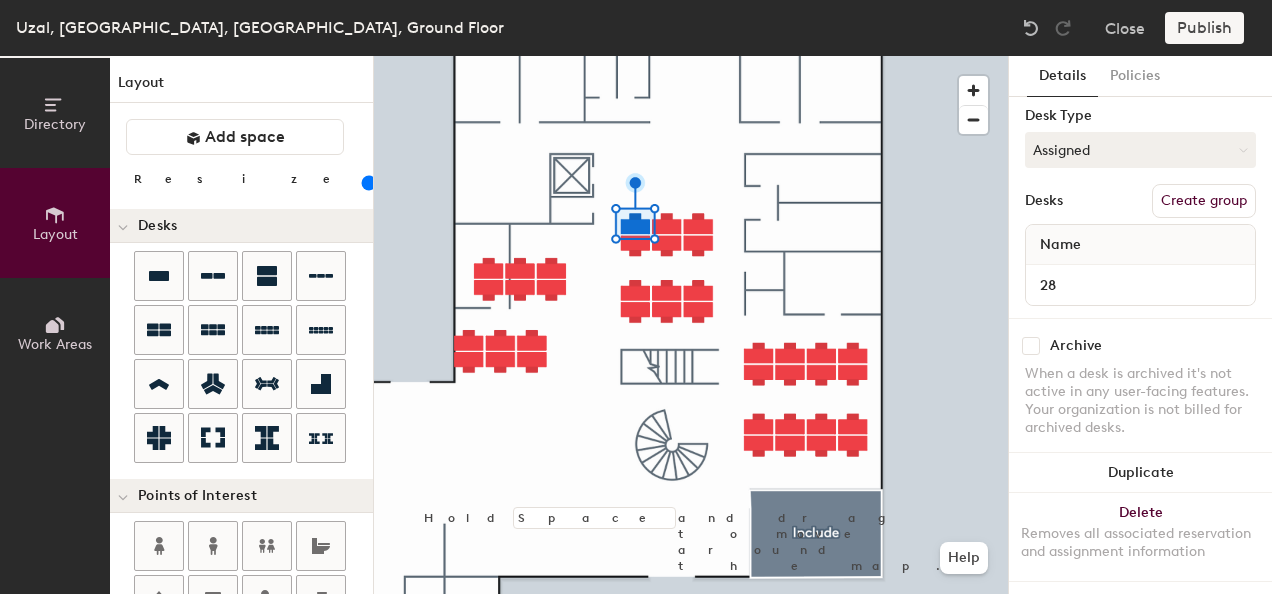 scroll, scrollTop: 165, scrollLeft: 0, axis: vertical 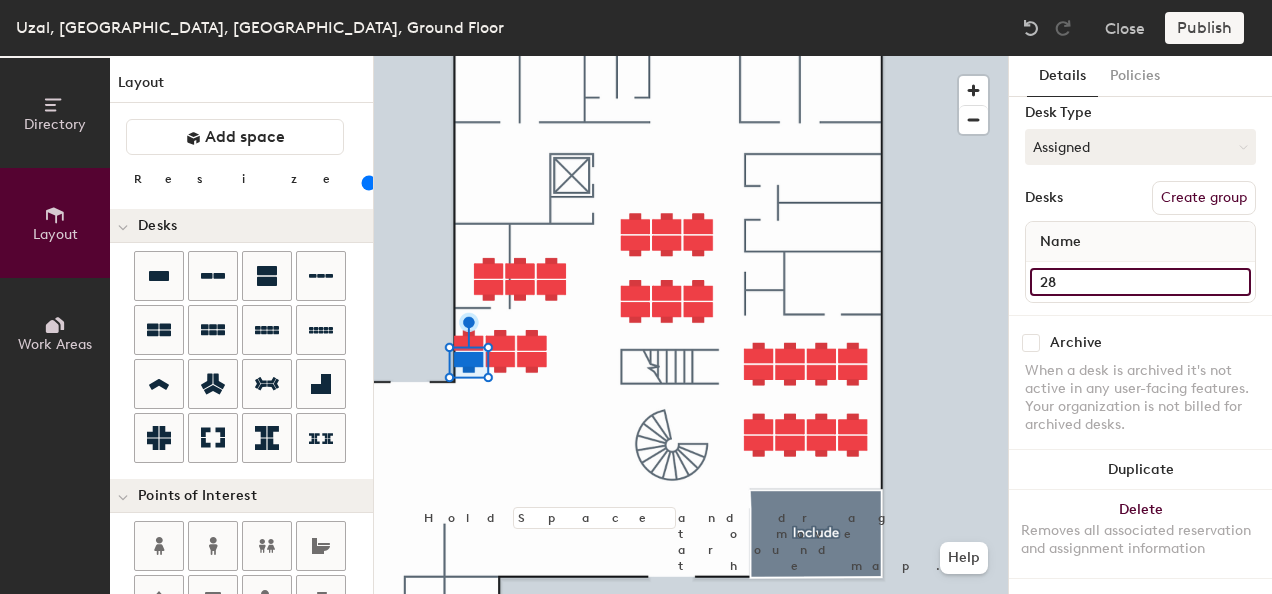 click on "28" 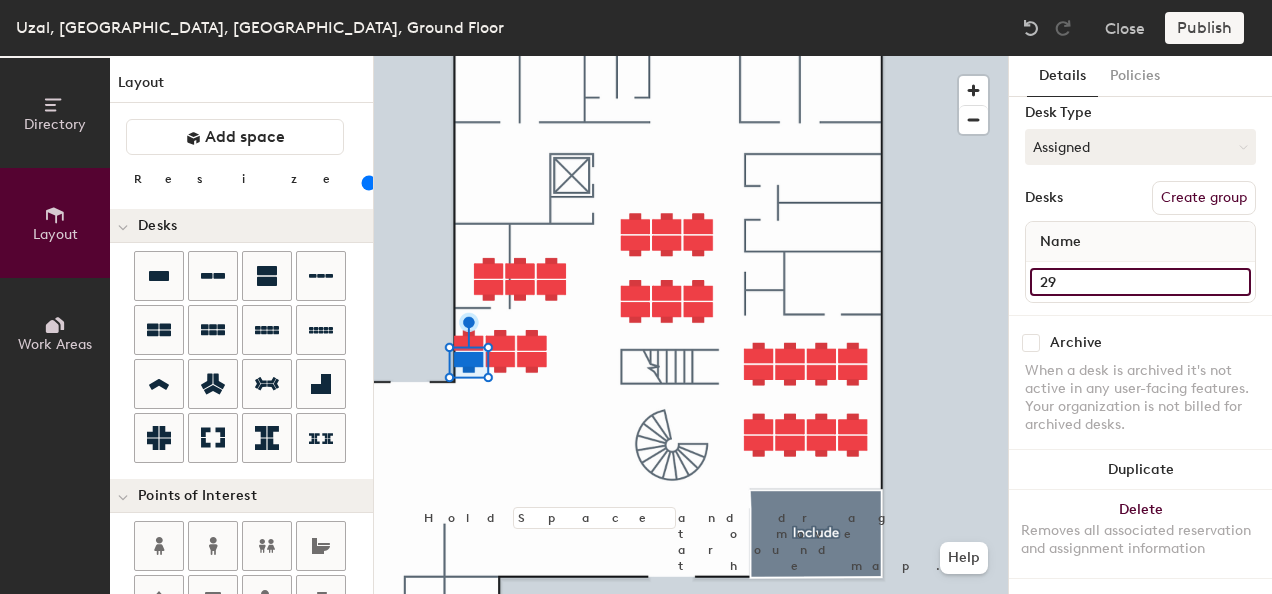 type on "29" 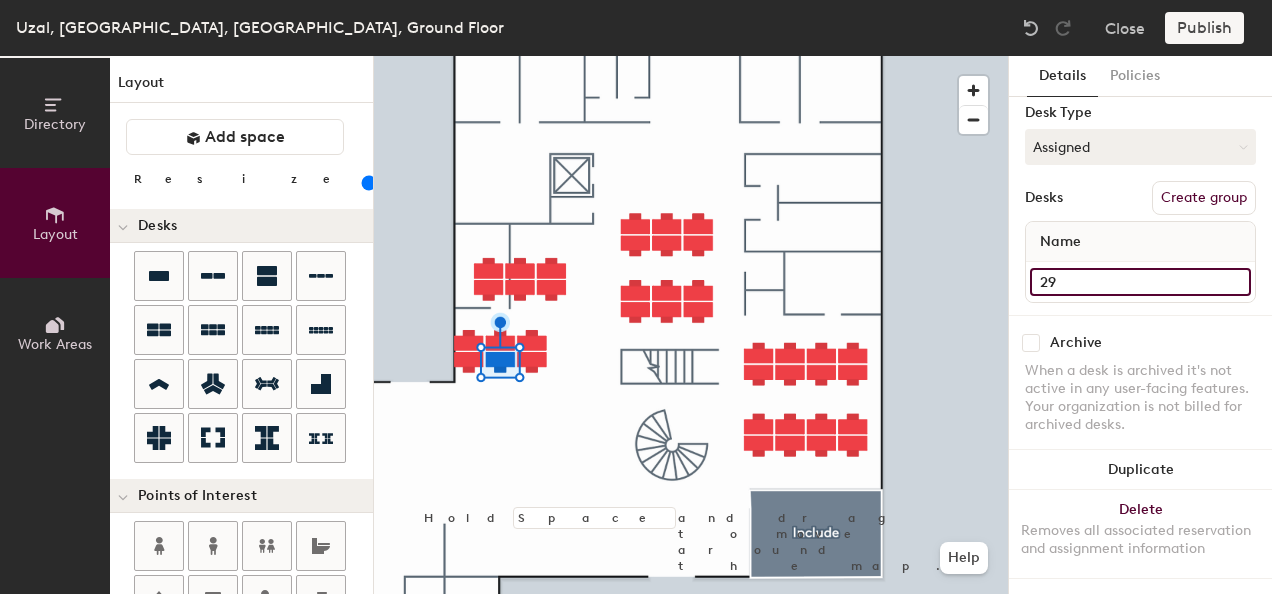 drag, startPoint x: 1058, startPoint y: 264, endPoint x: 1019, endPoint y: 263, distance: 39.012817 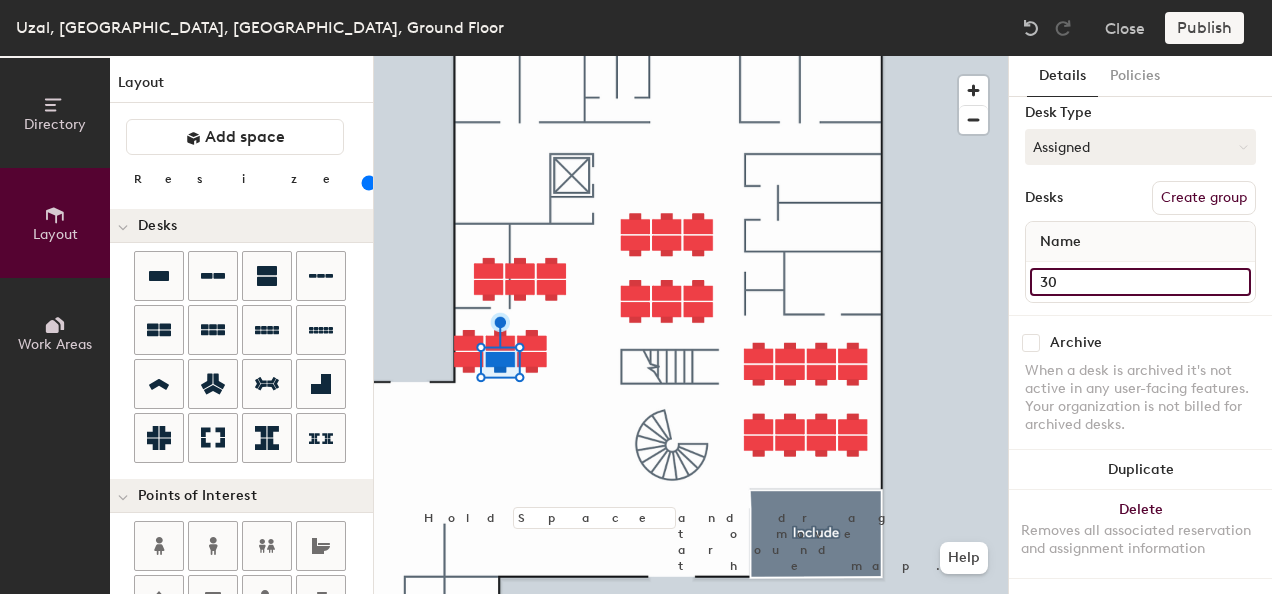 type on "30" 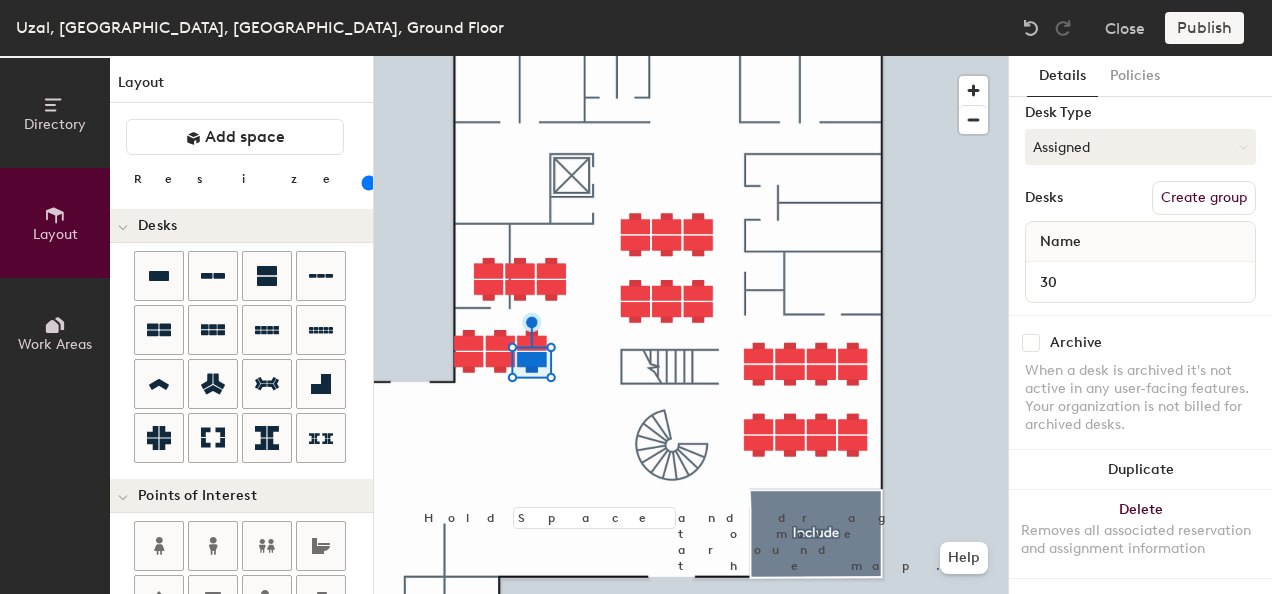 click on "30" 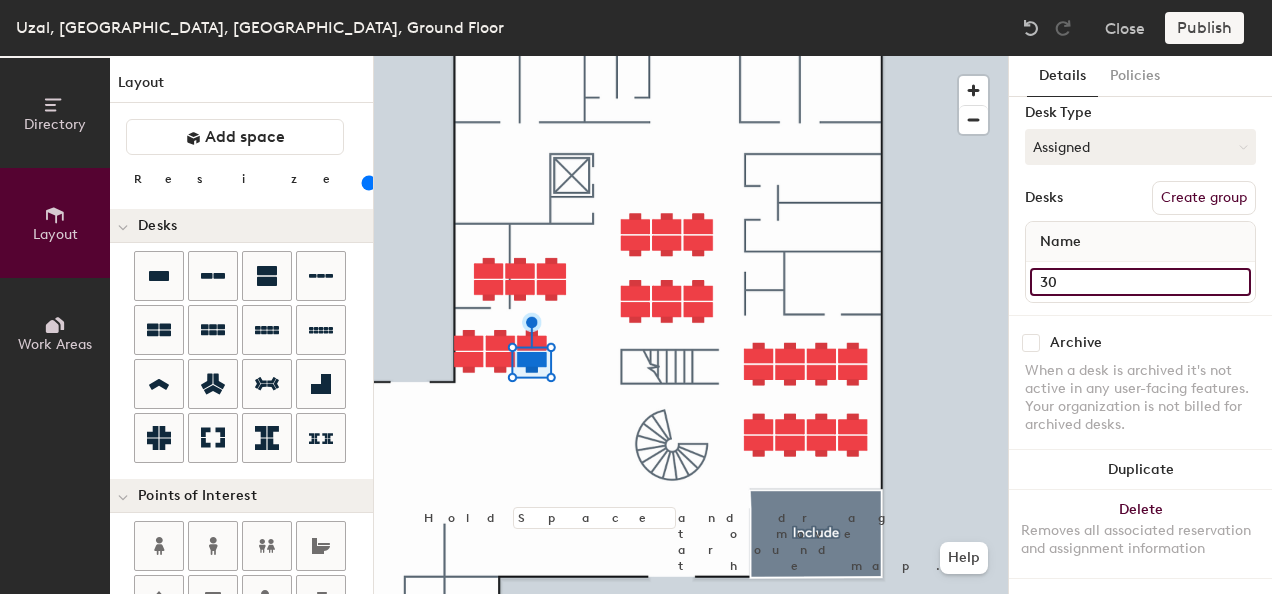 click on "30" 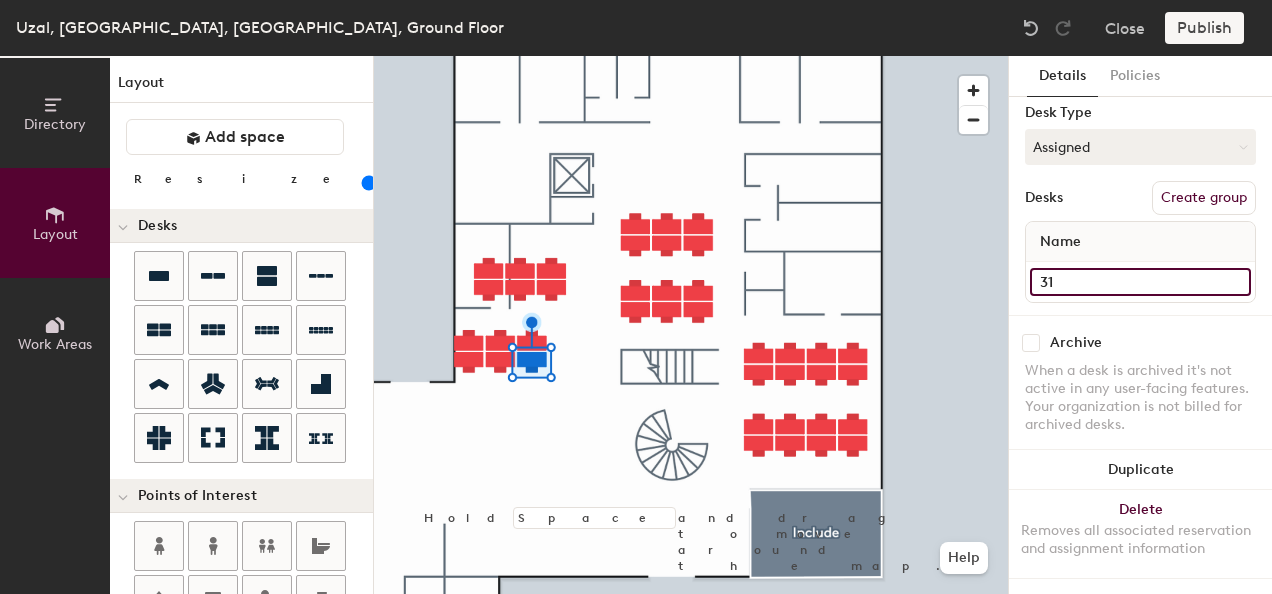 type on "31" 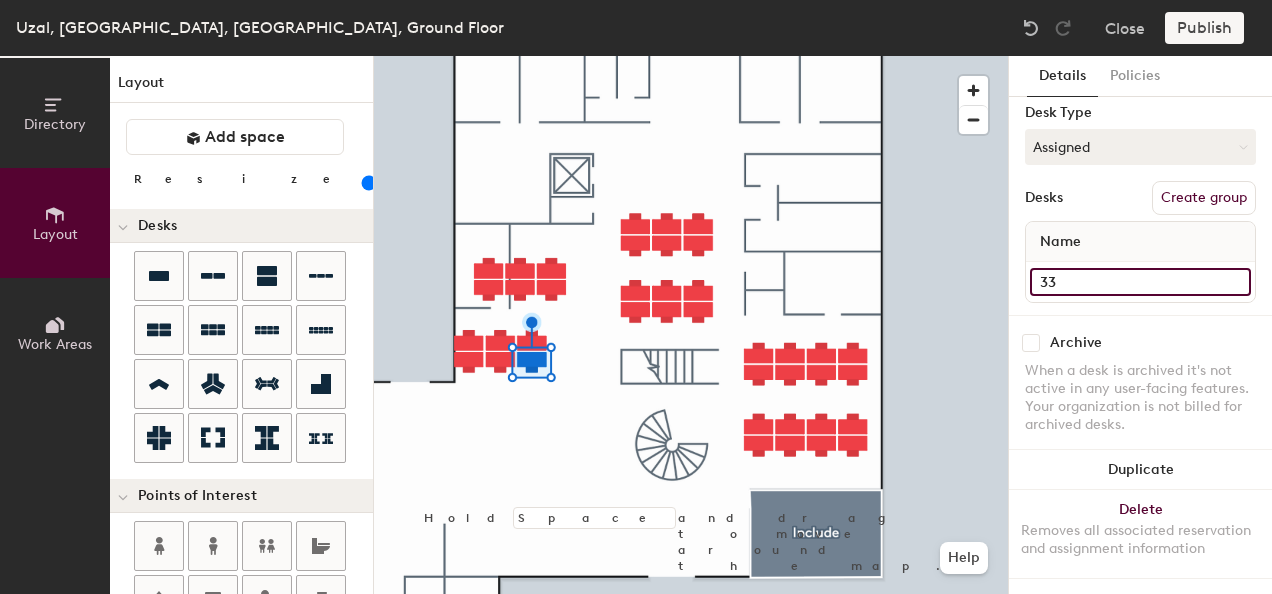 click on "33" 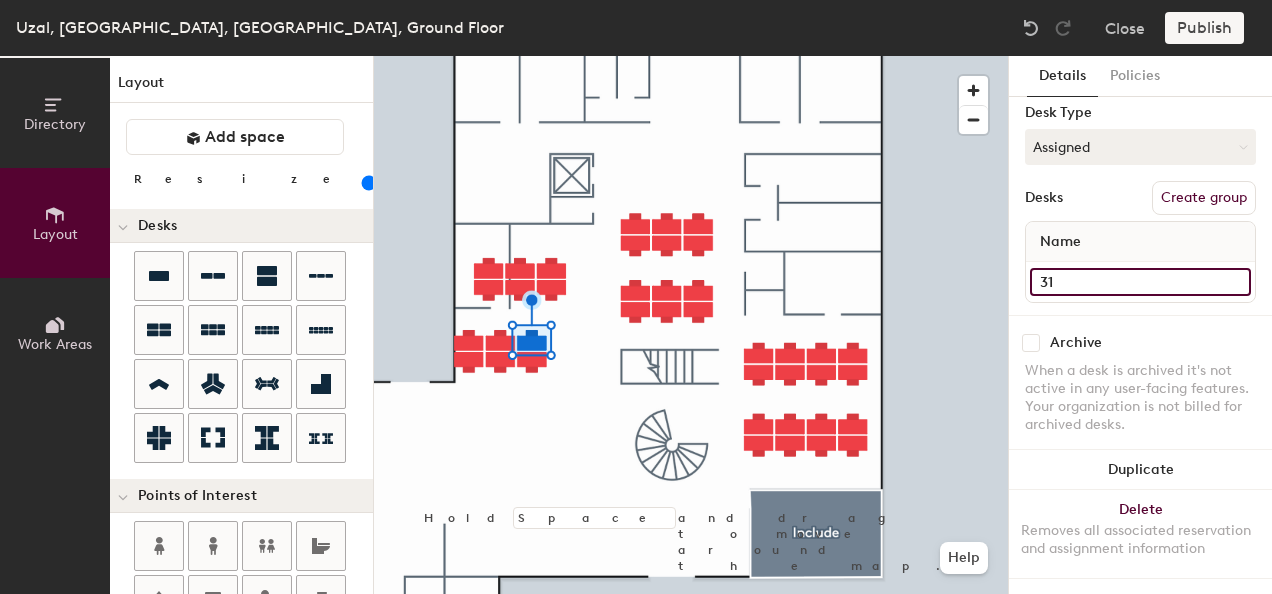 click on "31" 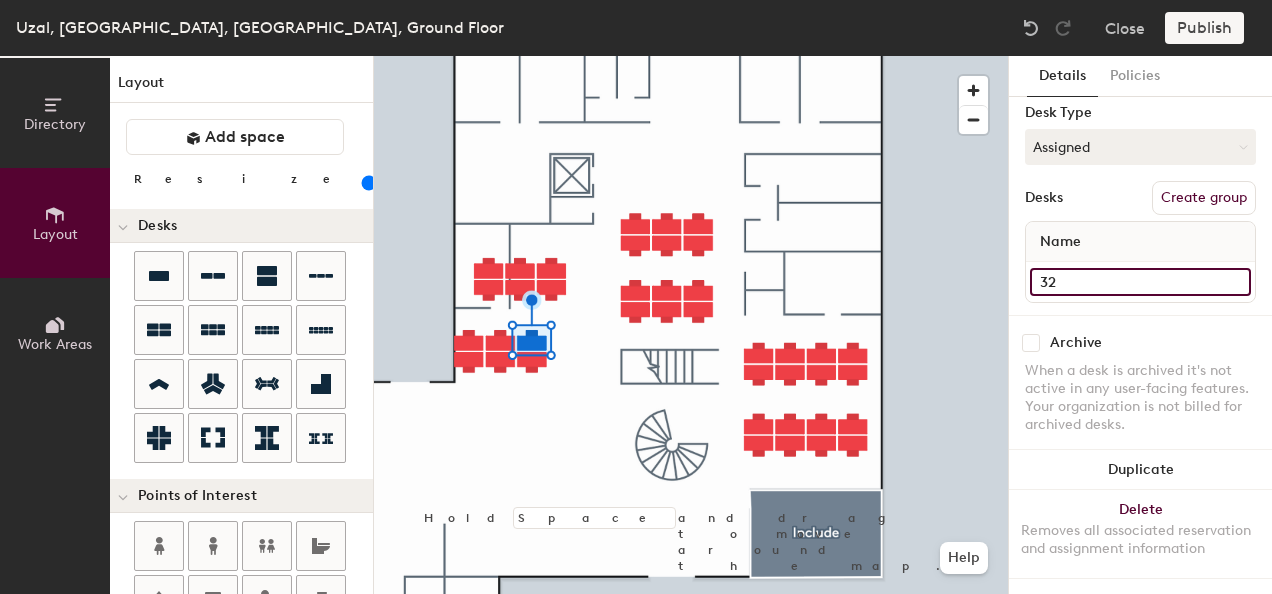 type on "32" 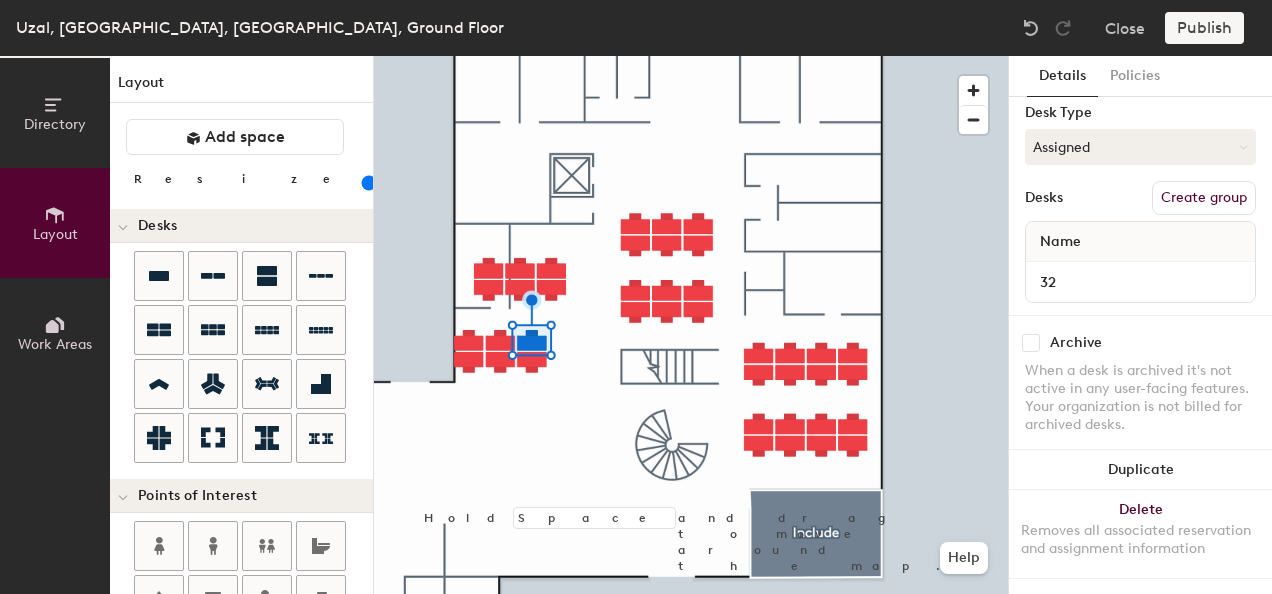 click on "32" 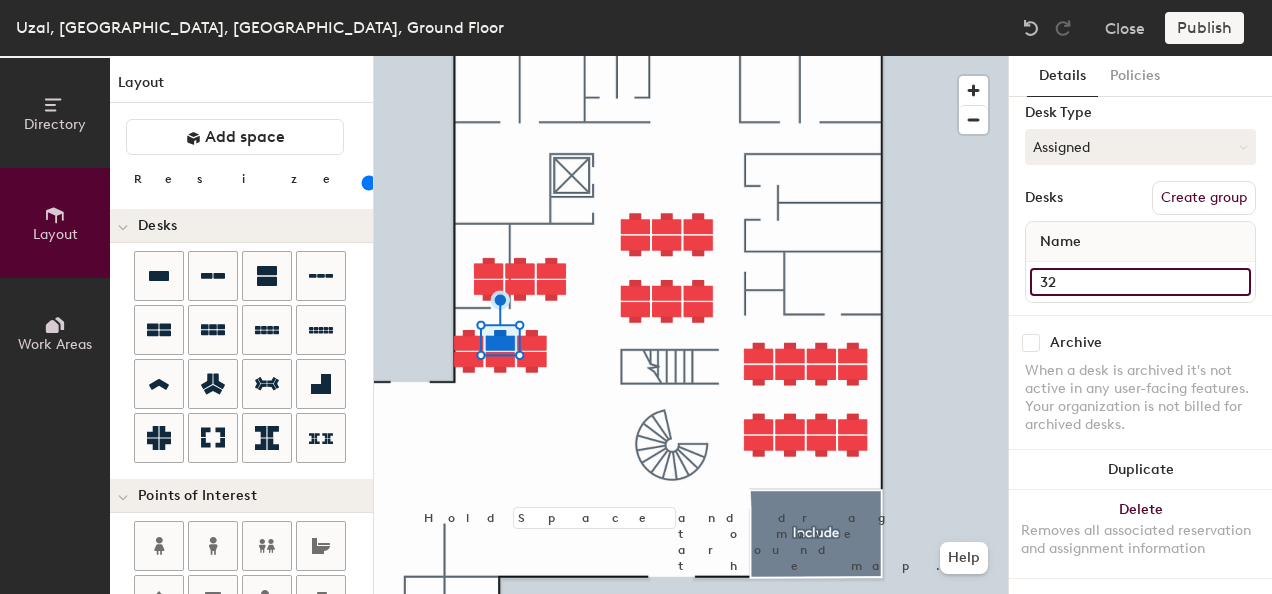 click on "32" 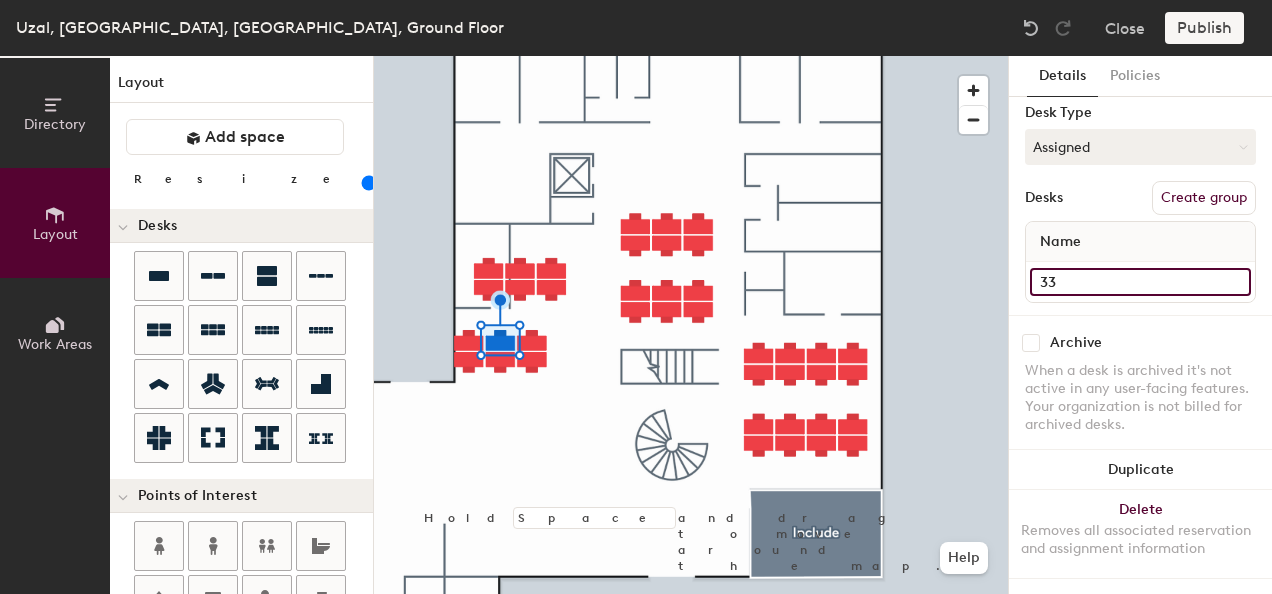 type on "33" 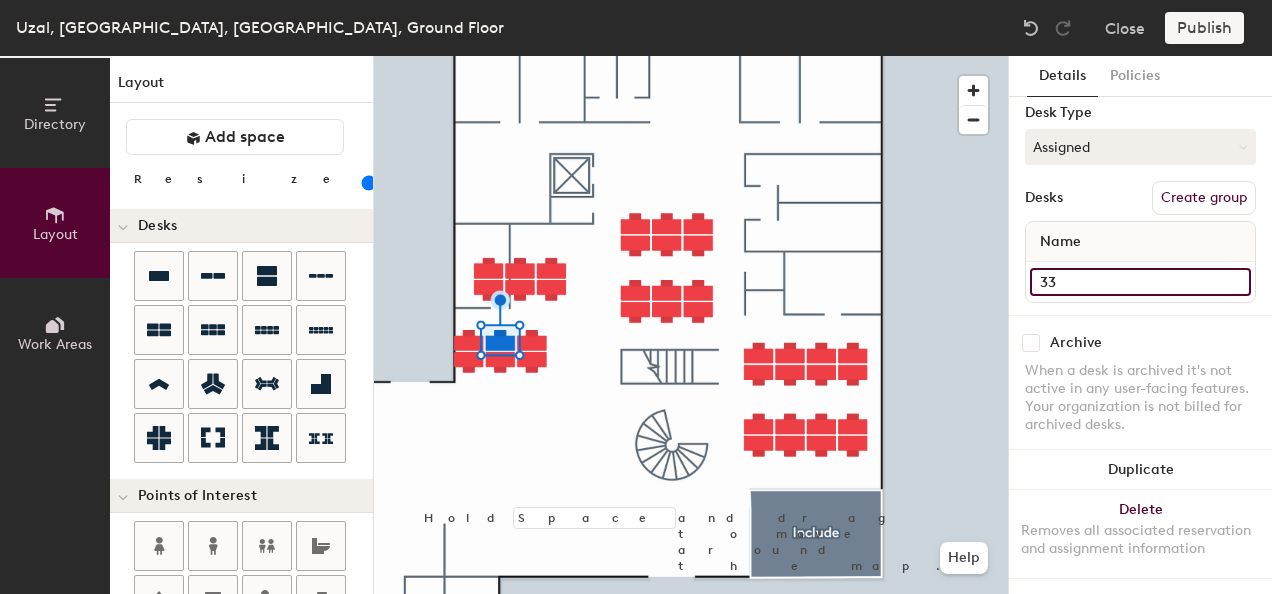 click on "33" 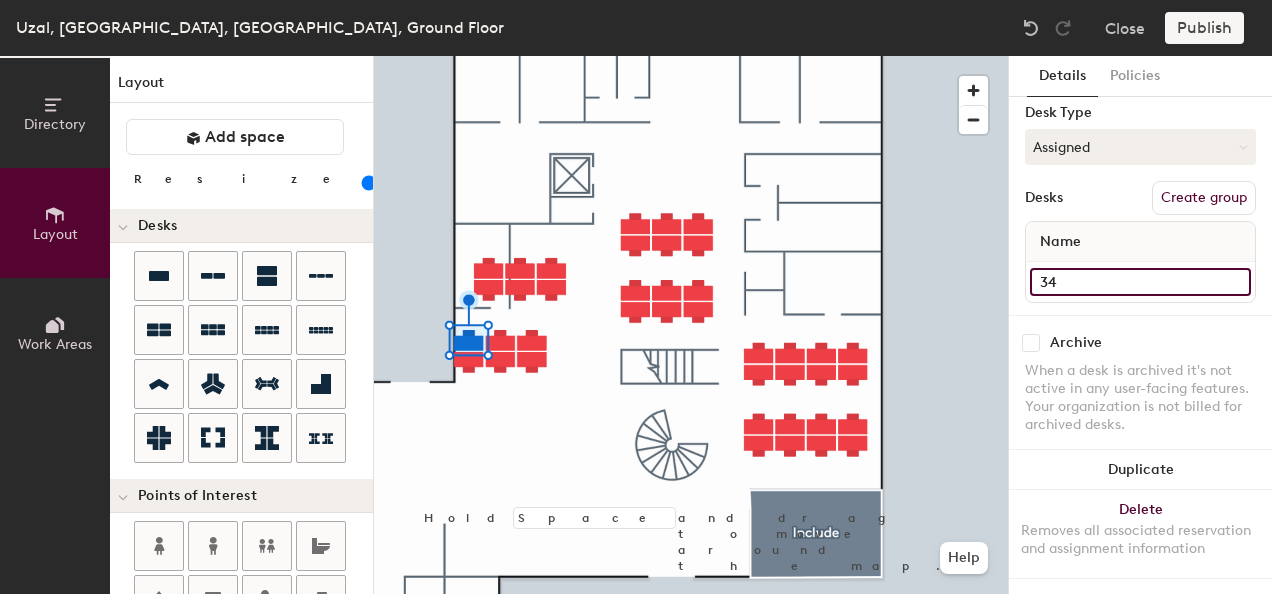 type on "34" 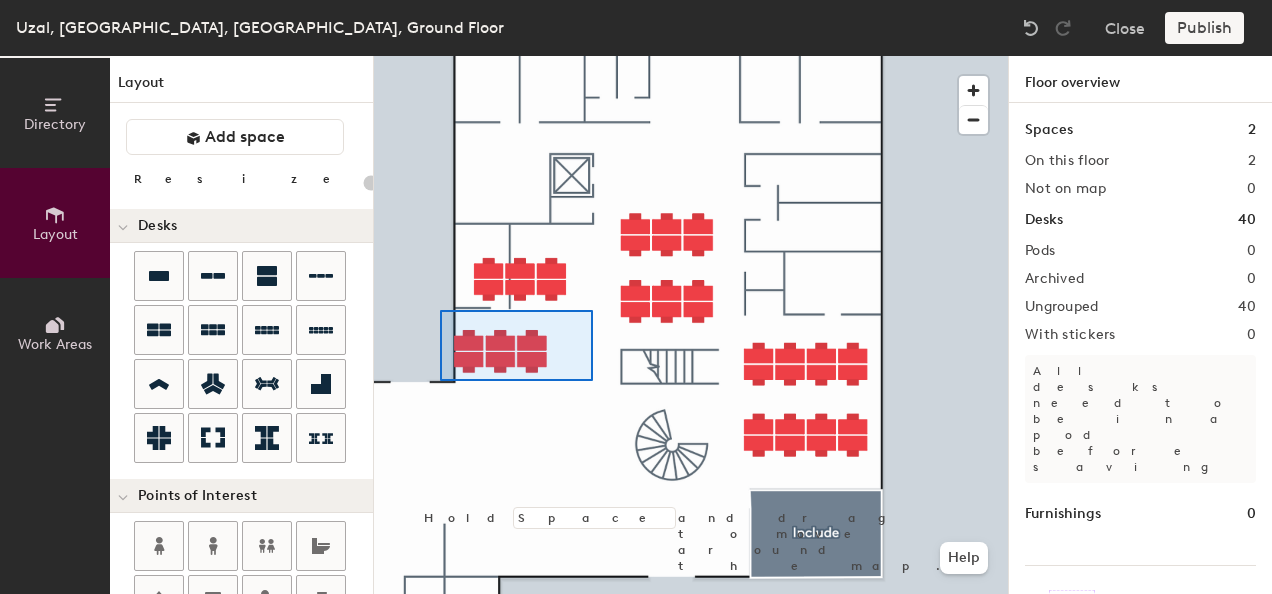 click 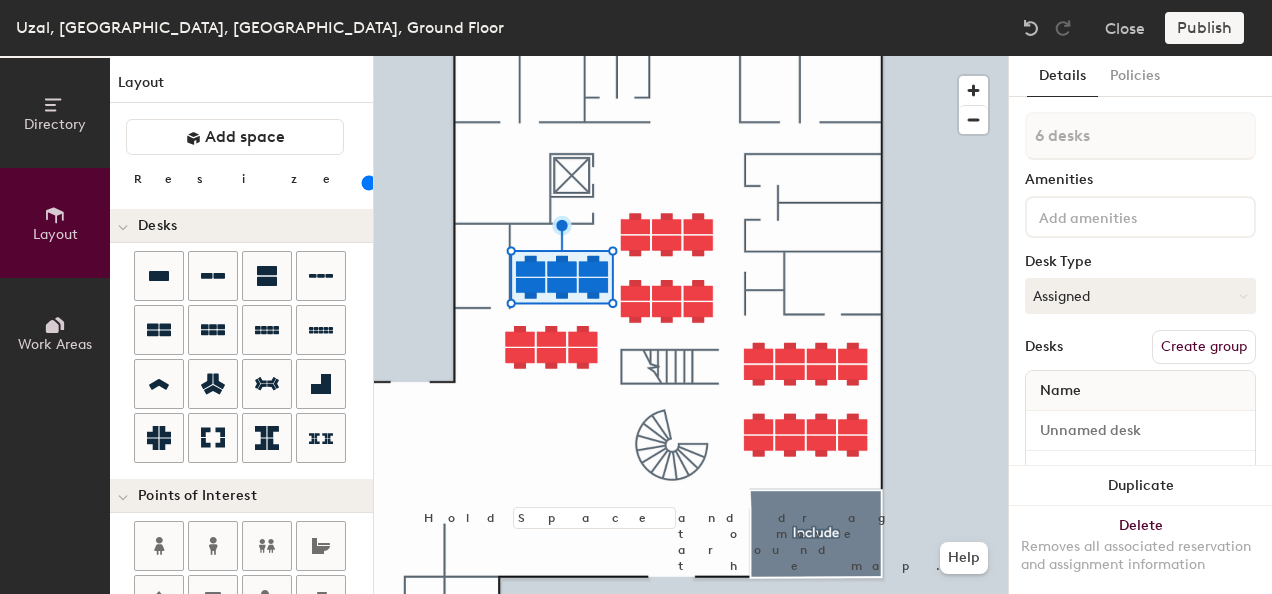 click on "Details Policies 6 desks Amenities Desk Type Assigned Desks Create group Name 37 36 35 34 Duplicate Delete Removes all associated reservation and assignment information" 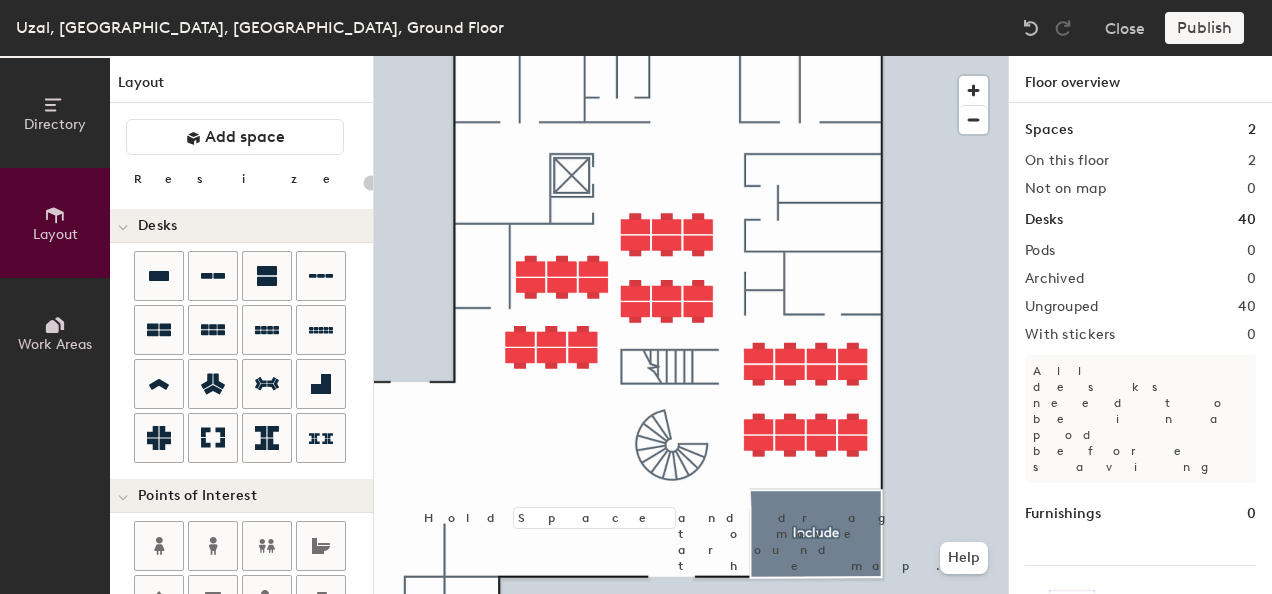 type on "100" 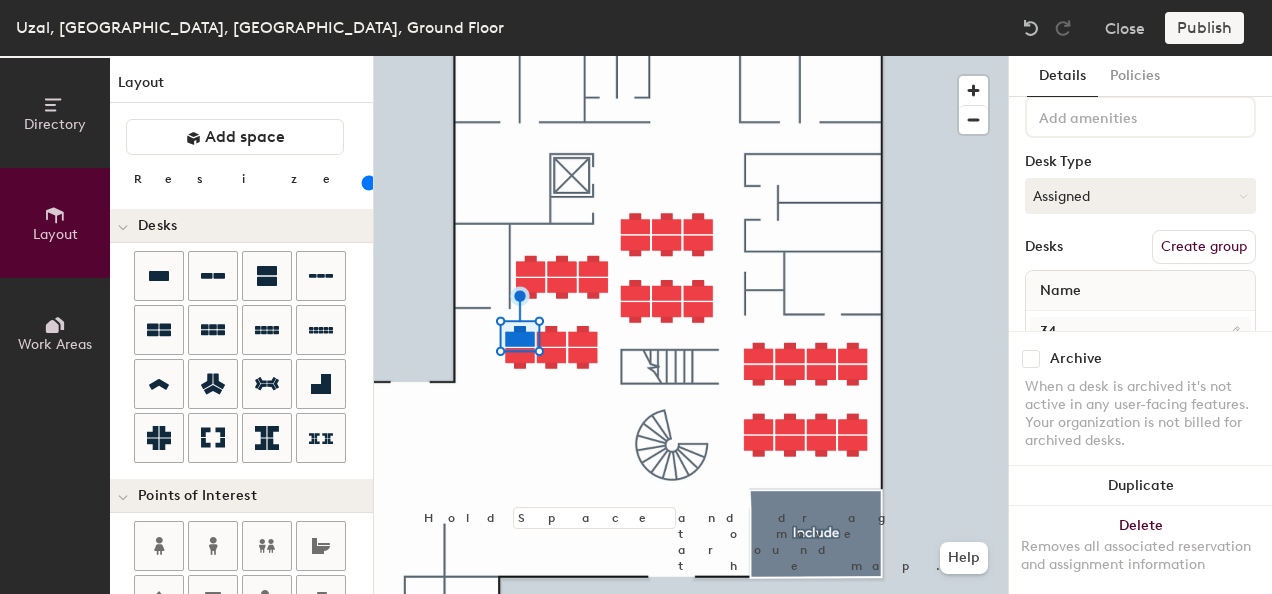 scroll, scrollTop: 165, scrollLeft: 0, axis: vertical 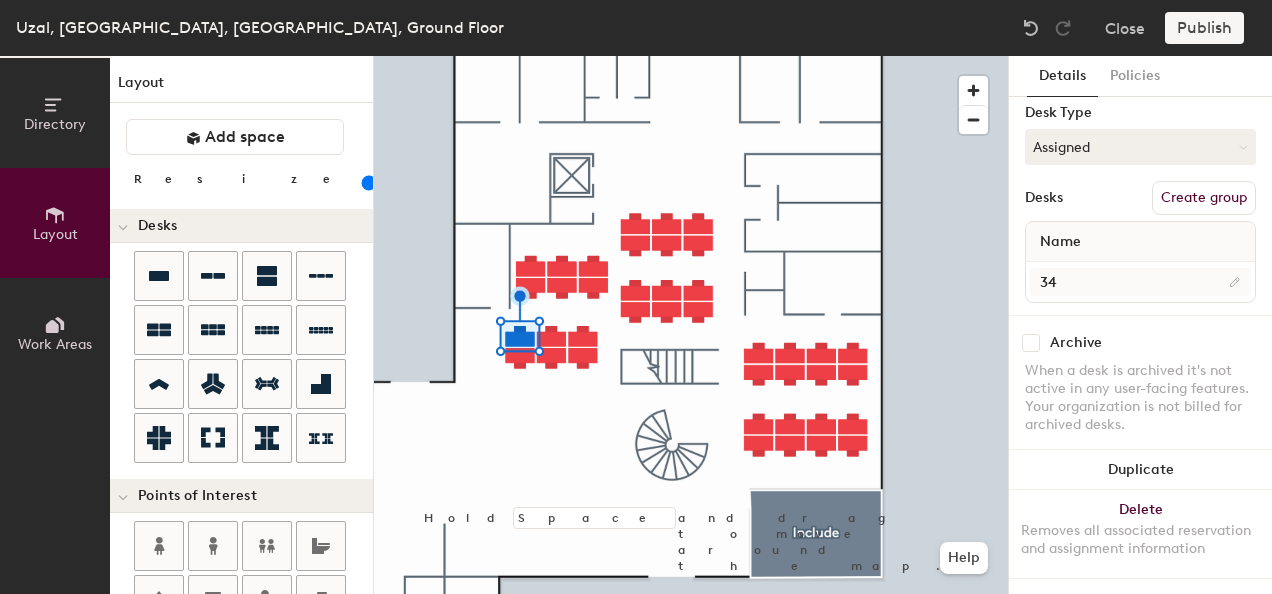 click 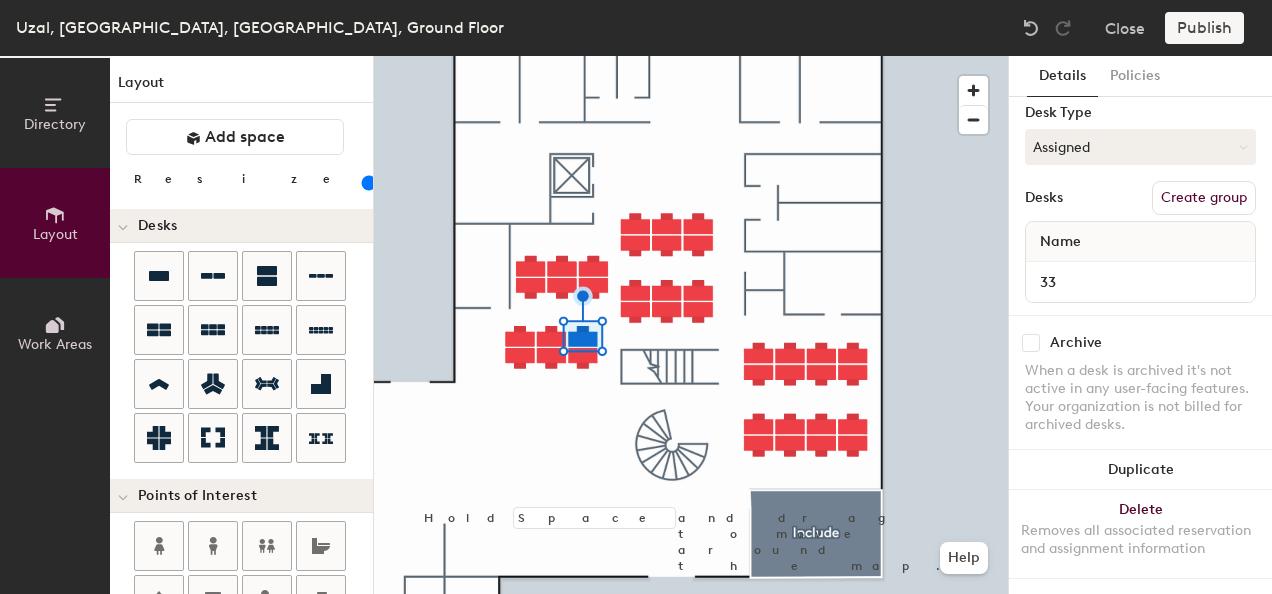 click 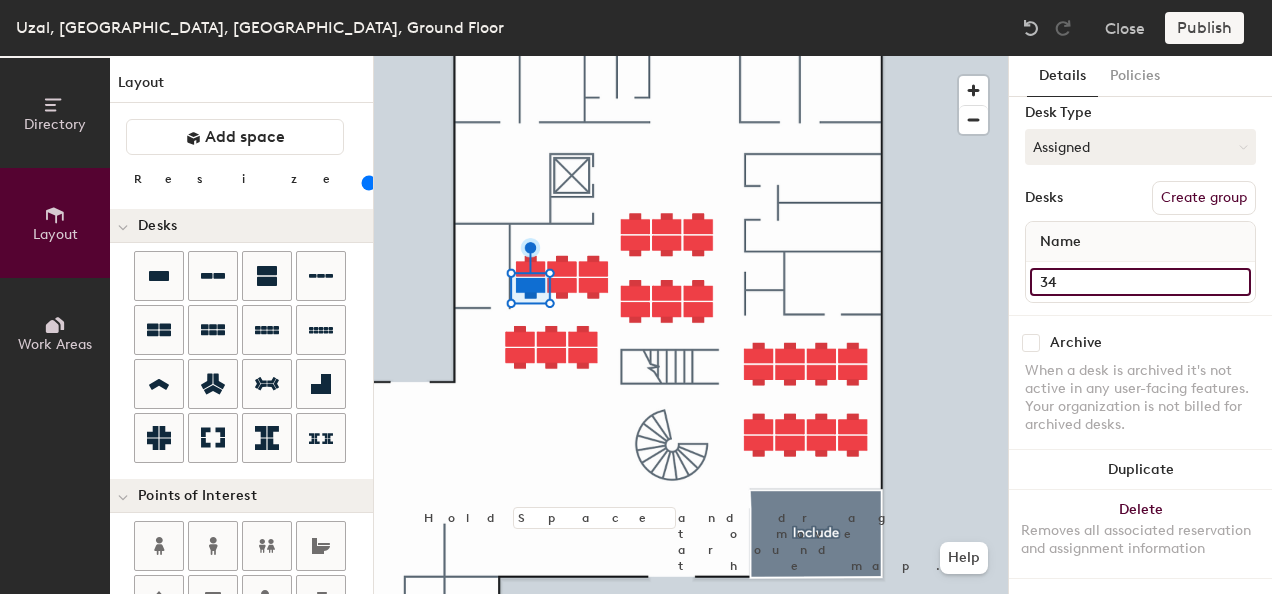 click on "34" 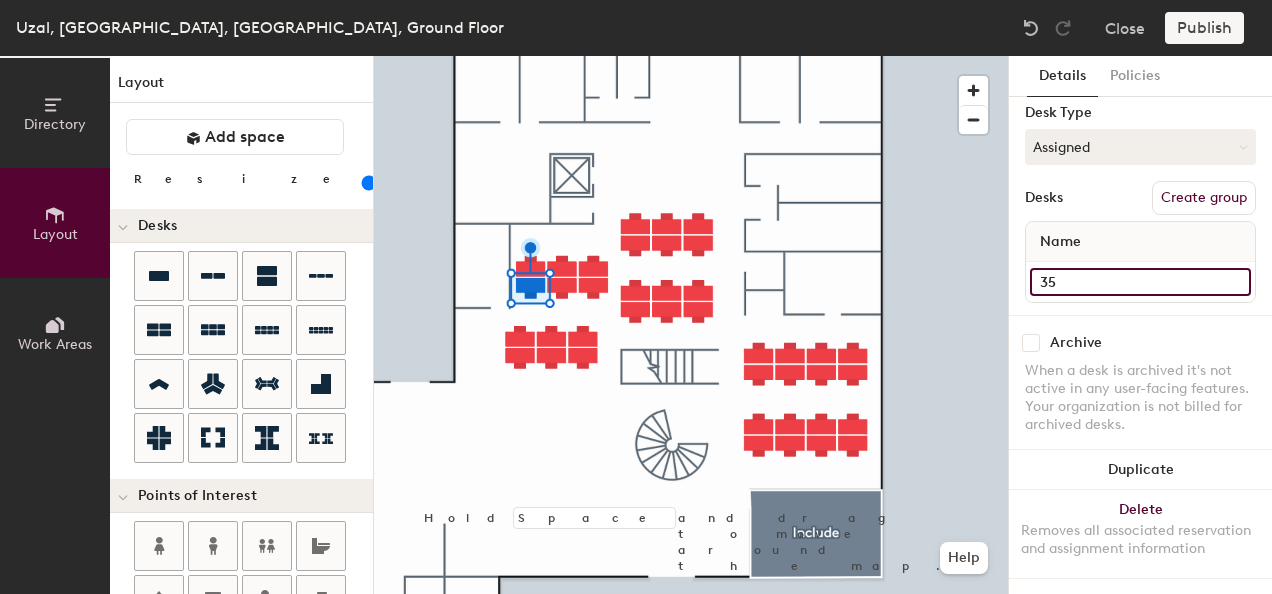 type on "35" 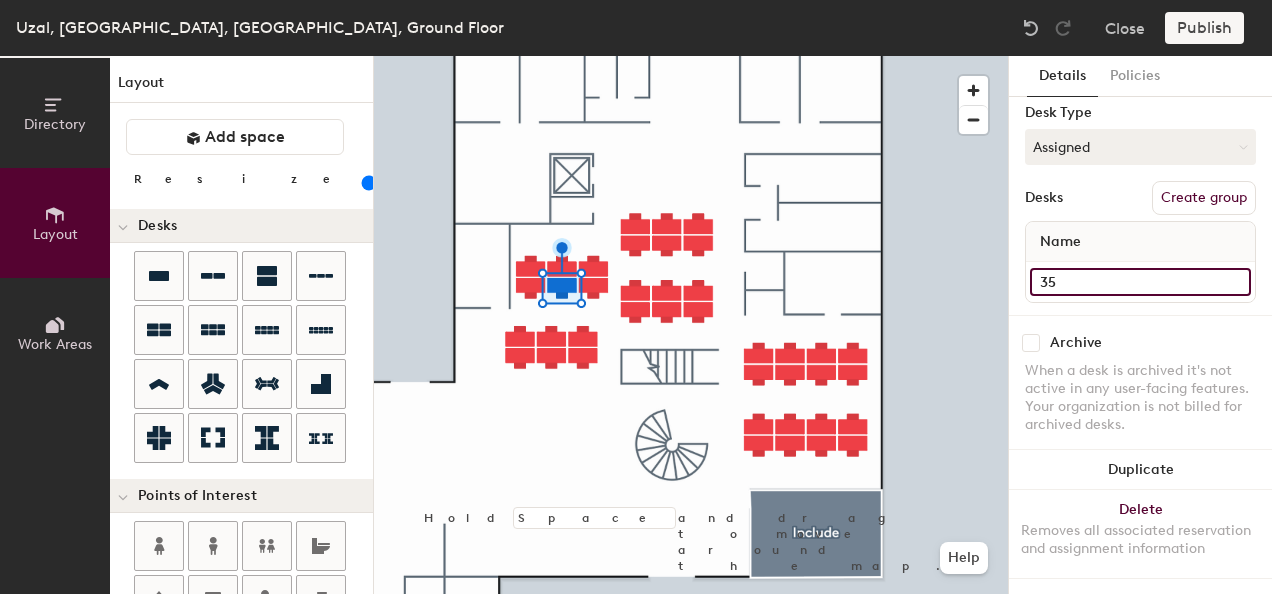 click on "35" 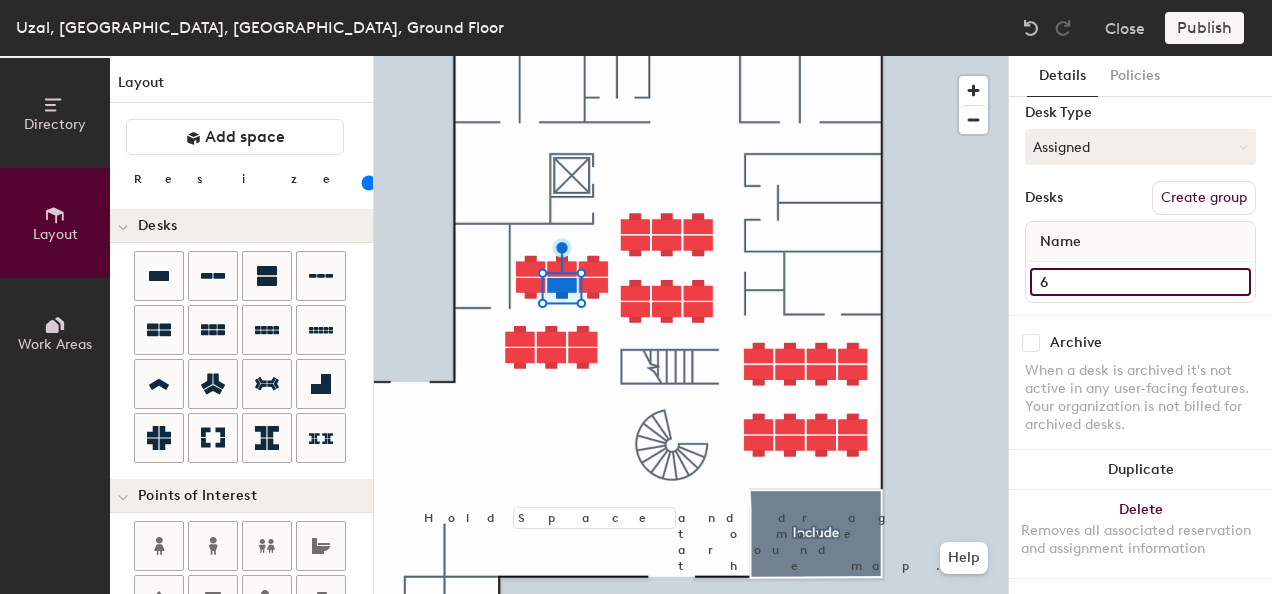 type on "6" 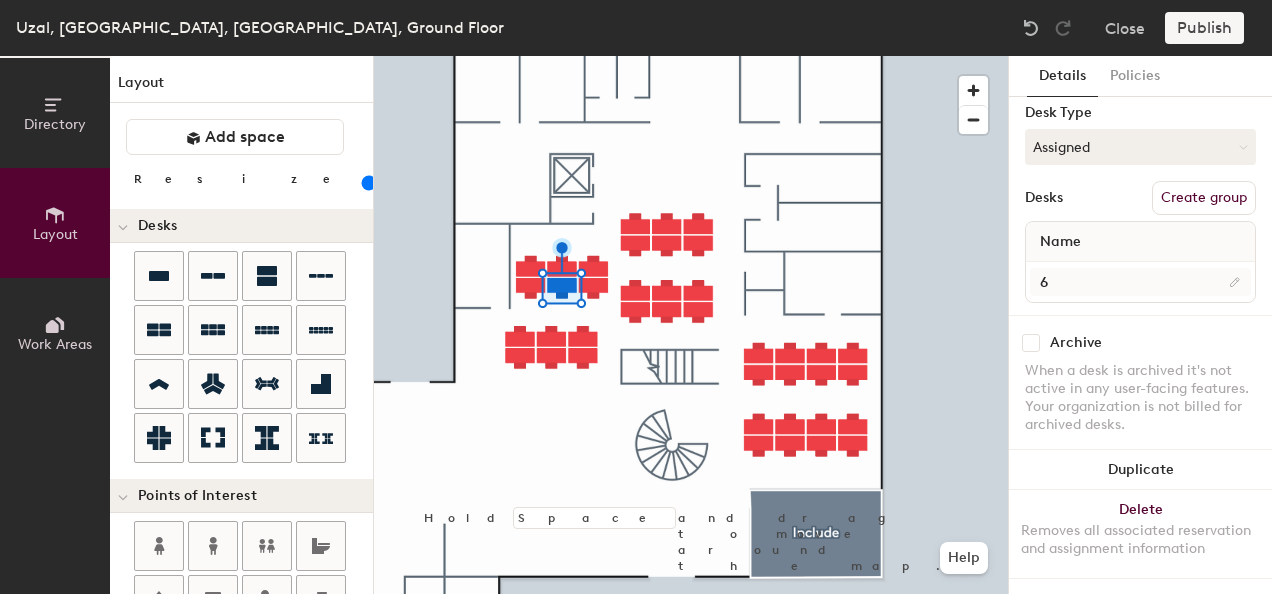 click 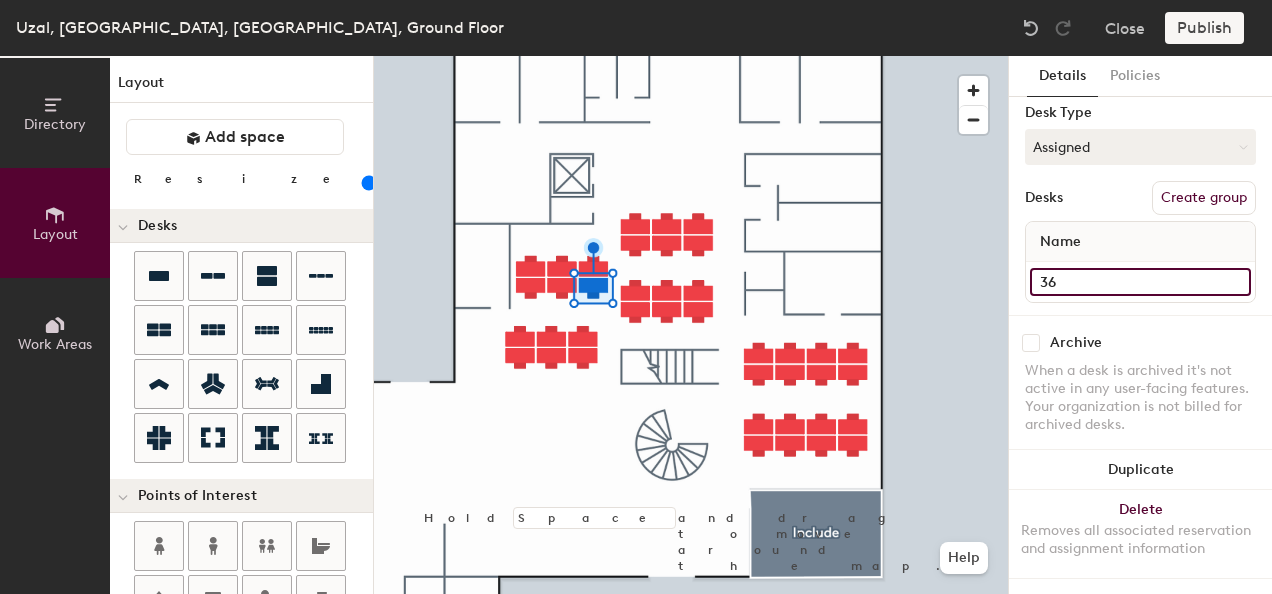 click on "36" 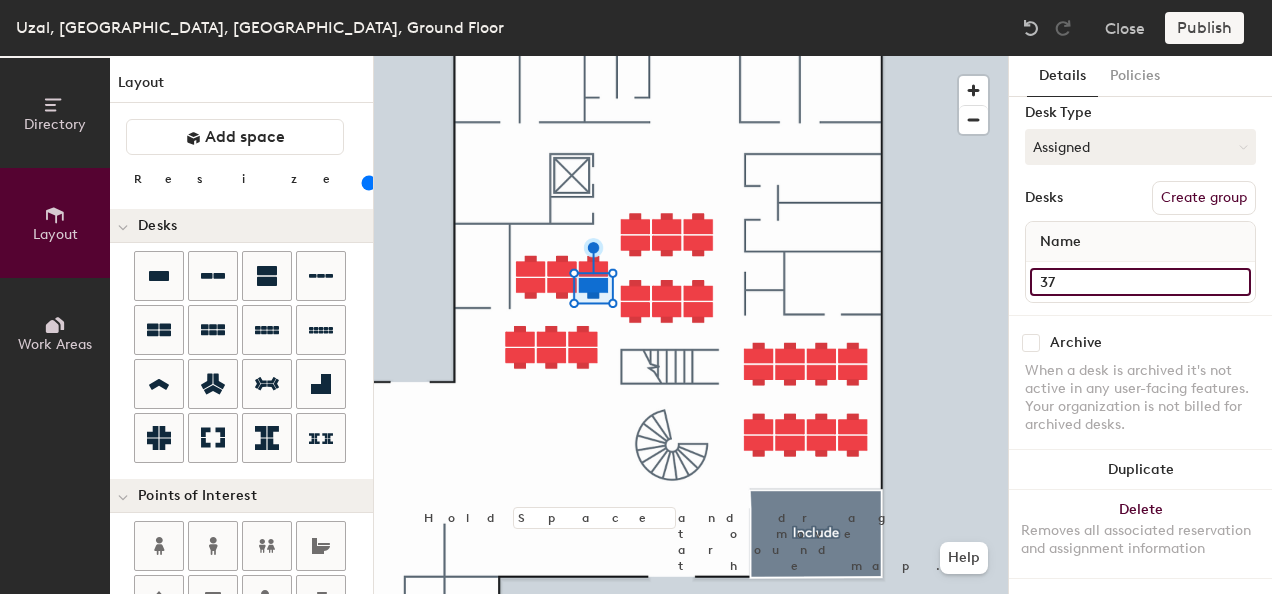 type on "37" 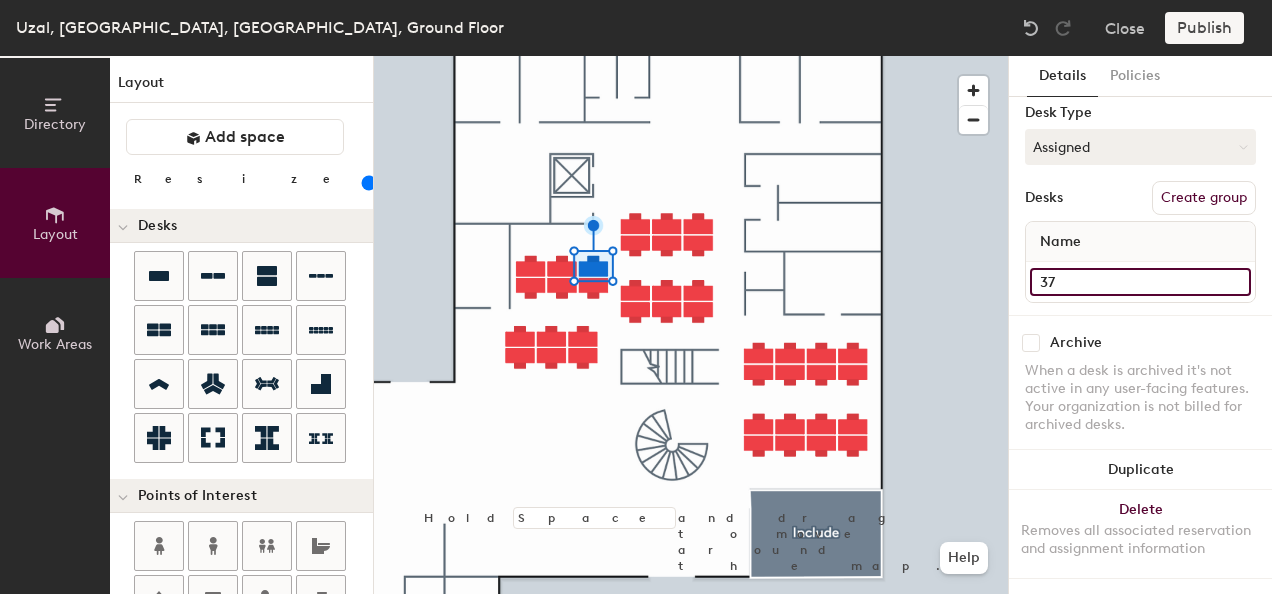 click on "37" 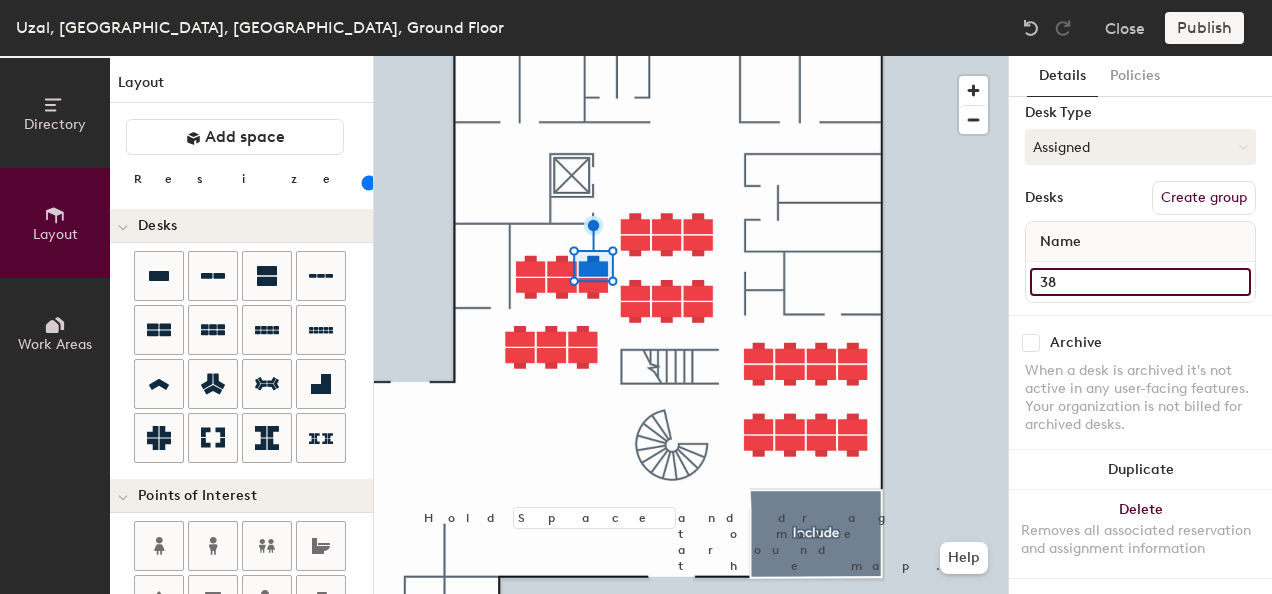 type on "38" 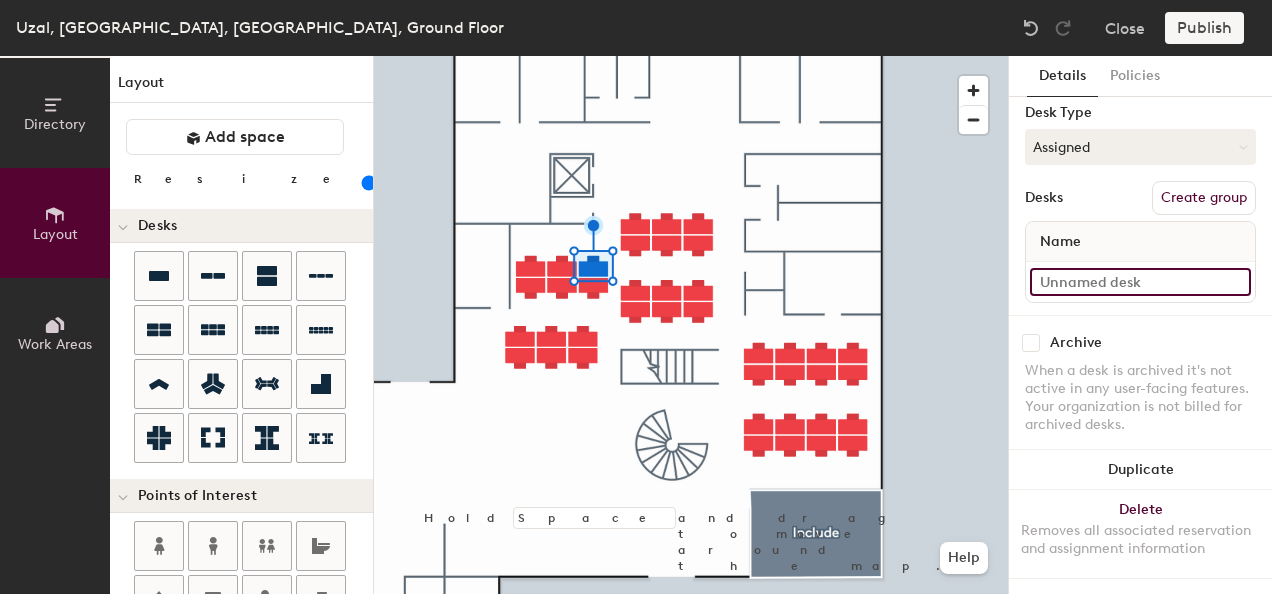 click 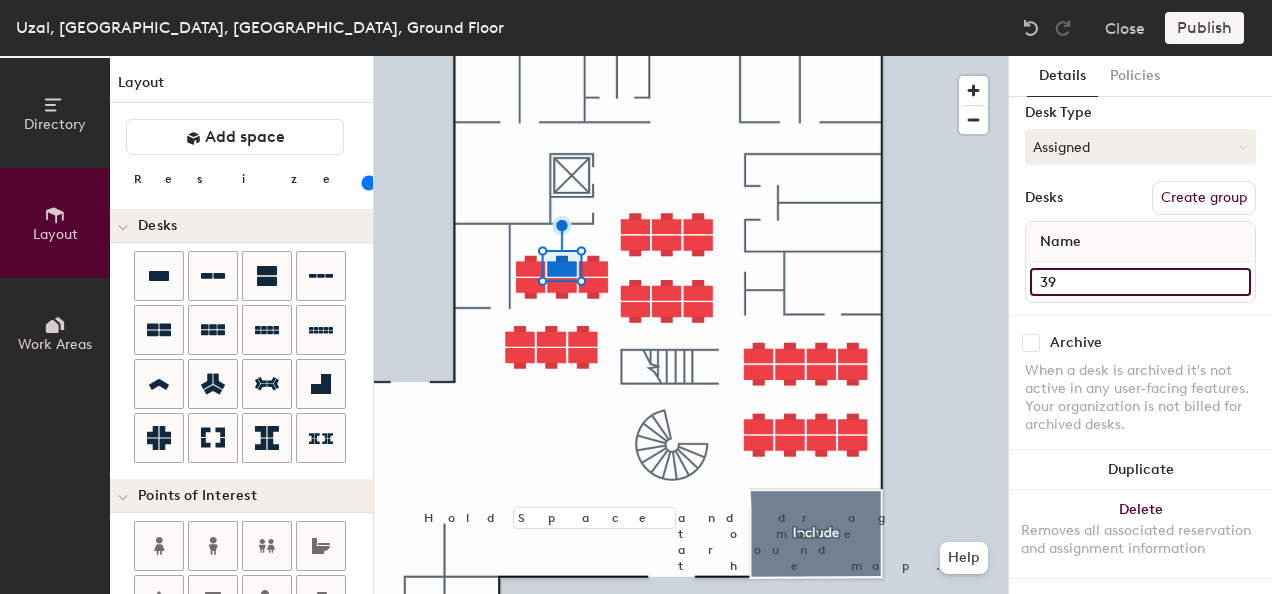 type on "39" 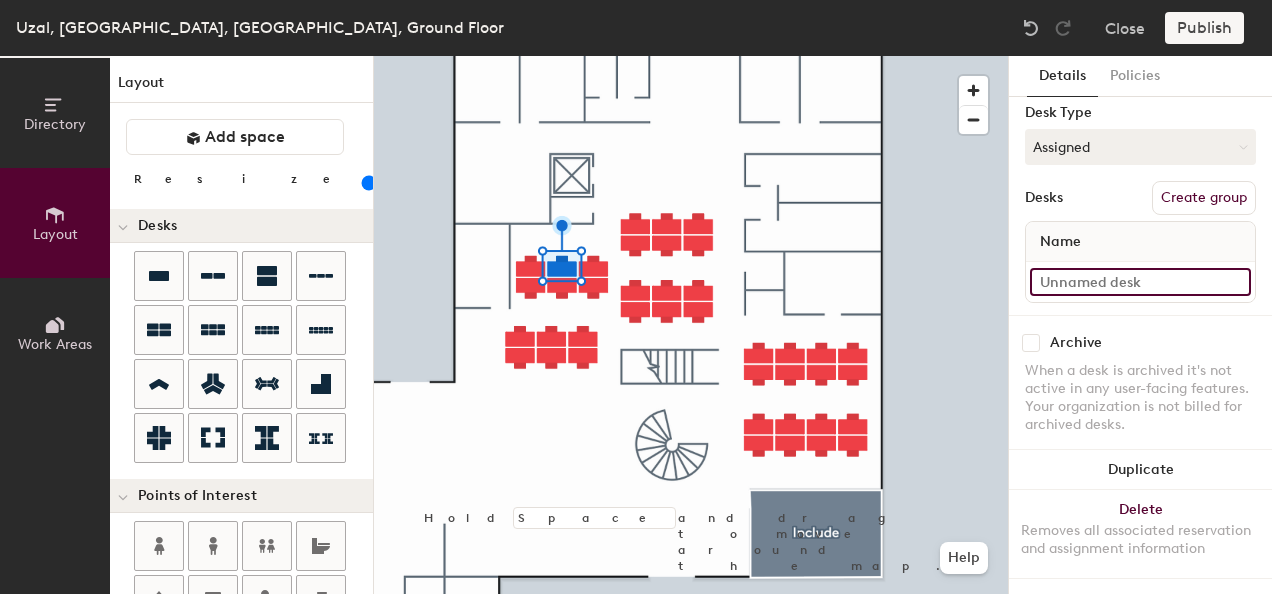 click 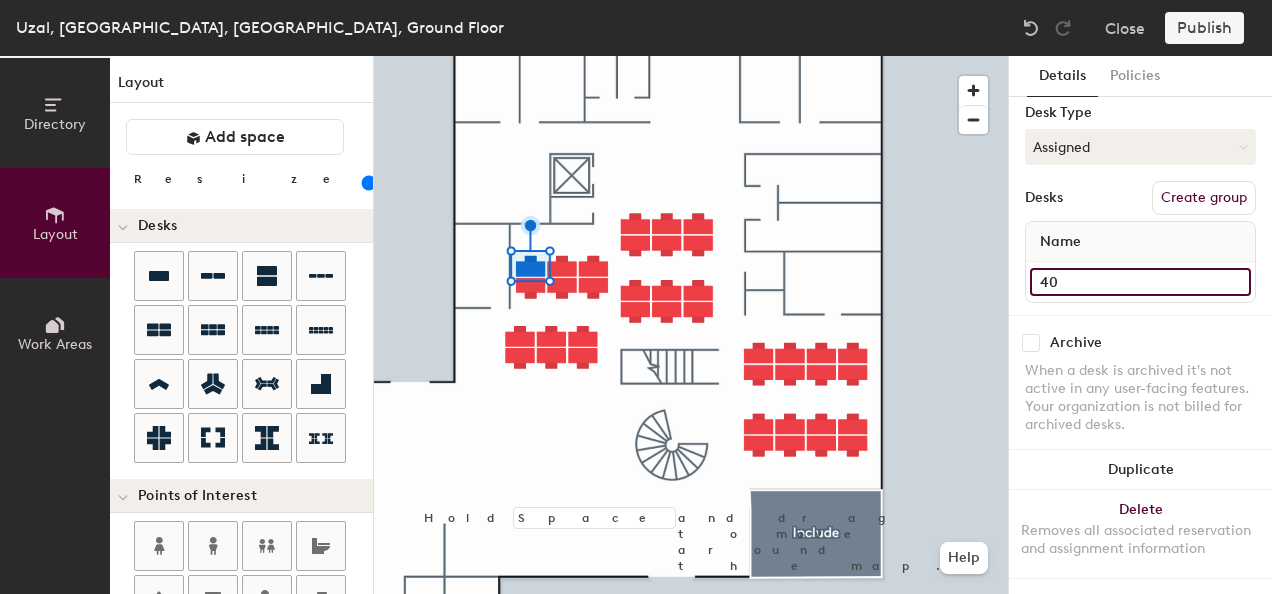 type on "40" 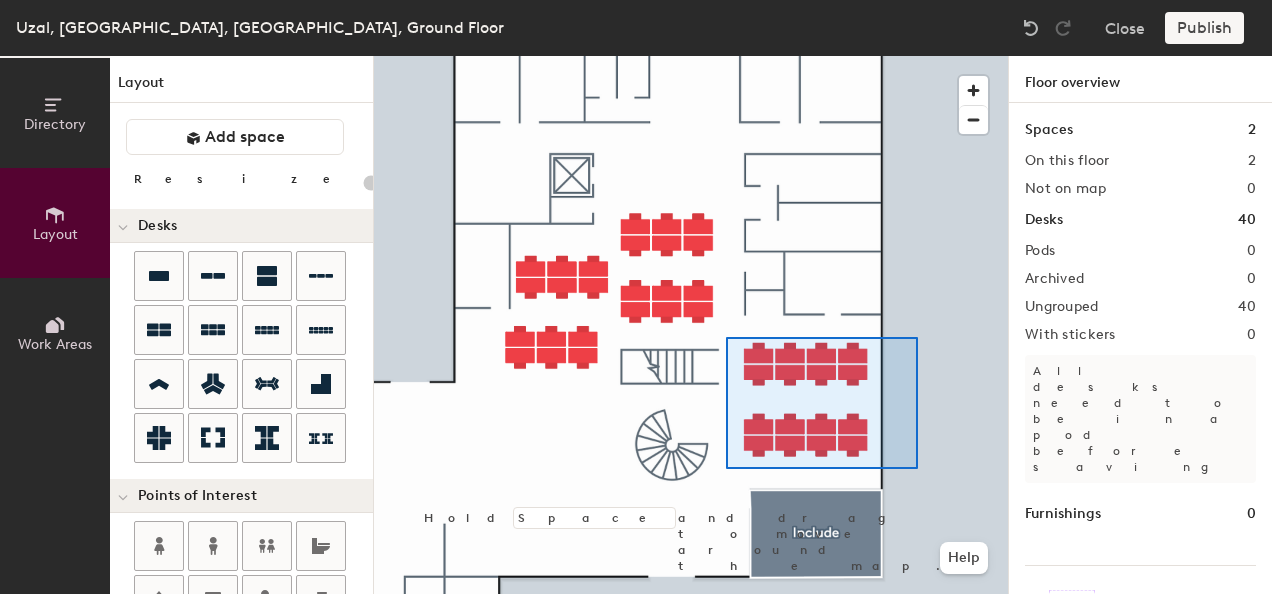 click 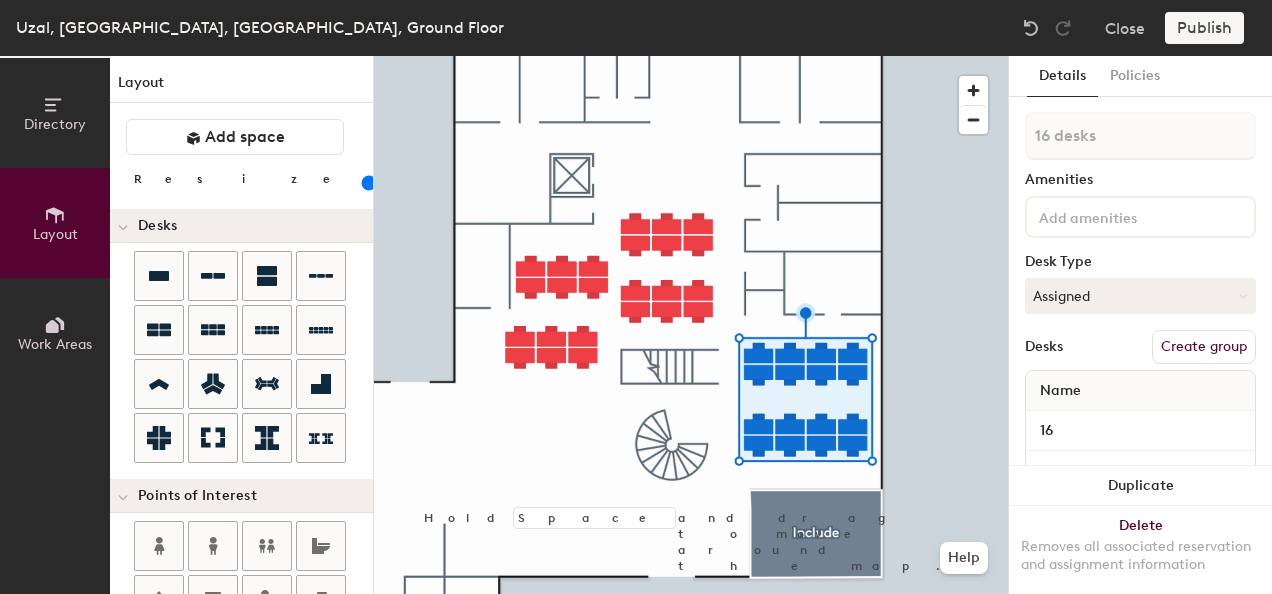 click on "Create group" 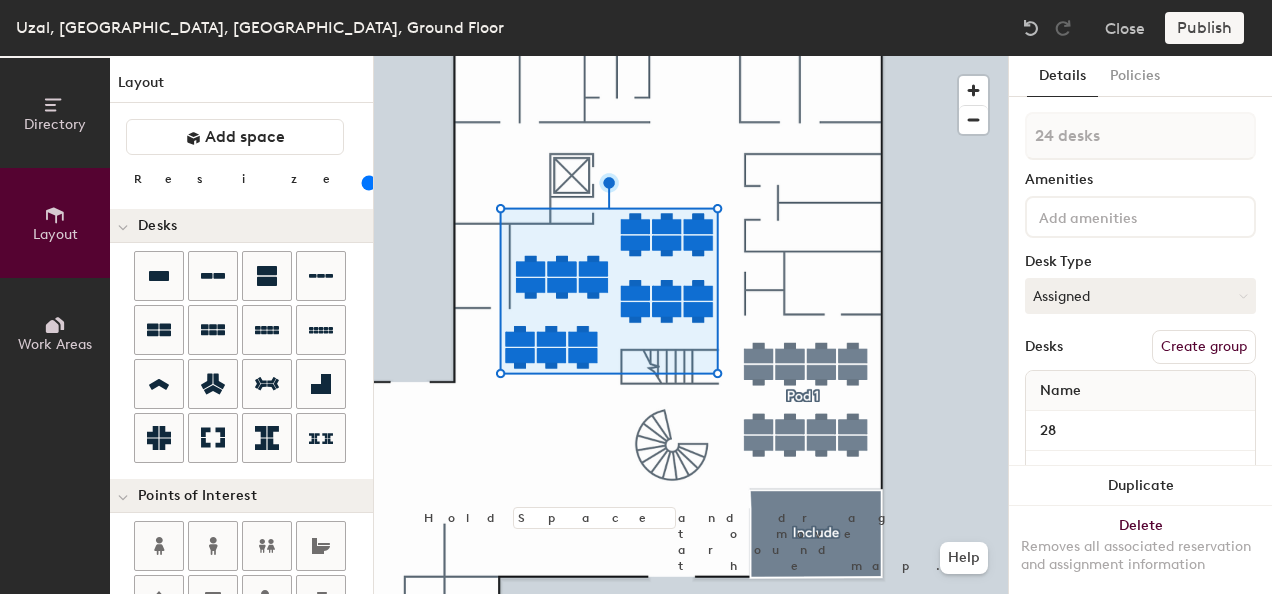 click on "Create group" 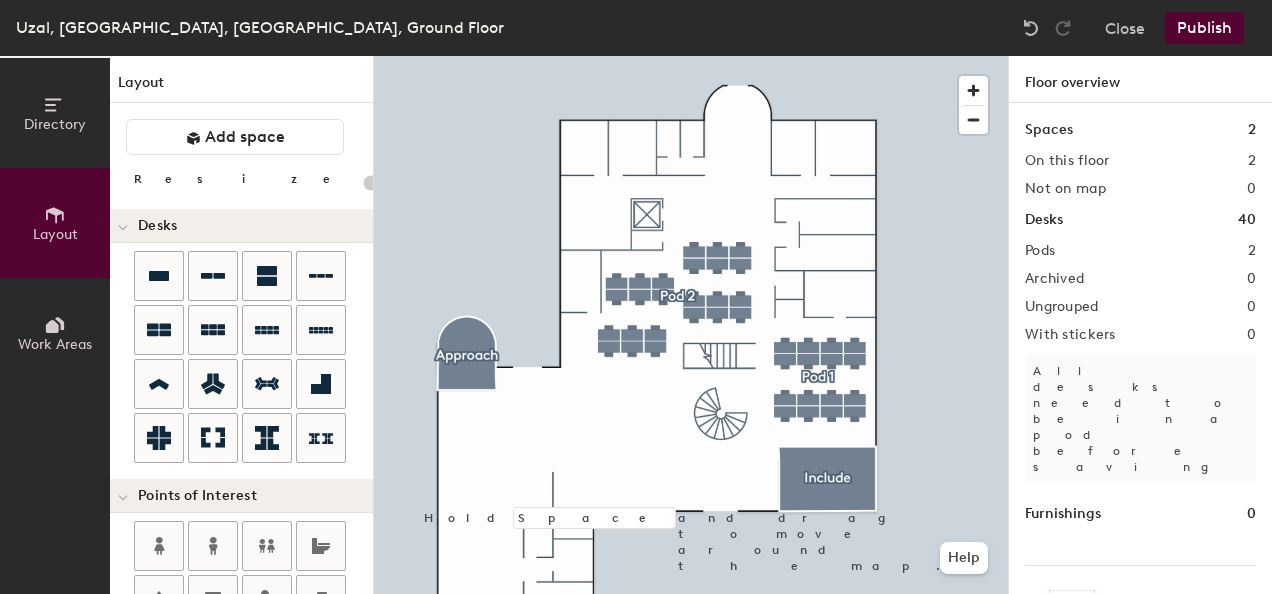 click on "Publish" 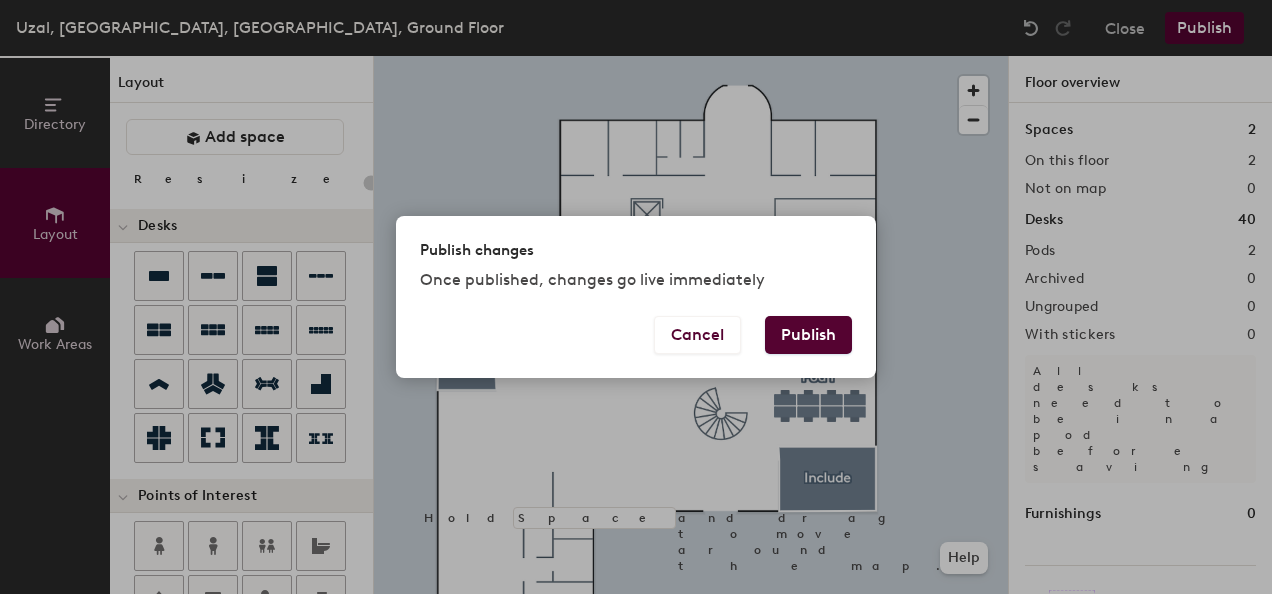 click on "Publish" at bounding box center [808, 335] 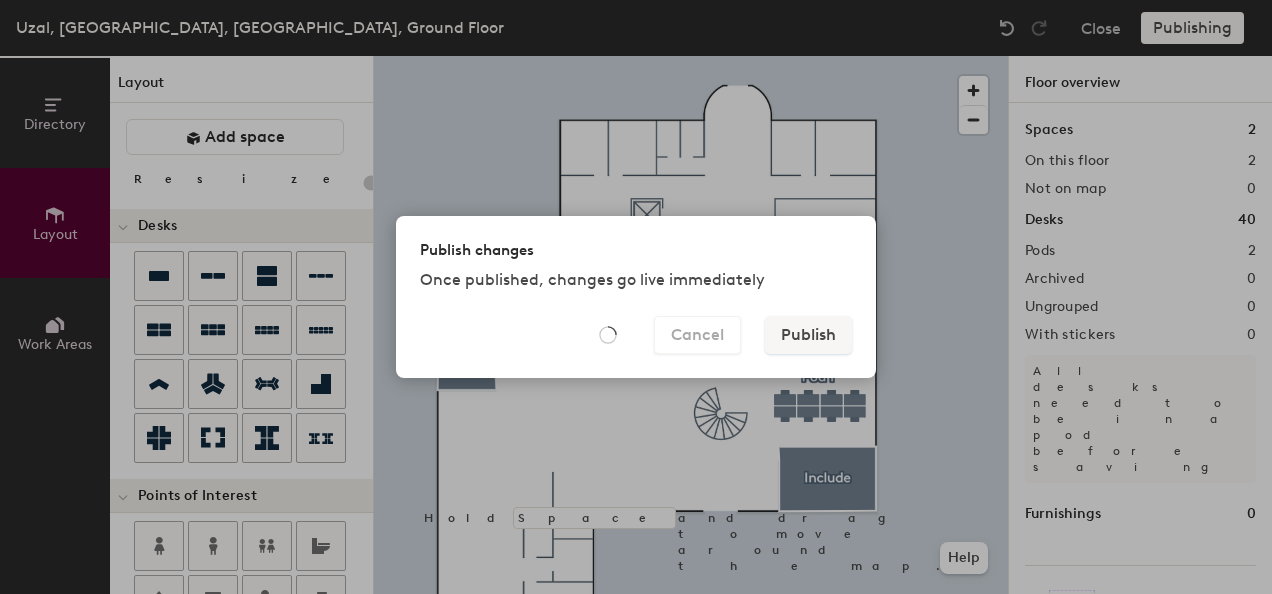 type on "20" 